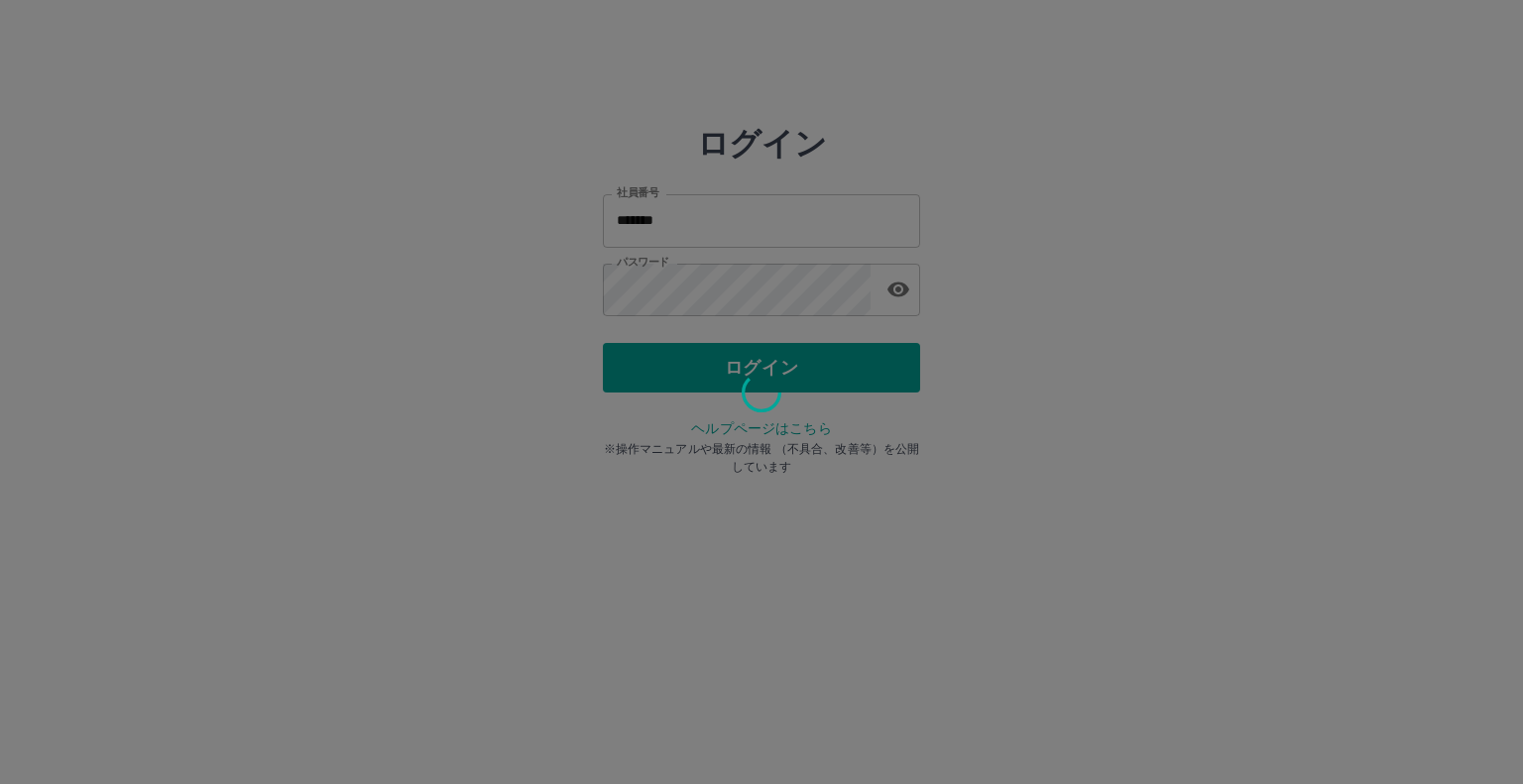 scroll, scrollTop: 0, scrollLeft: 0, axis: both 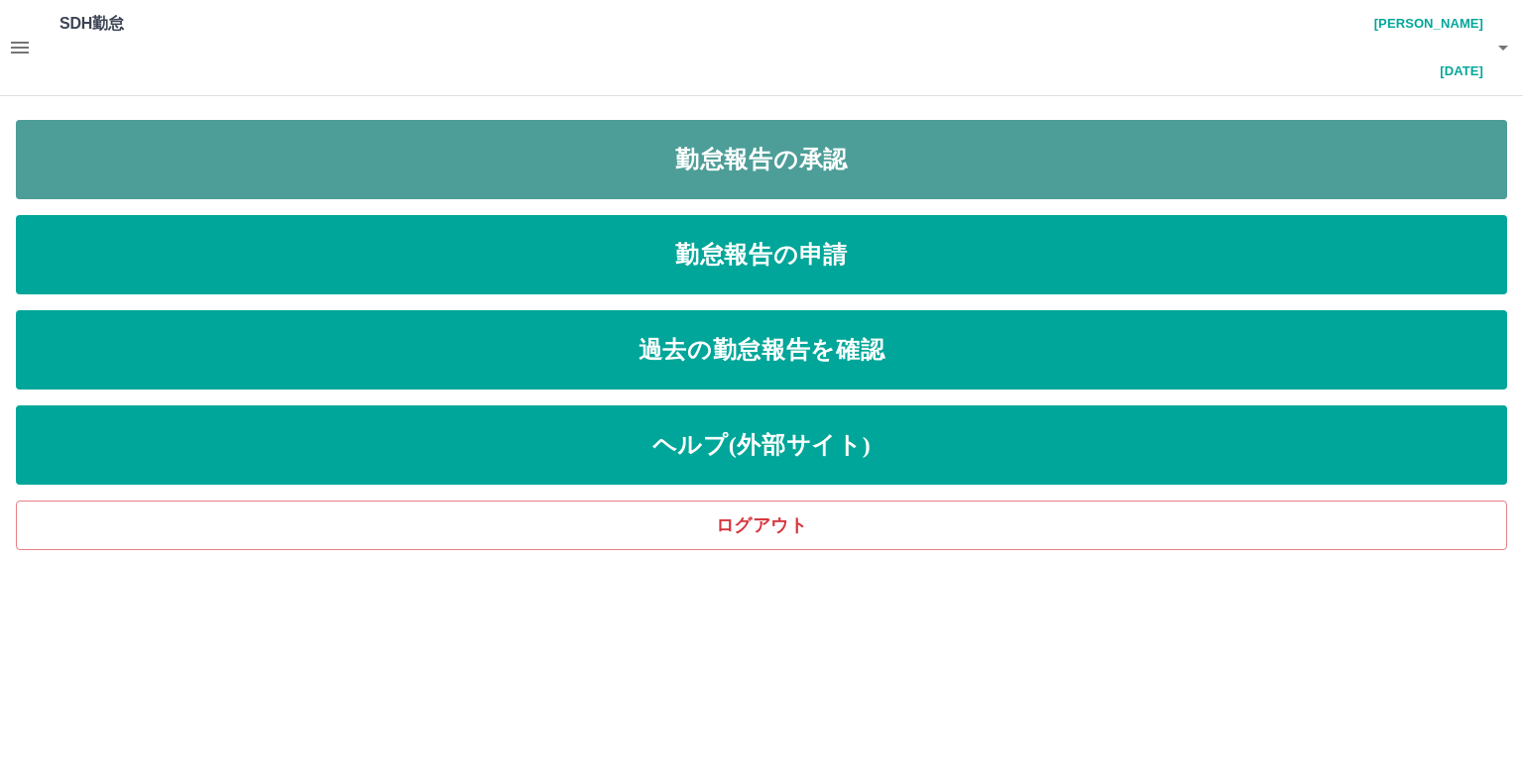 click on "勤怠報告の承認" at bounding box center [762, 160] 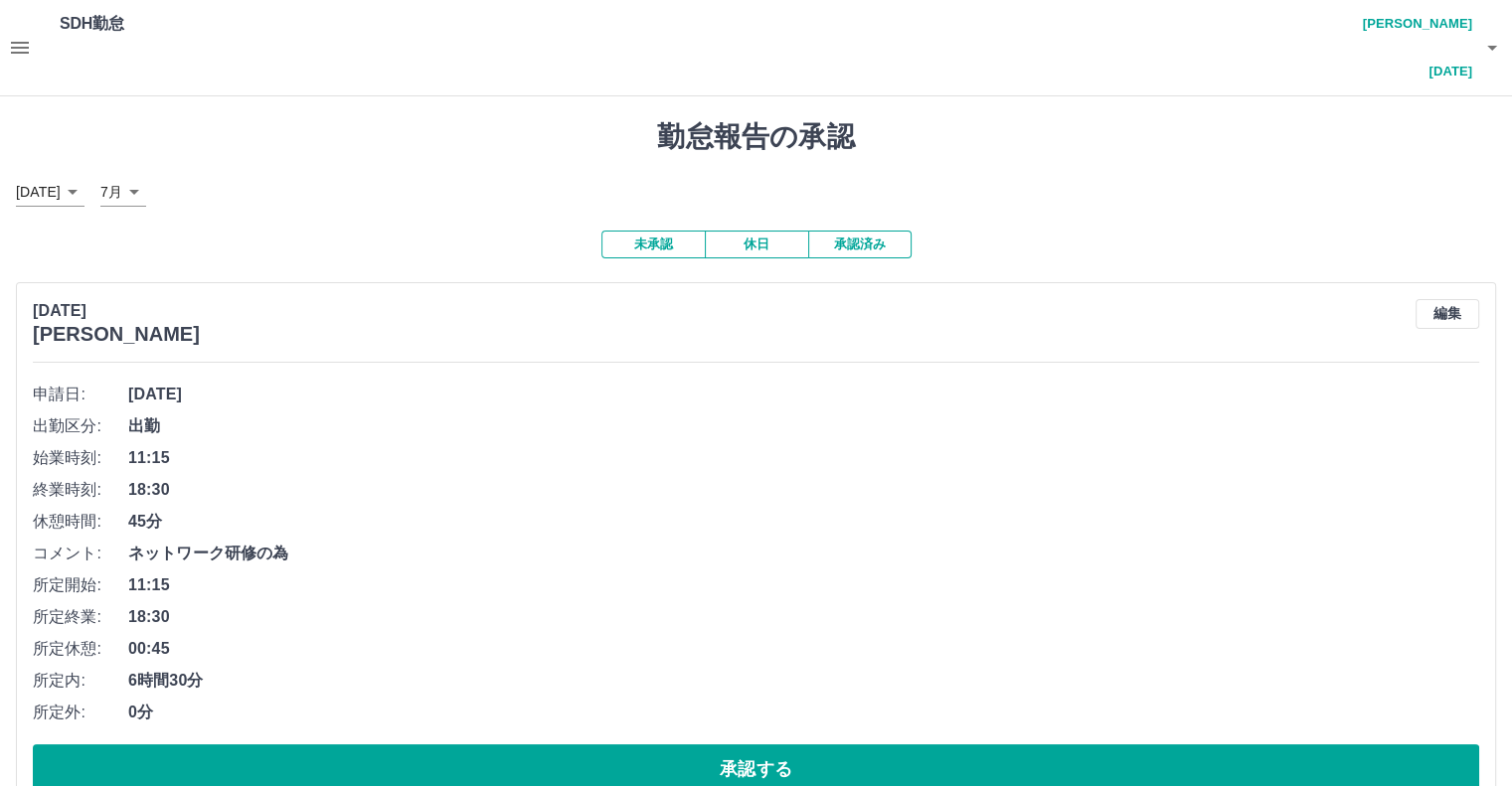 click 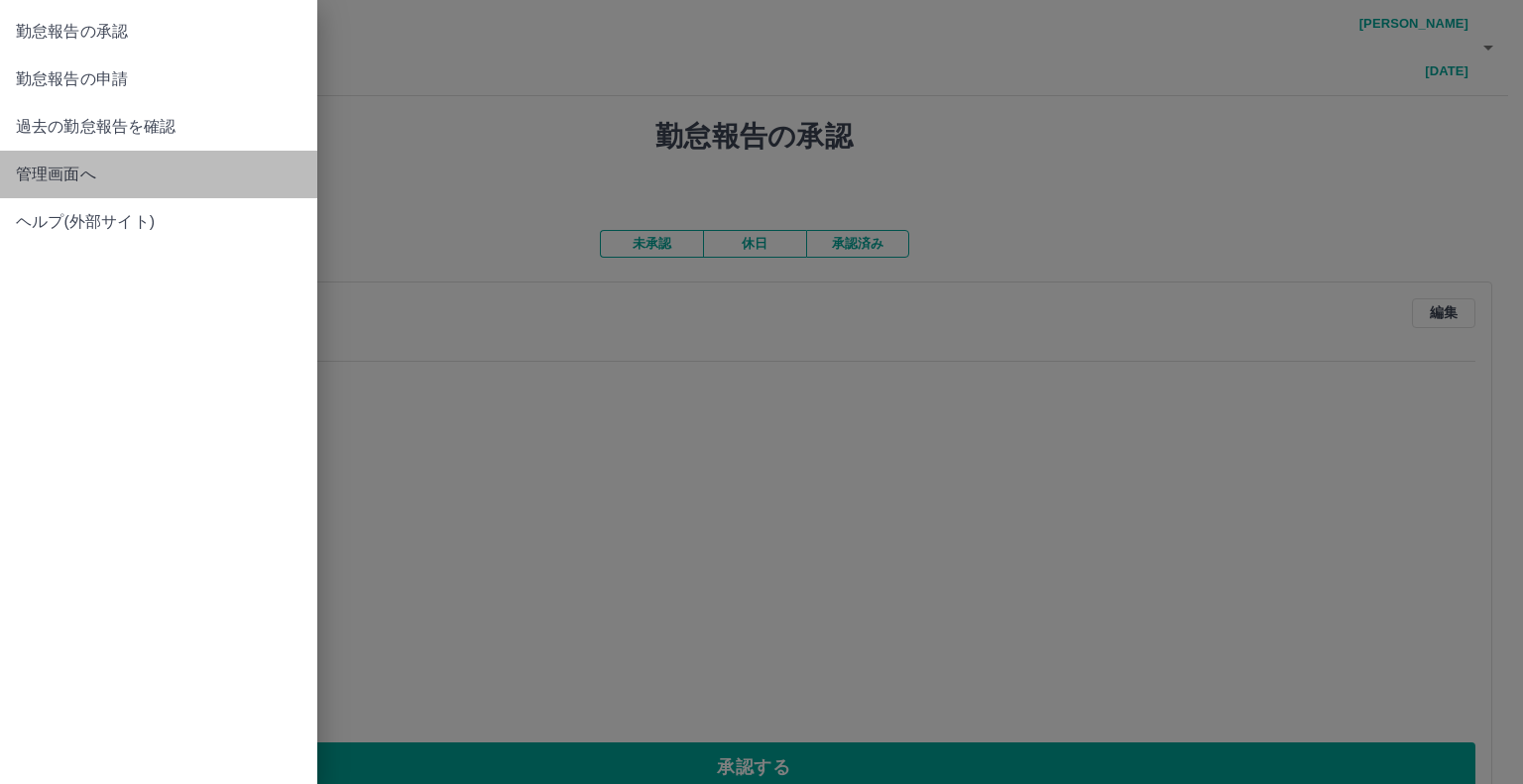 click on "管理画面へ" at bounding box center [159, 174] 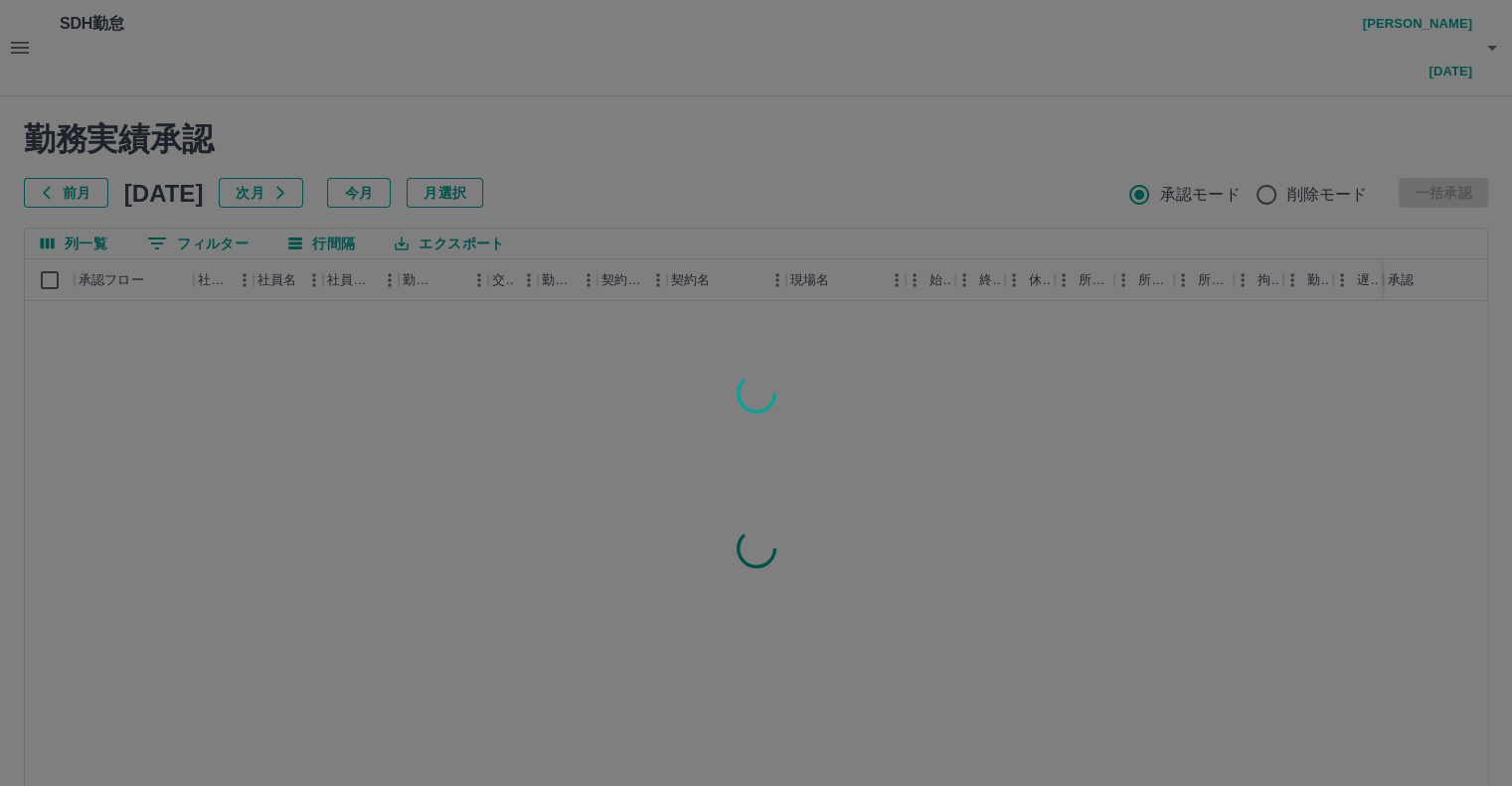 scroll, scrollTop: 54, scrollLeft: 0, axis: vertical 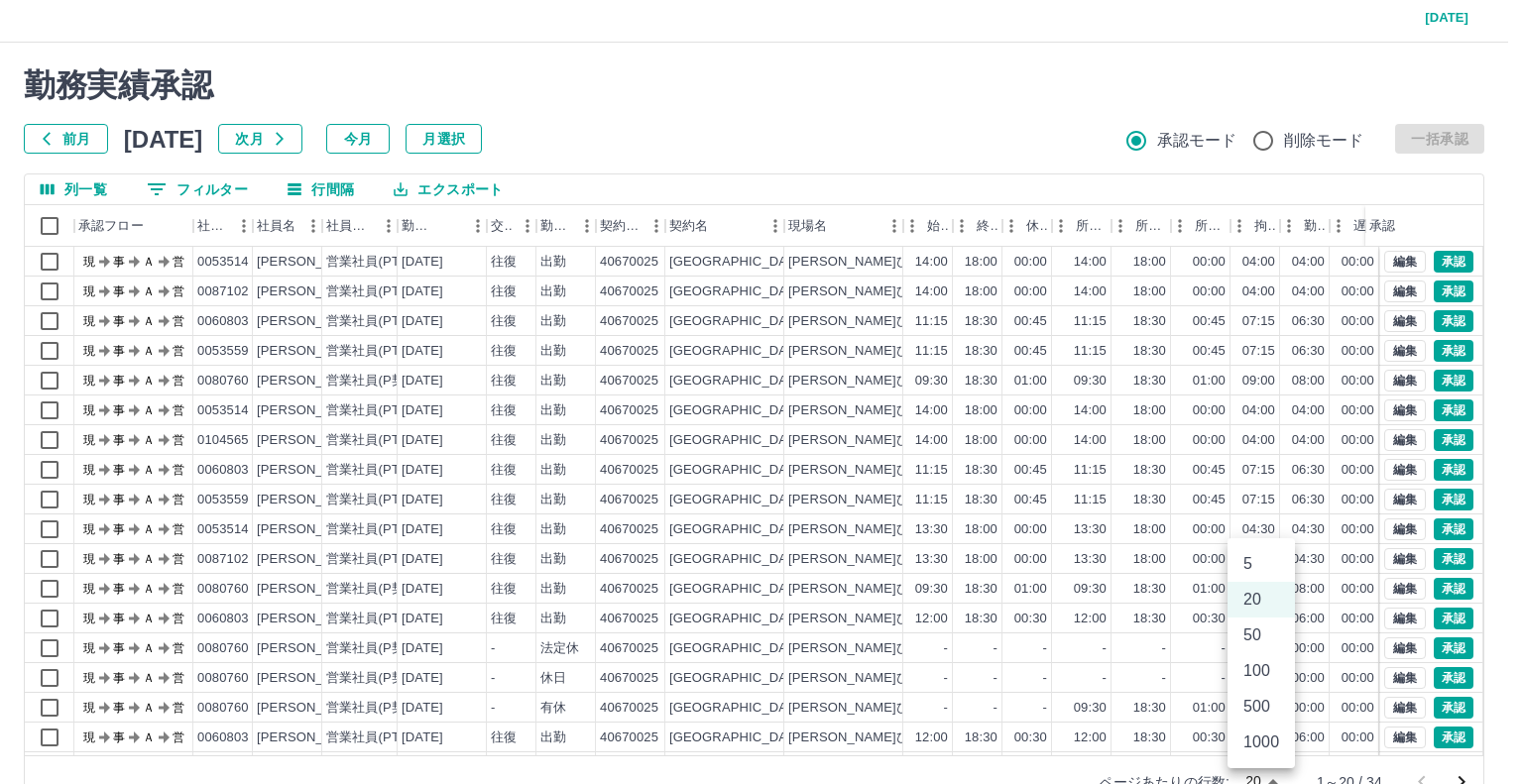 click on "SDH勤怠 [PERSON_NAME][DATE]夢 勤務実績承認 前月 [DATE] 次月 今月 月選択 承認モード 削除モード 一括承認 列一覧 0 フィルター 行間隔 エクスポート 承認フロー 社員番号 社員名 社員区分 勤務日 交通費 勤務区分 契約コード 契約名 現場名 始業 終業 休憩 所定開始 所定終業 所定休憩 拘束 勤務 遅刻等 コメント ステータス 承認 現 事 Ａ 営 0053514 [PERSON_NAME] 営業社員(PT契約) [DATE] 往復 出勤 40670025 [GEOGRAPHIC_DATA] [PERSON_NAME]ひまわりクラブ第3 14:00 18:00 00:00 14:00 18:00 00:00 04:00 04:00 00:00 現場責任者承認待 現 事 Ａ 営 0087102 [PERSON_NAME] 営業社員(PT契約) [DATE] 往復 出勤 40670025 [GEOGRAPHIC_DATA] [PERSON_NAME]ひまわりクラブ第3 14:00 18:00 00:00 14:00 18:00 00:00 04:00 04:00 00:00 現場責任者承認待 現 事 Ａ 営 0060803 [PERSON_NAME] 営業社員(PT契約) [DATE] 往復 出勤 40670025 [GEOGRAPHIC_DATA] [PERSON_NAME]ひまわりクラブ第3 11:15" at bounding box center (762, 389) 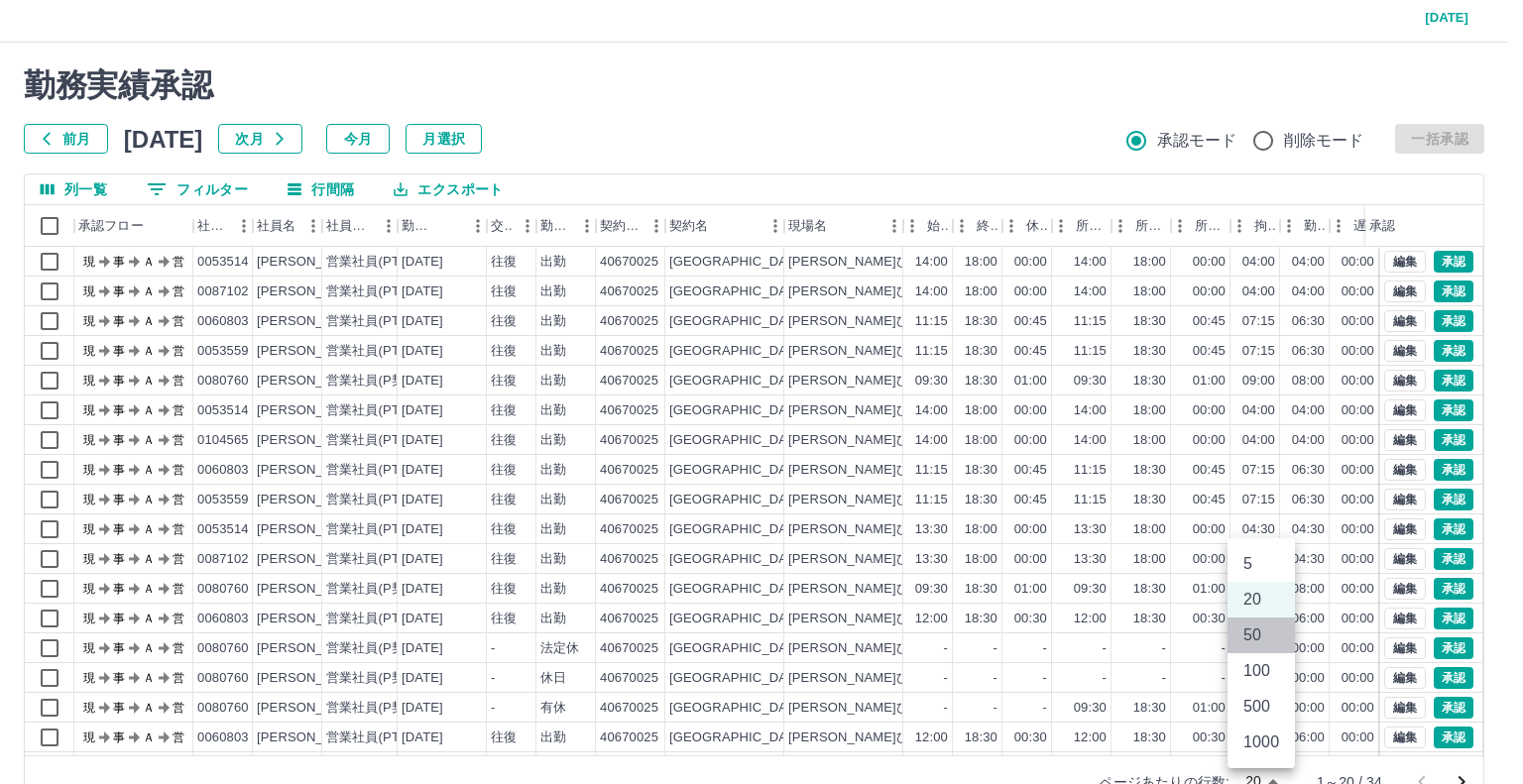 click on "50" at bounding box center (1261, 635) 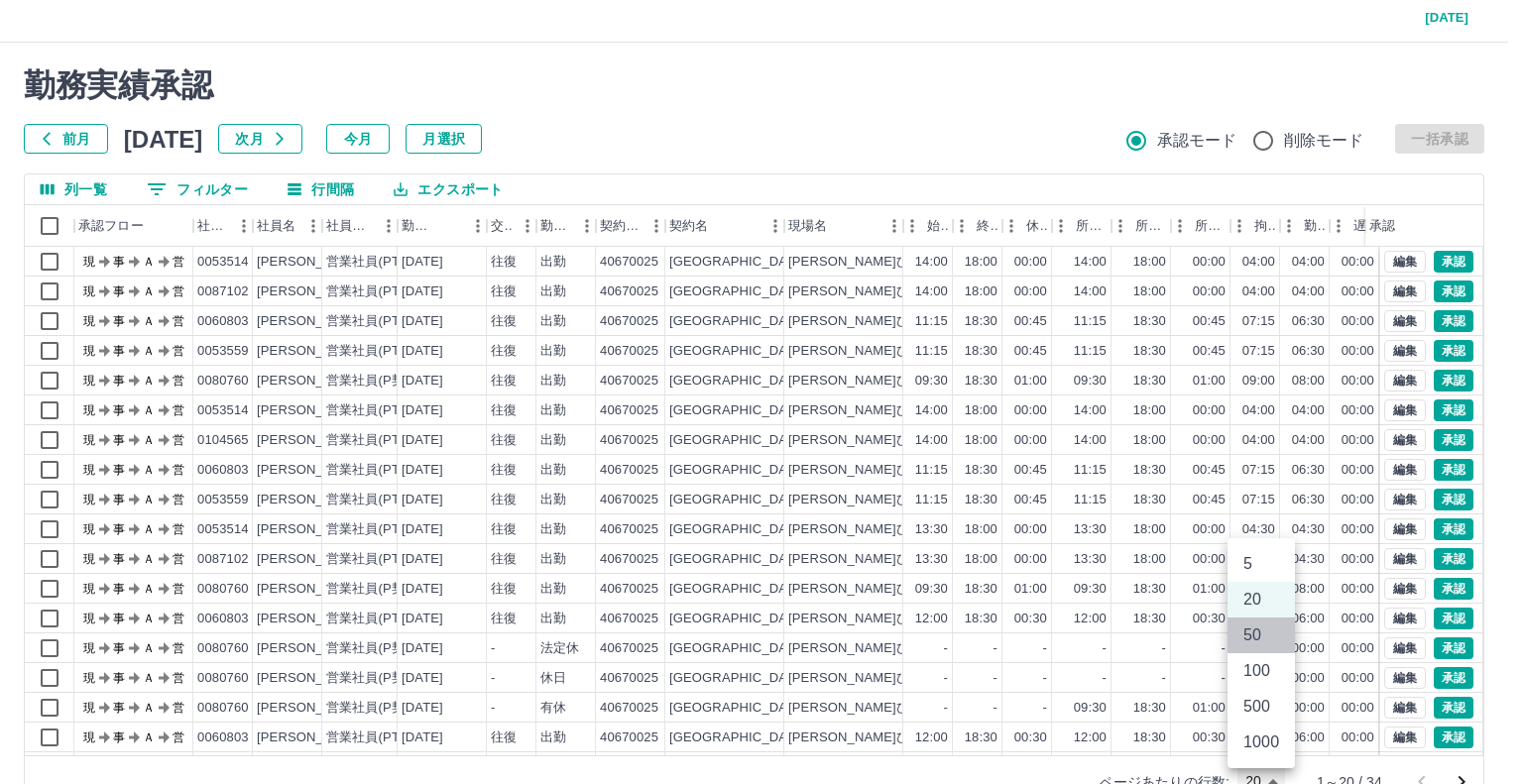 type on "**" 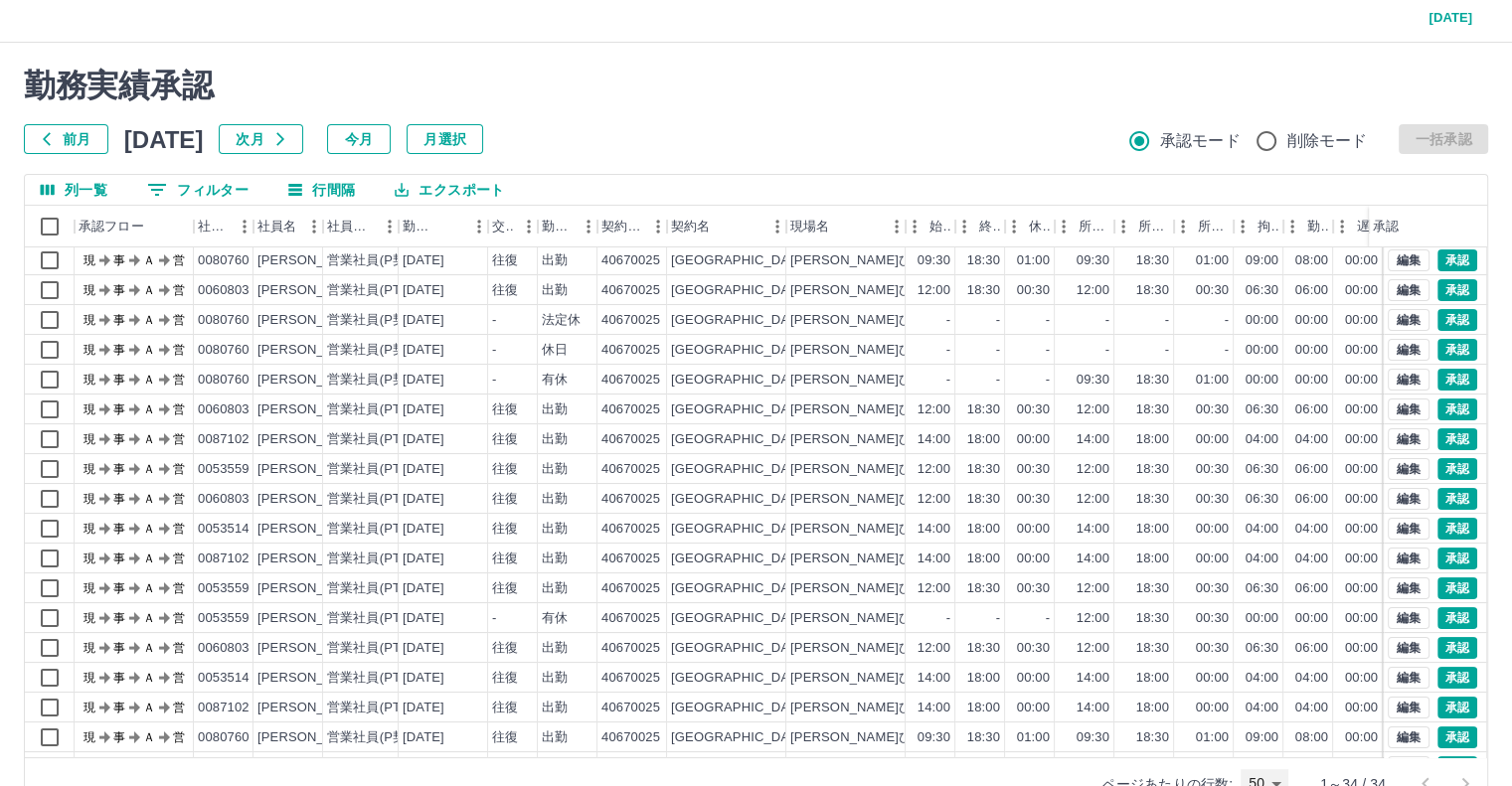 scroll, scrollTop: 518, scrollLeft: 0, axis: vertical 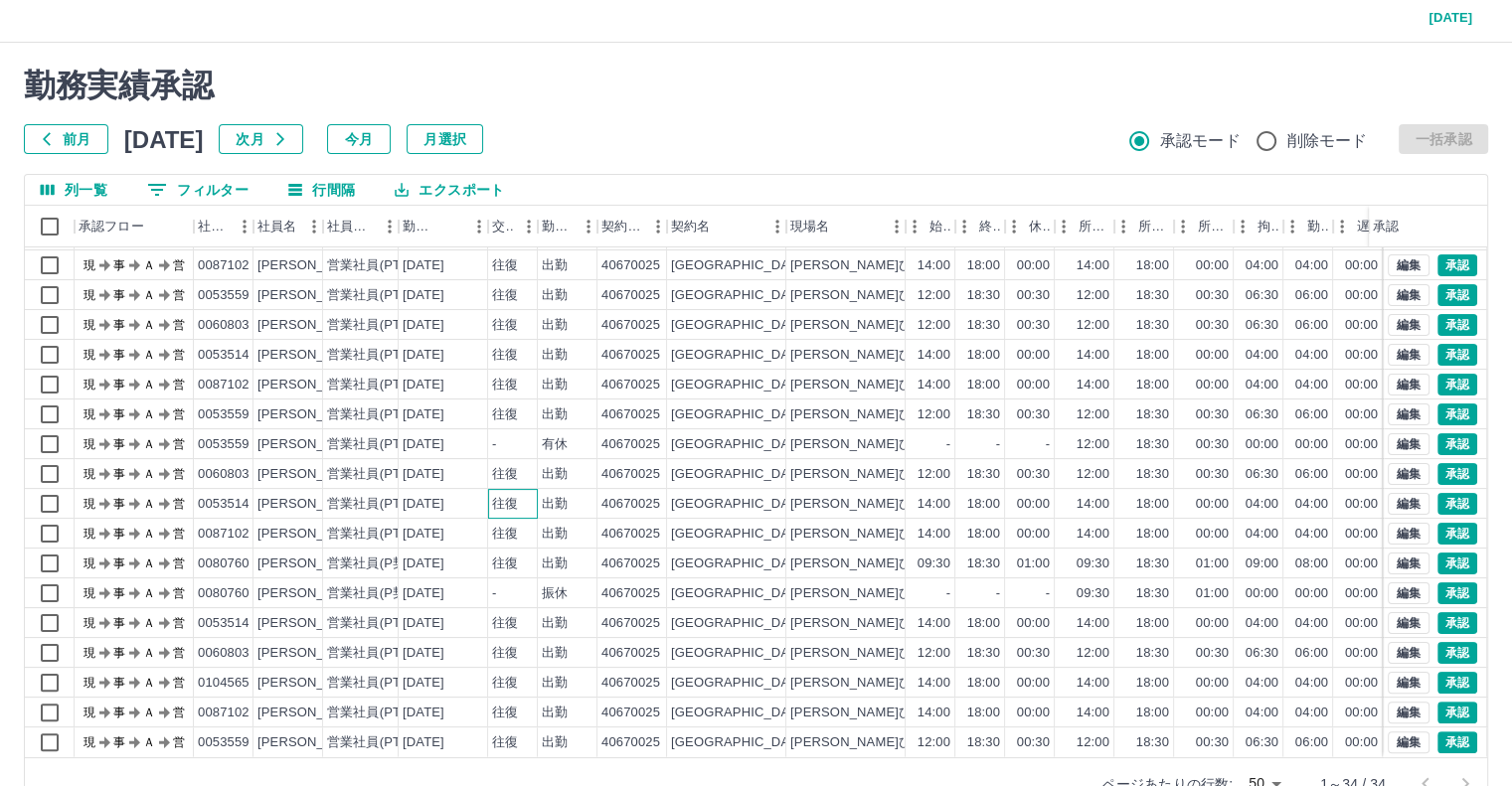click on "往復" at bounding box center [513, 504] 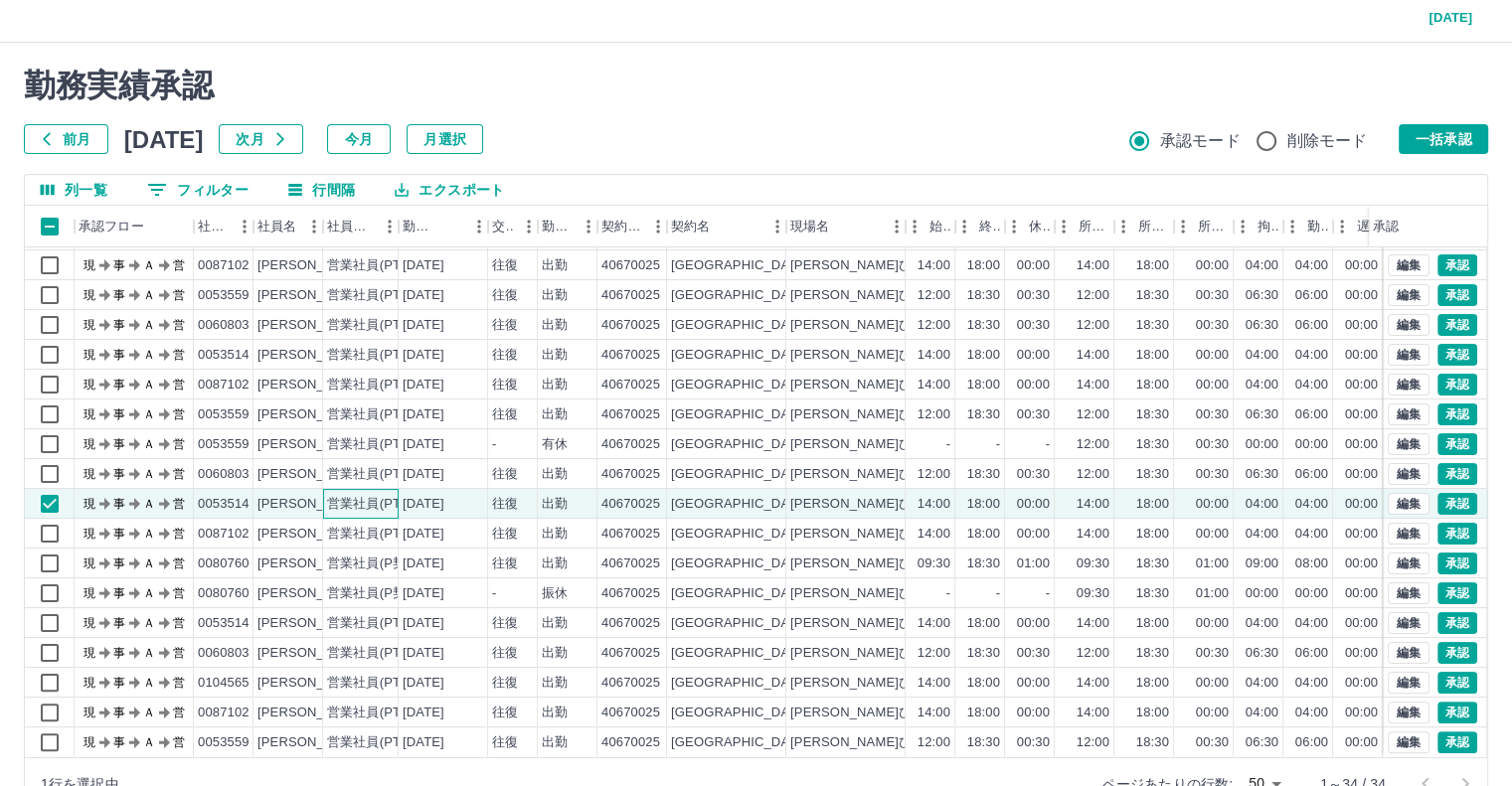 click on "営業社員(PT契約)" at bounding box center (379, 504) 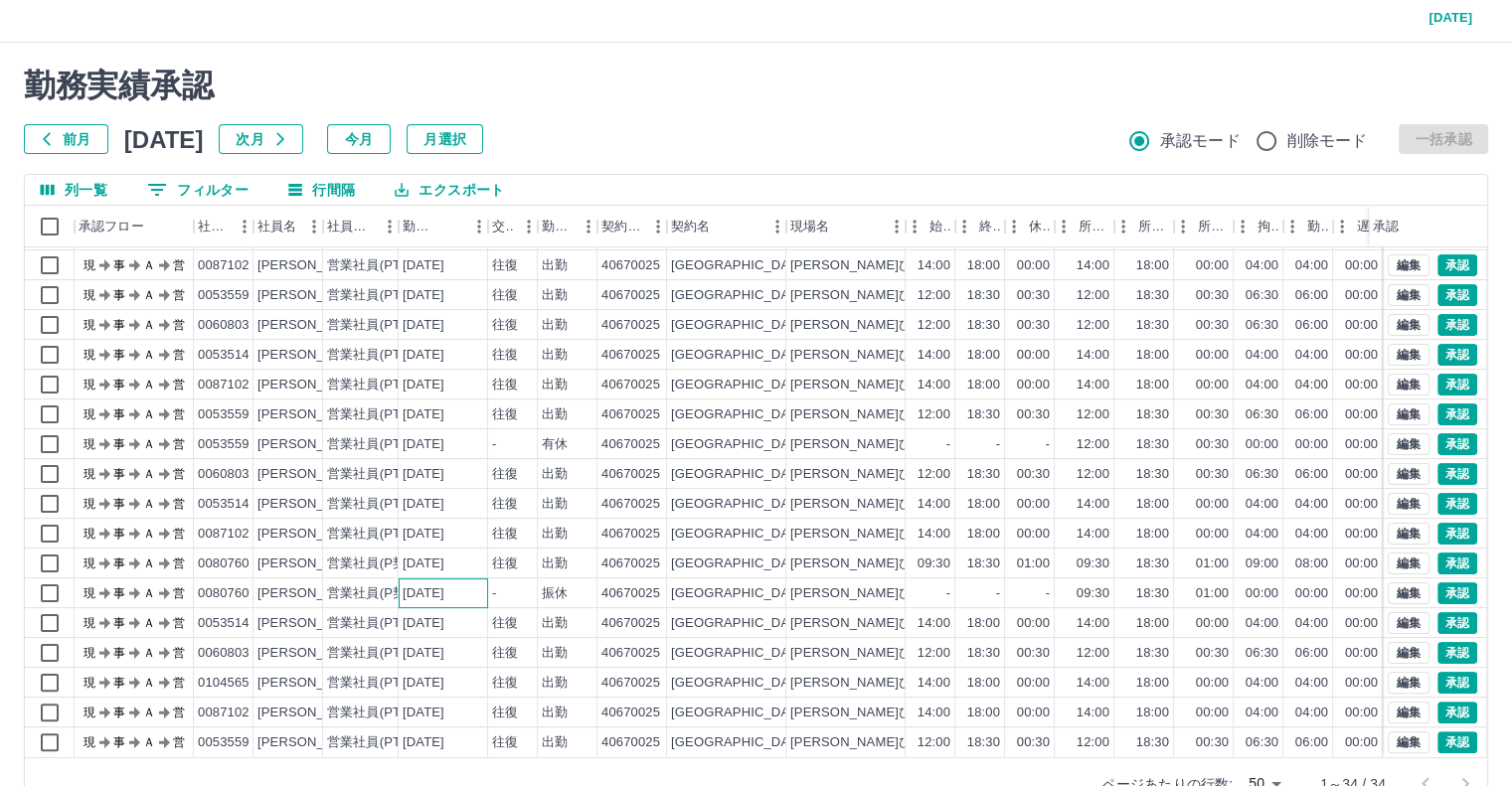 click on "[DATE]" at bounding box center (423, 593) 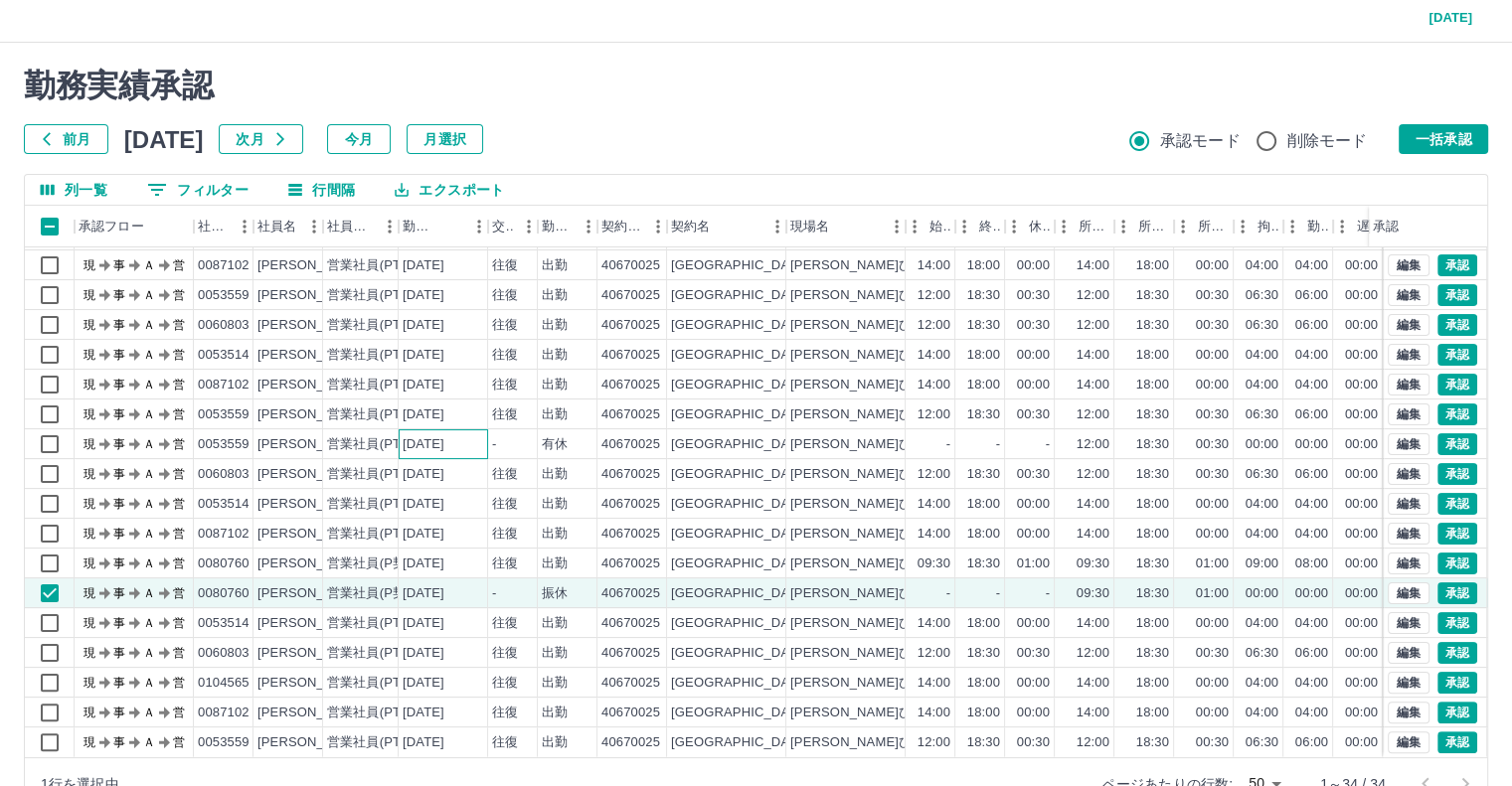 click on "[DATE]" at bounding box center (423, 444) 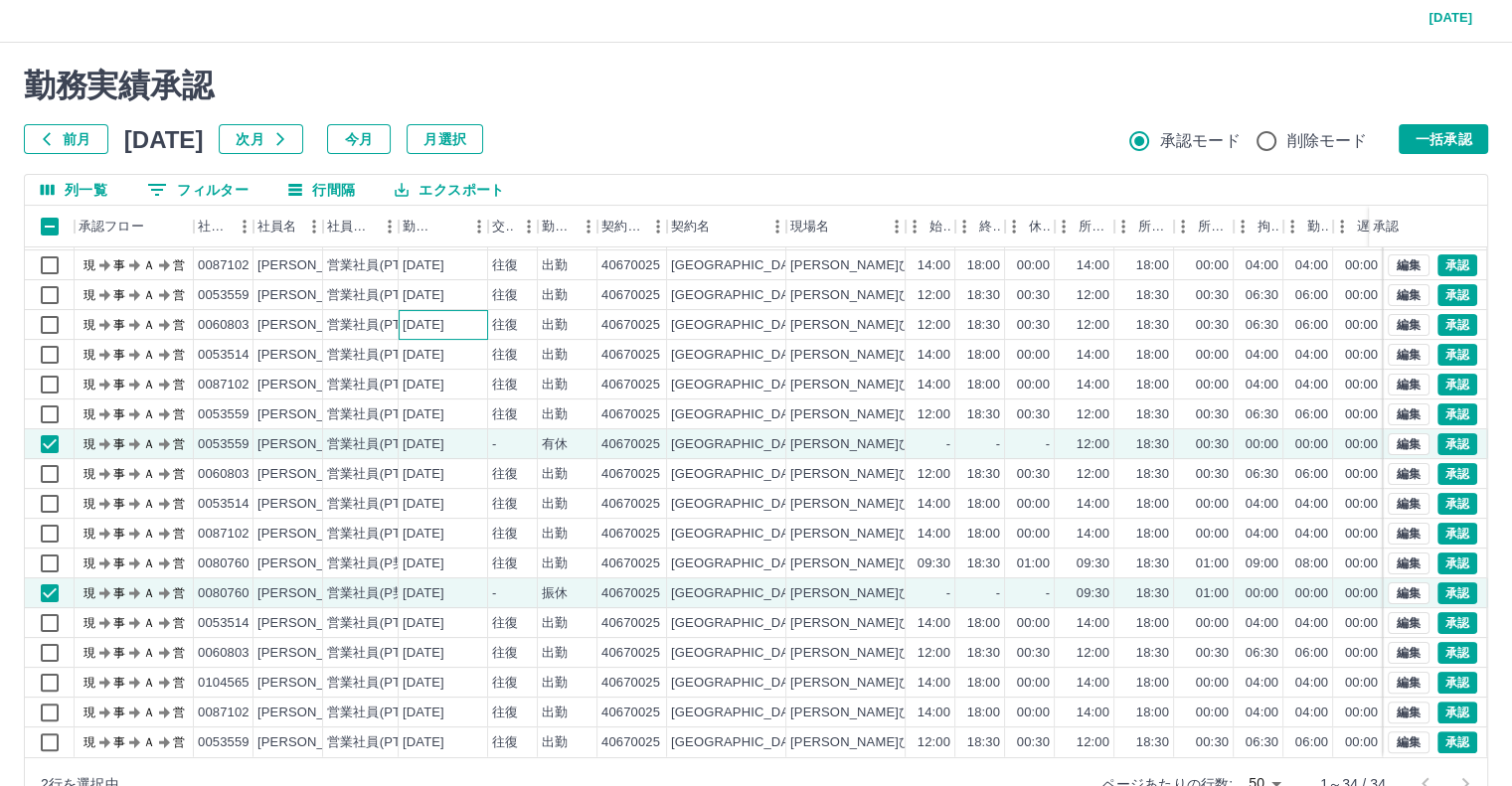 click on "[DATE]" at bounding box center [443, 325] 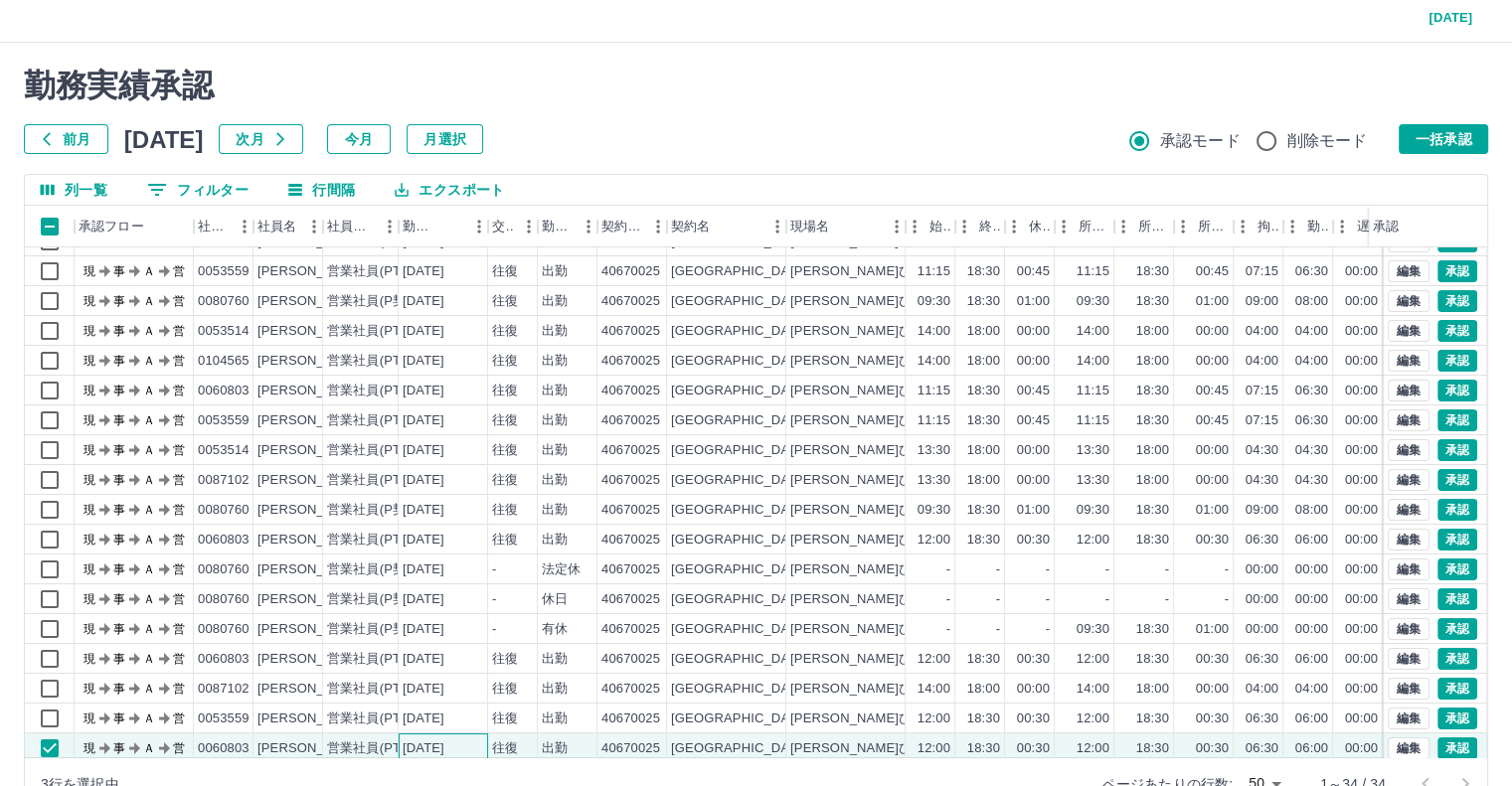 scroll, scrollTop: 79, scrollLeft: 0, axis: vertical 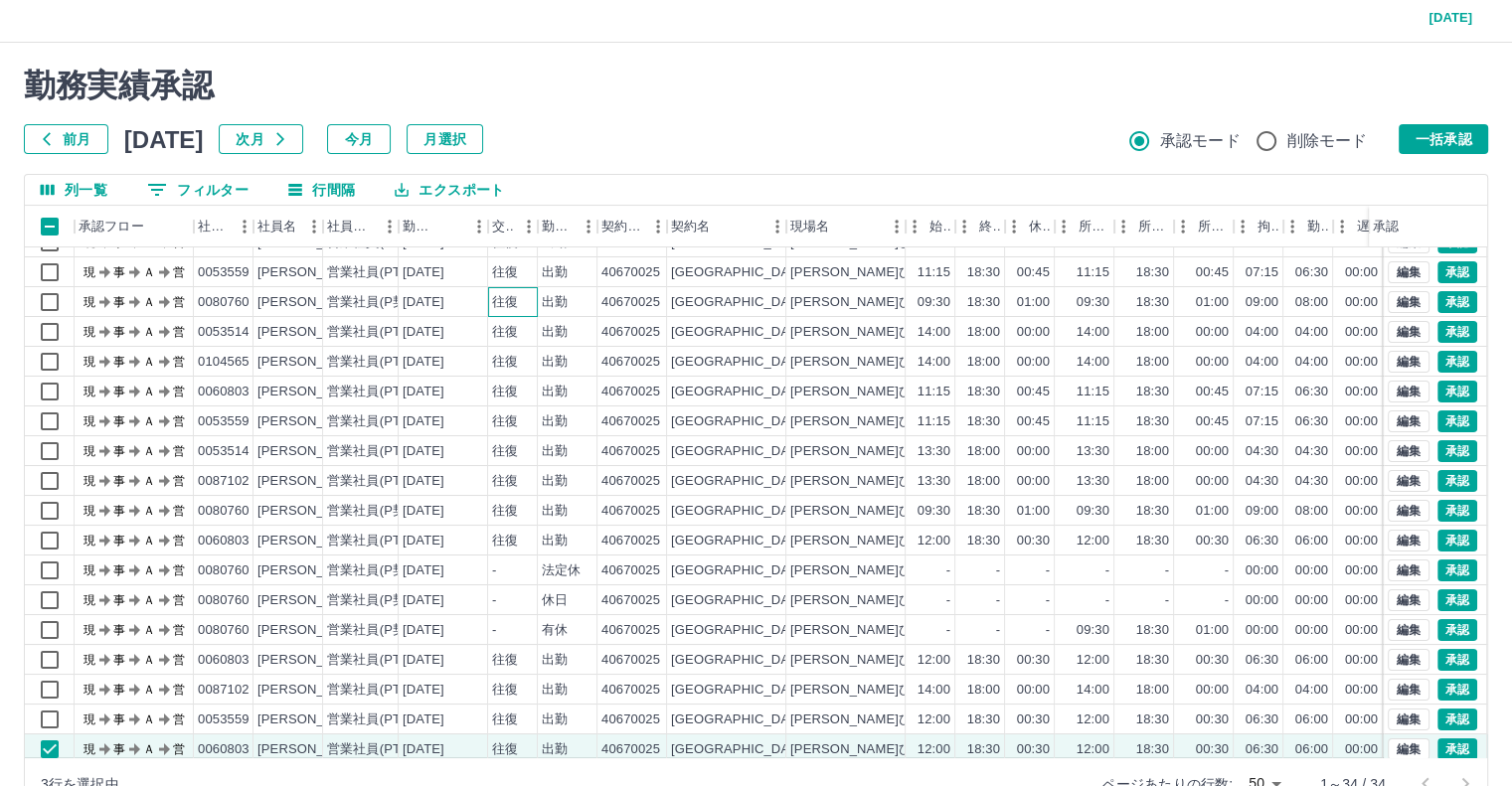 click on "往復" at bounding box center (513, 302) 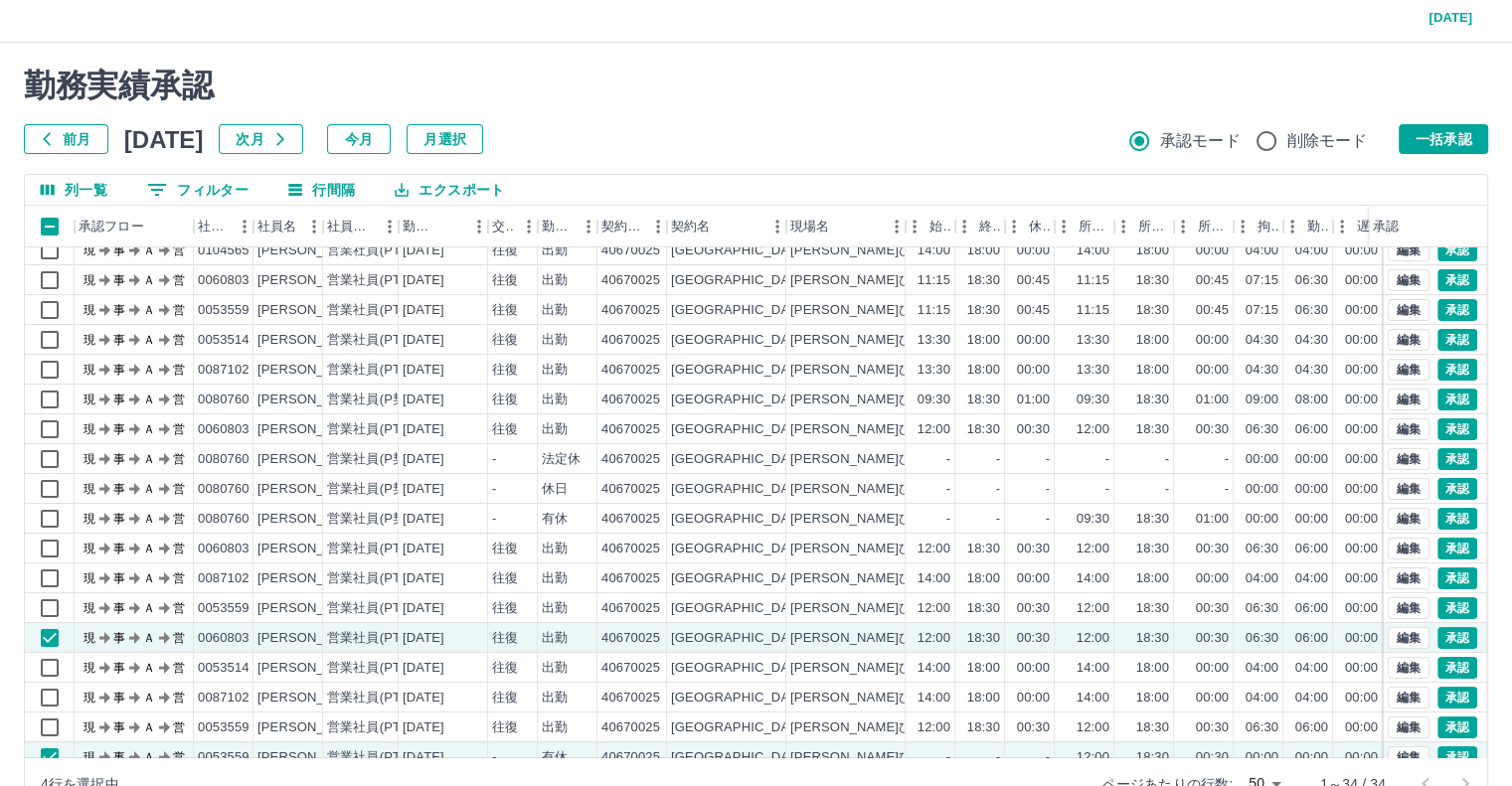 scroll, scrollTop: 199, scrollLeft: 0, axis: vertical 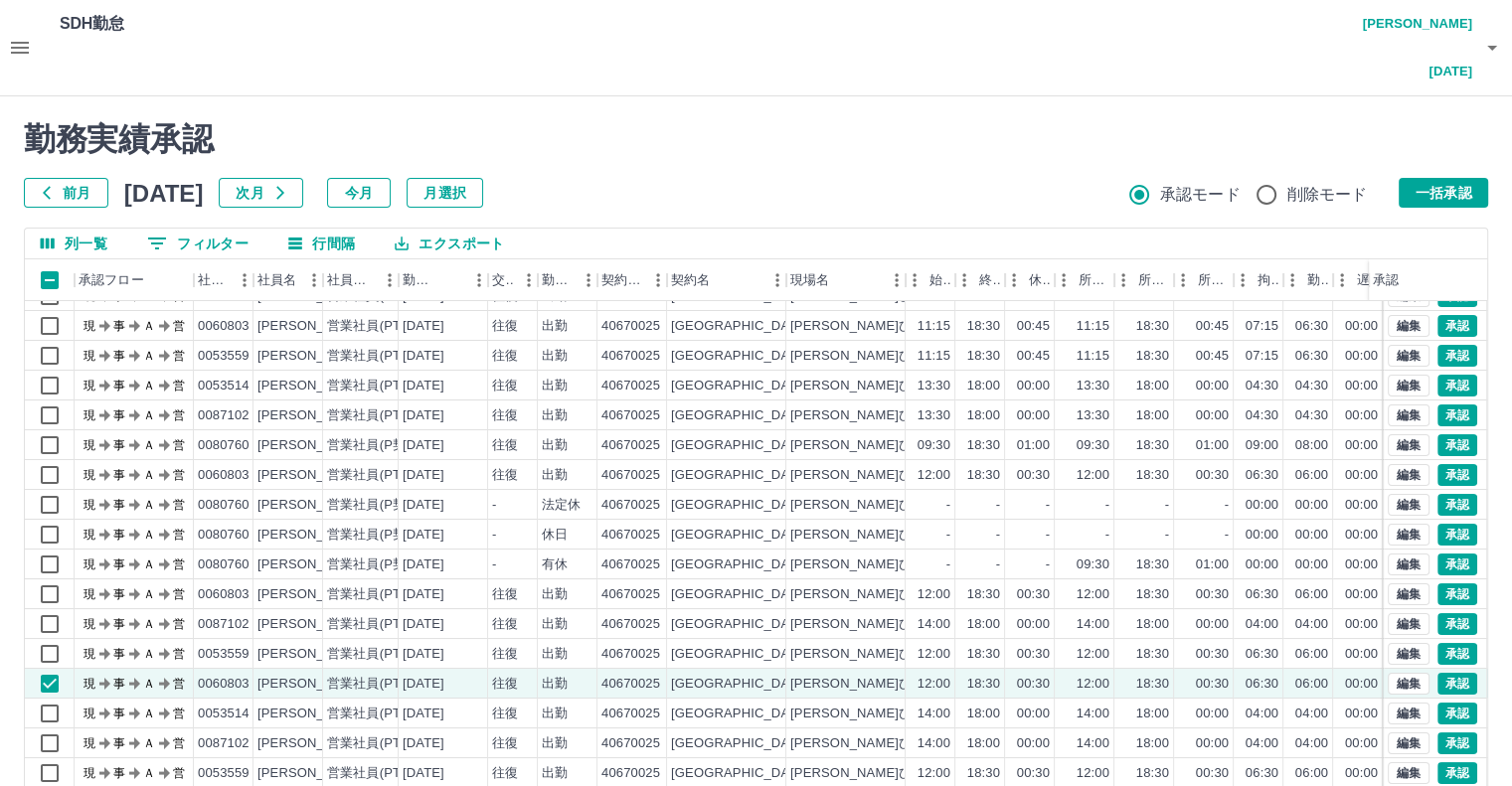 click 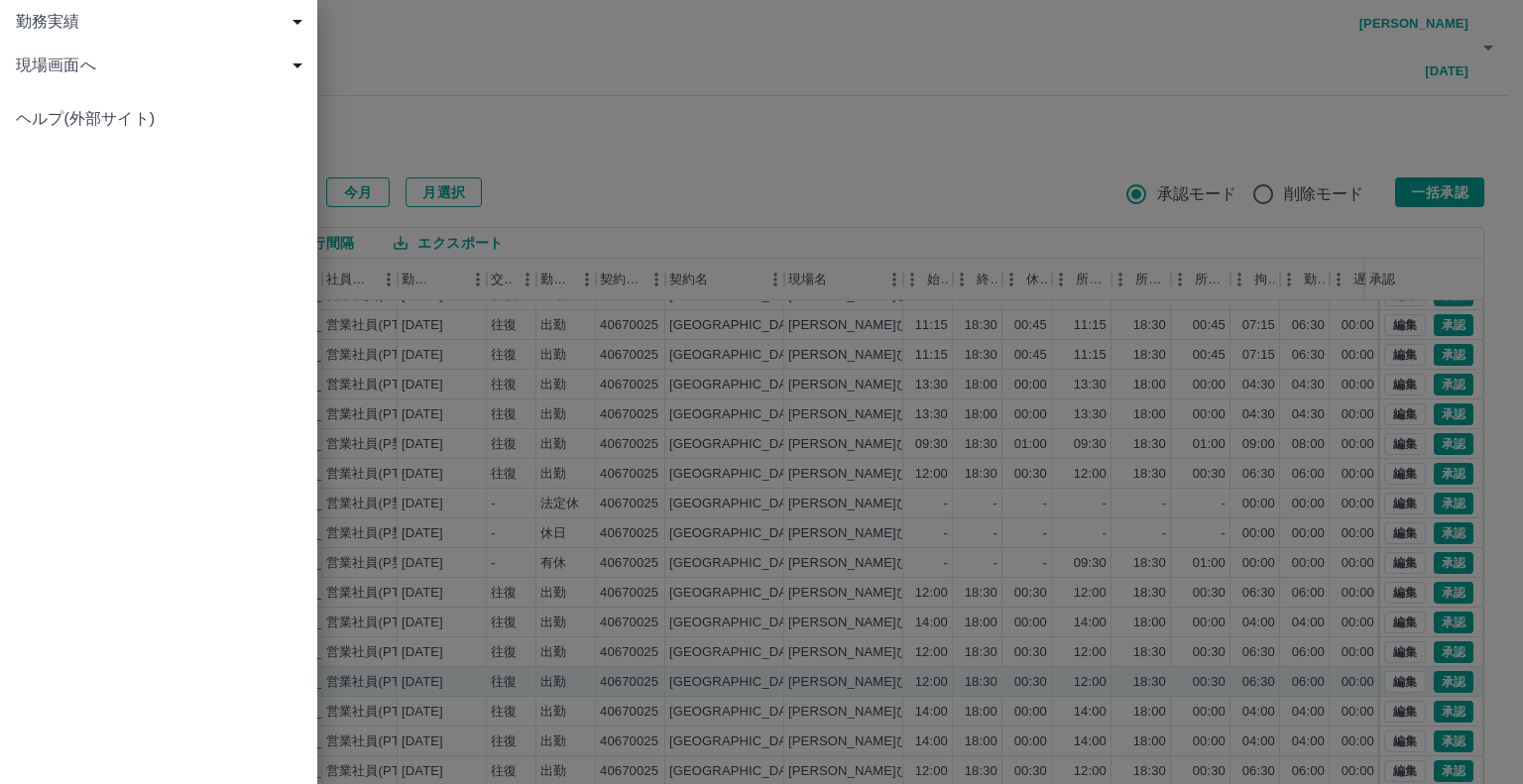 click on "現場画面へ" at bounding box center (163, 65) 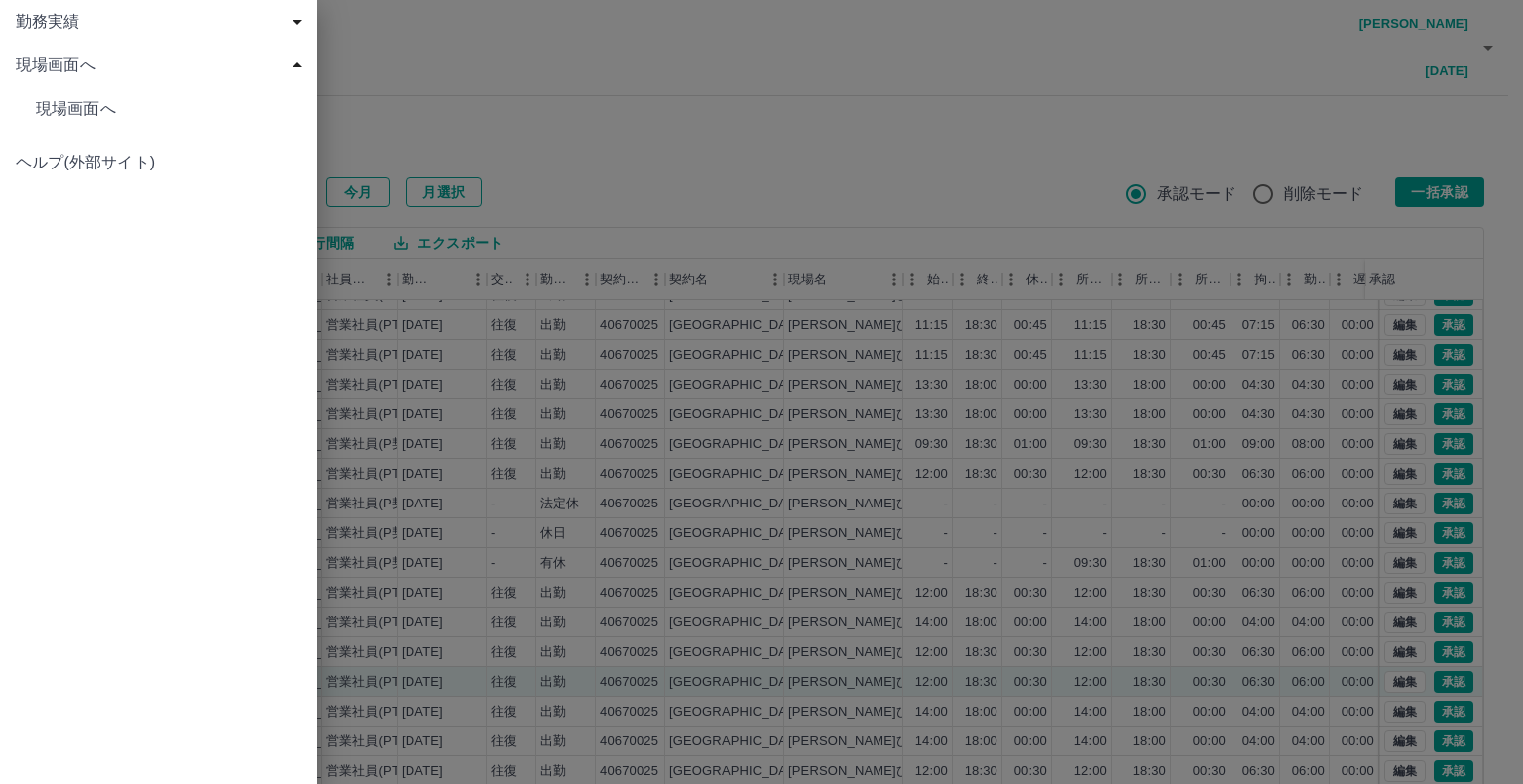 click on "現場画面へ" at bounding box center (159, 109) 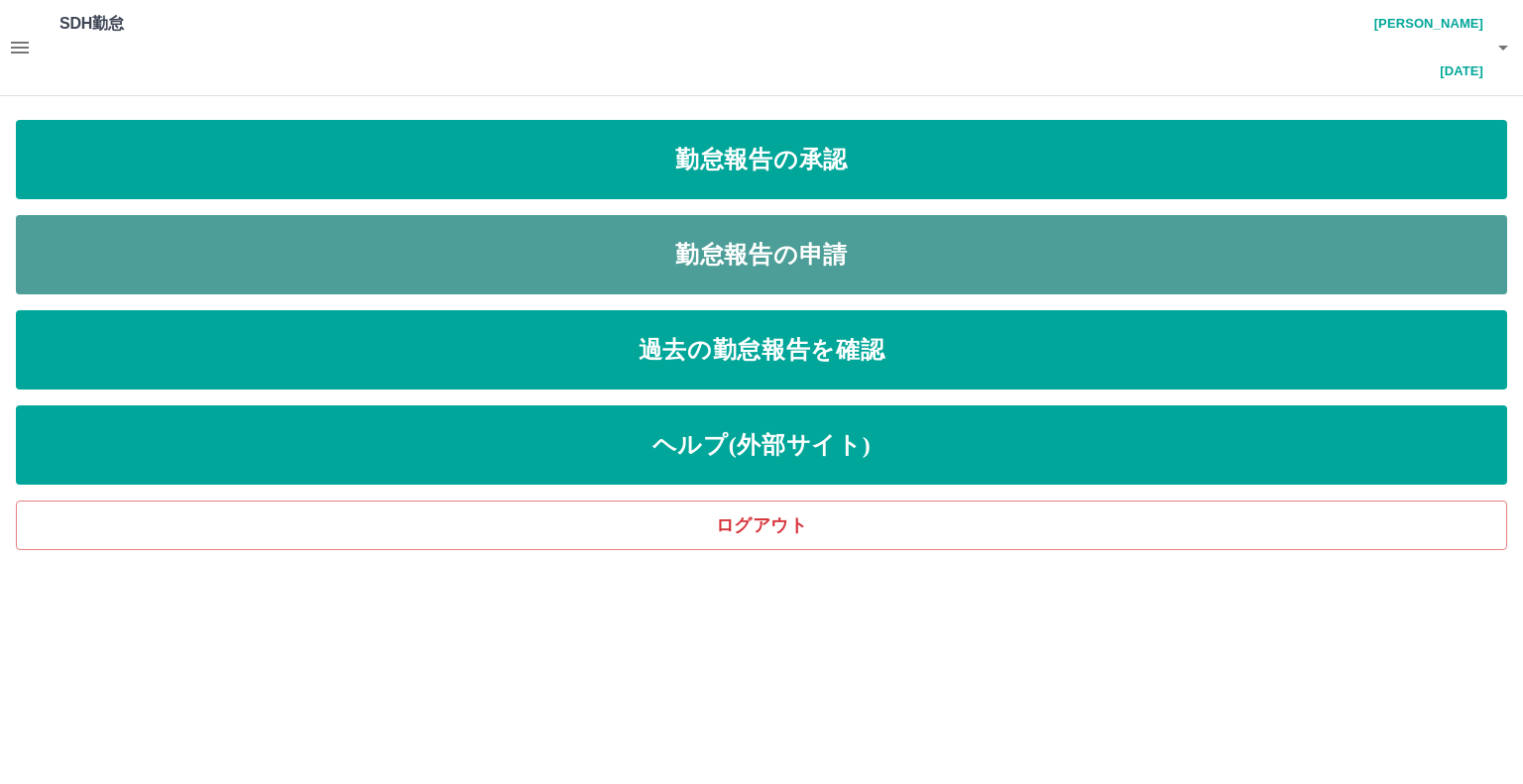 click on "勤怠報告の申請" at bounding box center [762, 255] 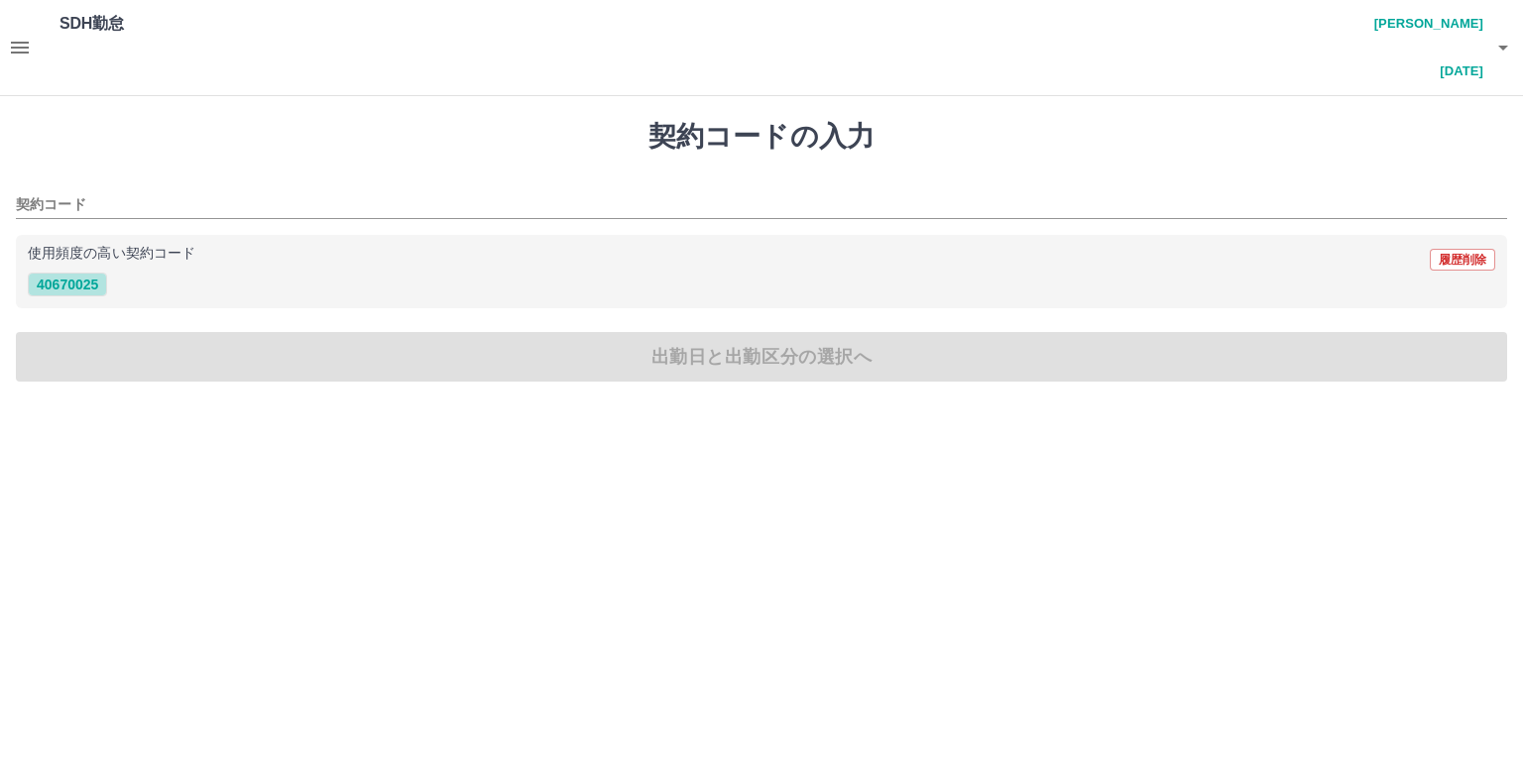 drag, startPoint x: 55, startPoint y: 237, endPoint x: 98, endPoint y: 258, distance: 47.853944 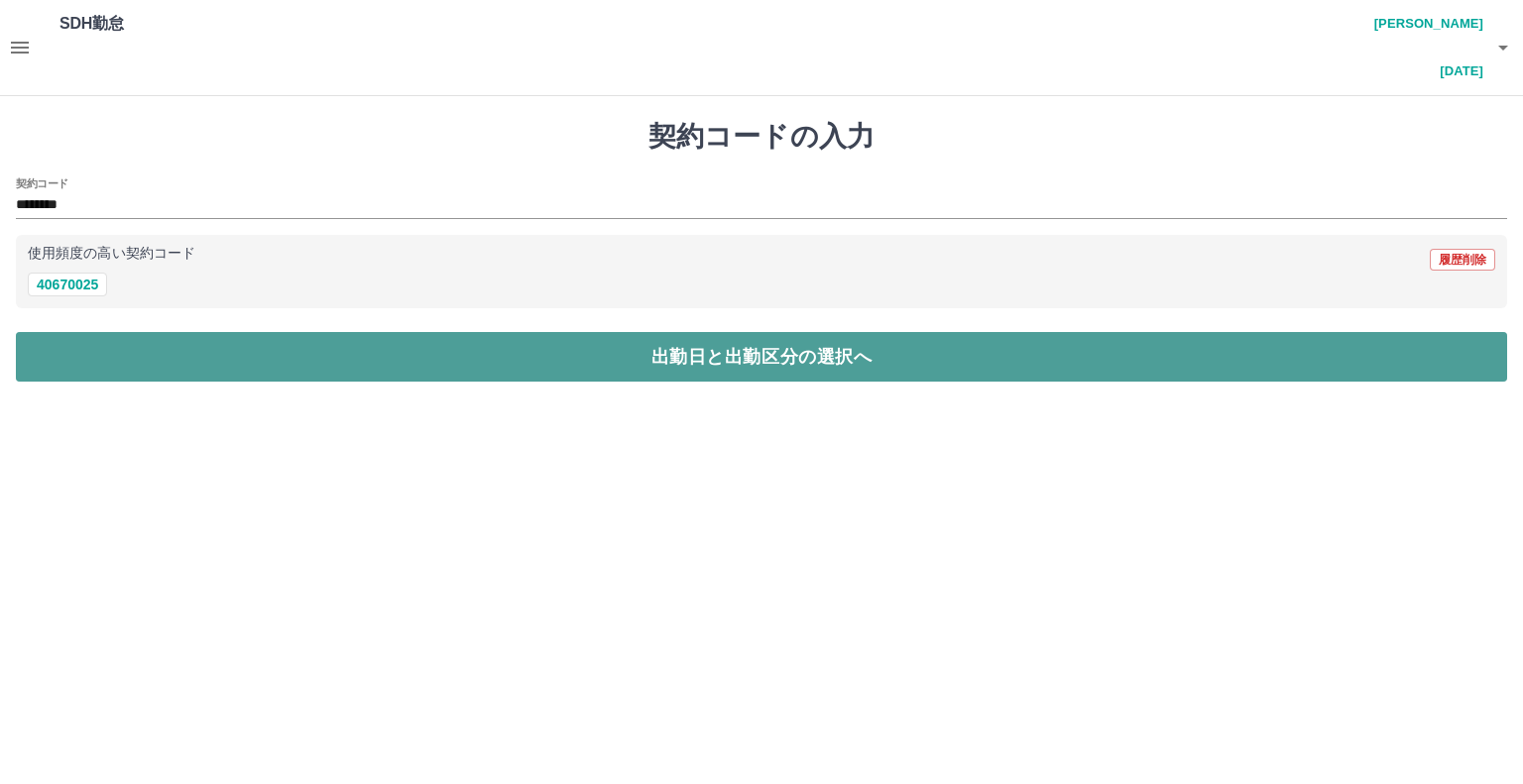click on "出勤日と出勤区分の選択へ" at bounding box center [762, 357] 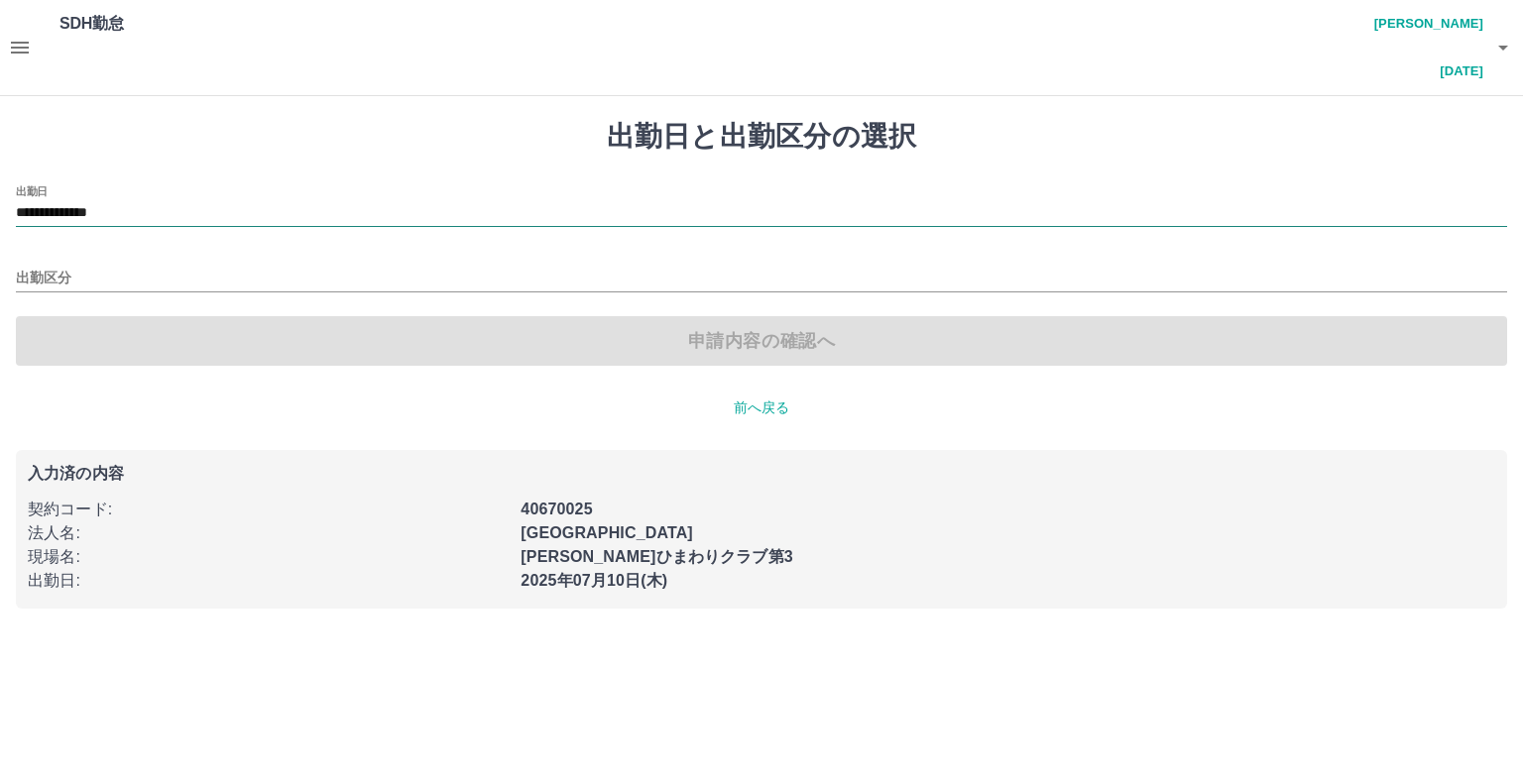 click on "**********" at bounding box center [762, 213] 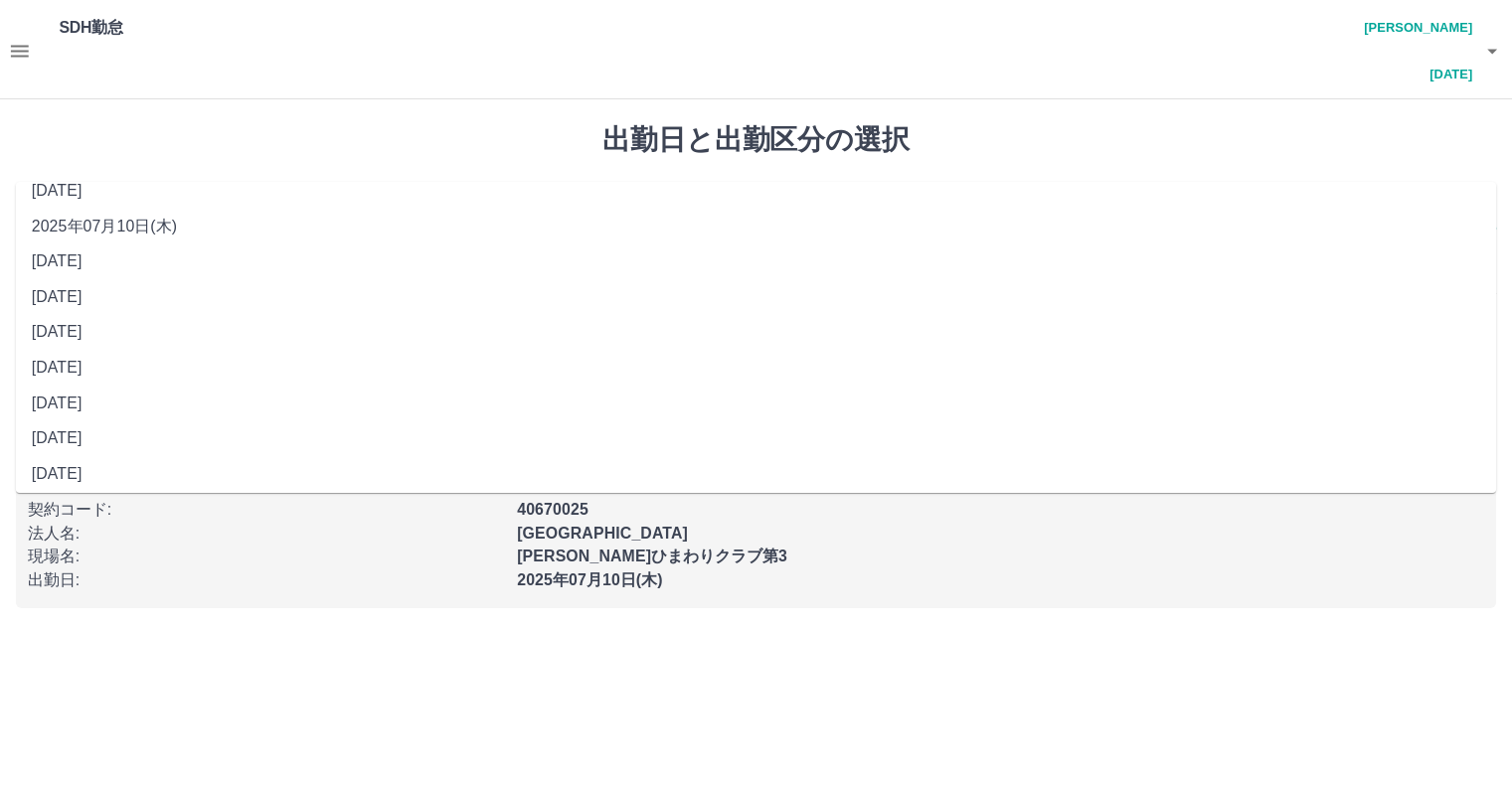 scroll, scrollTop: 23, scrollLeft: 0, axis: vertical 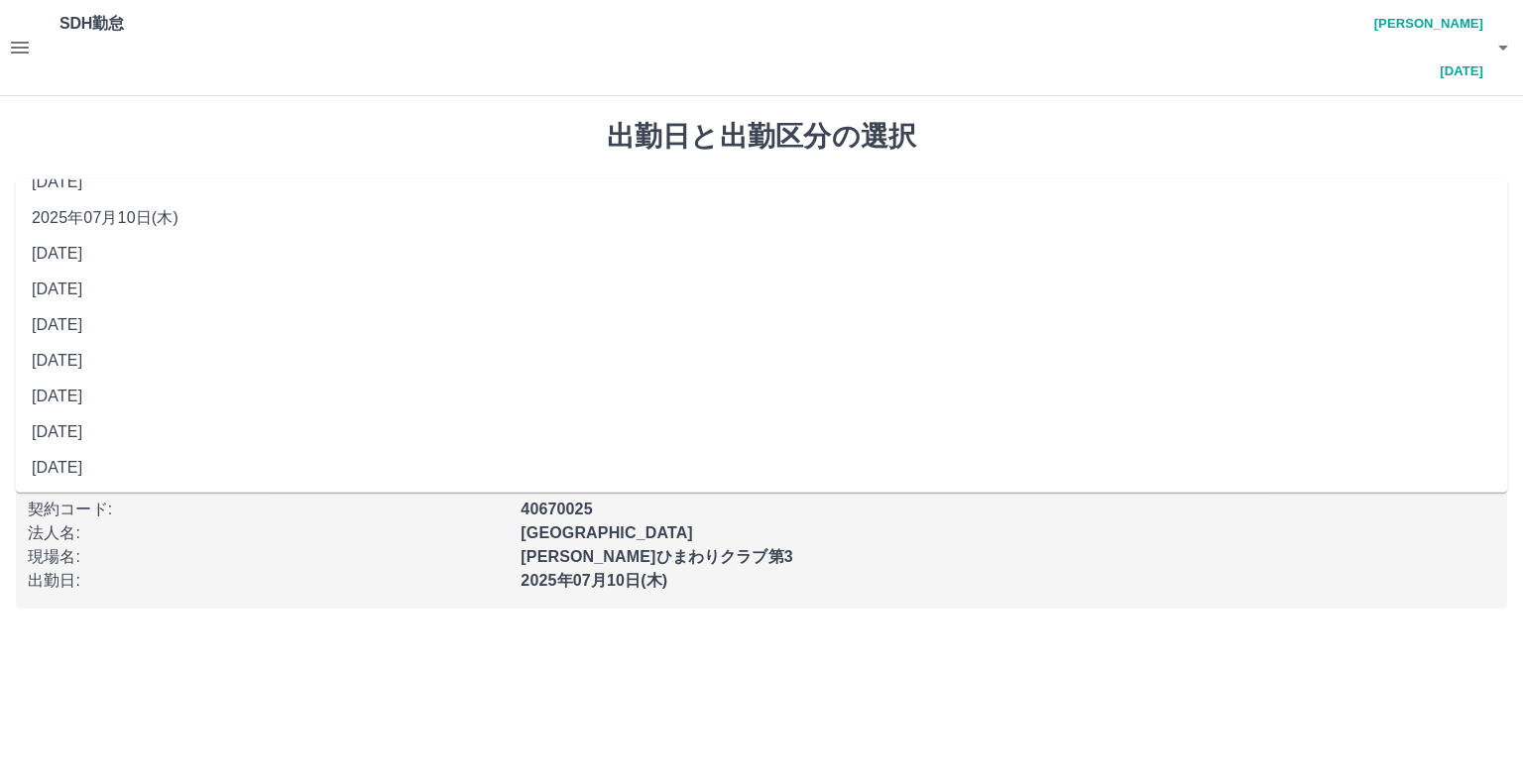 click on "[DATE]" at bounding box center [762, 468] 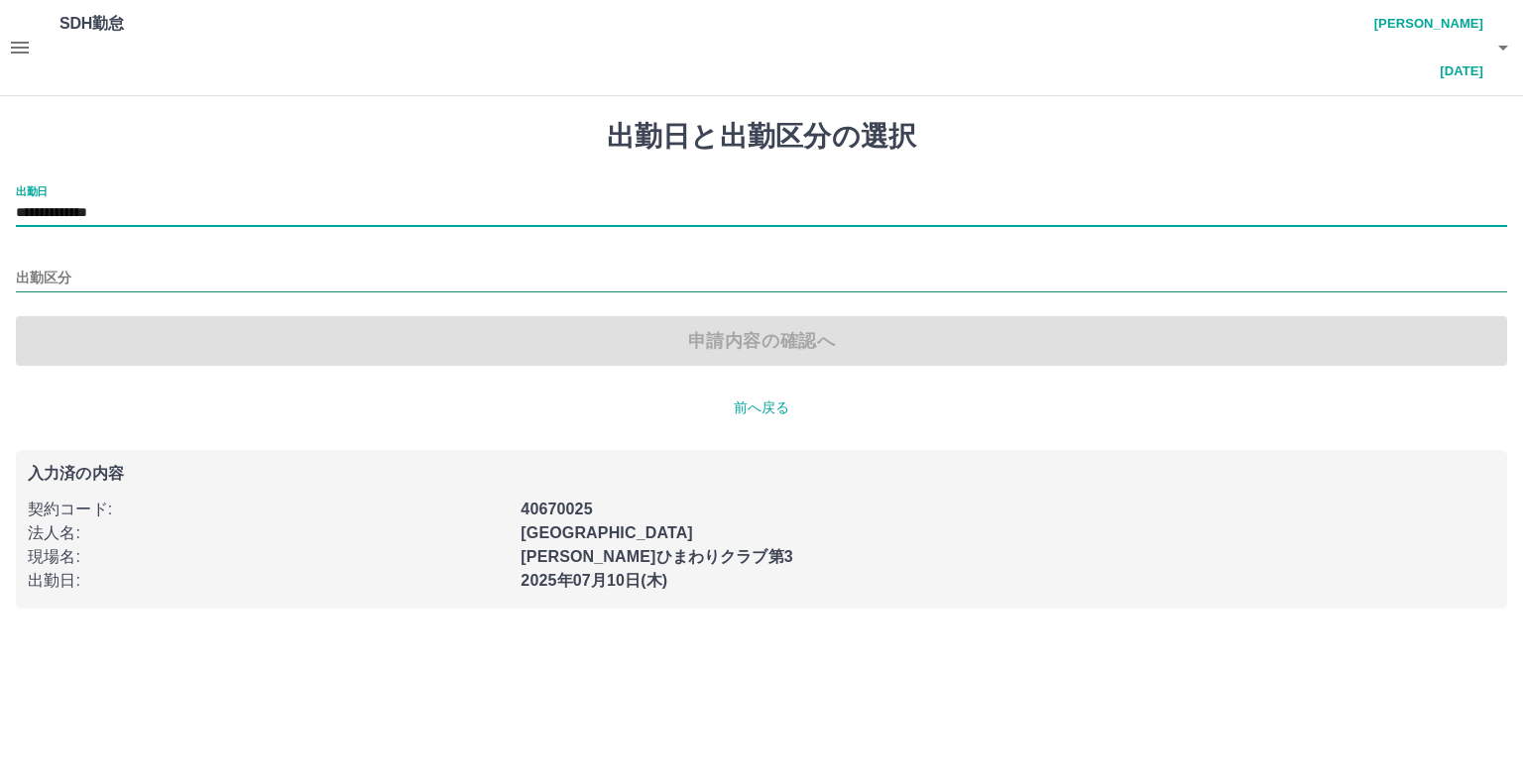 click on "出勤区分" at bounding box center (762, 279) 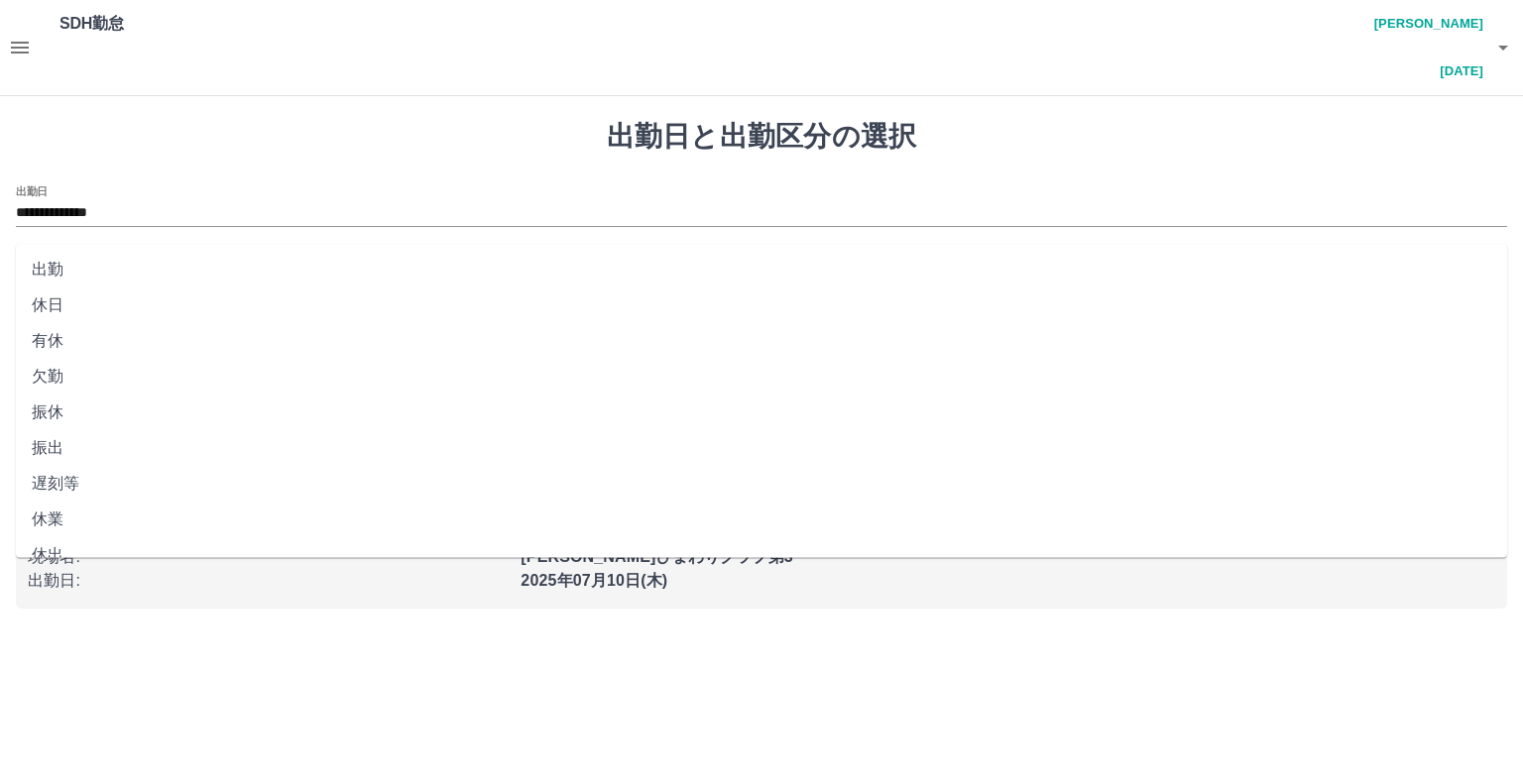 click on "出勤" at bounding box center (762, 270) 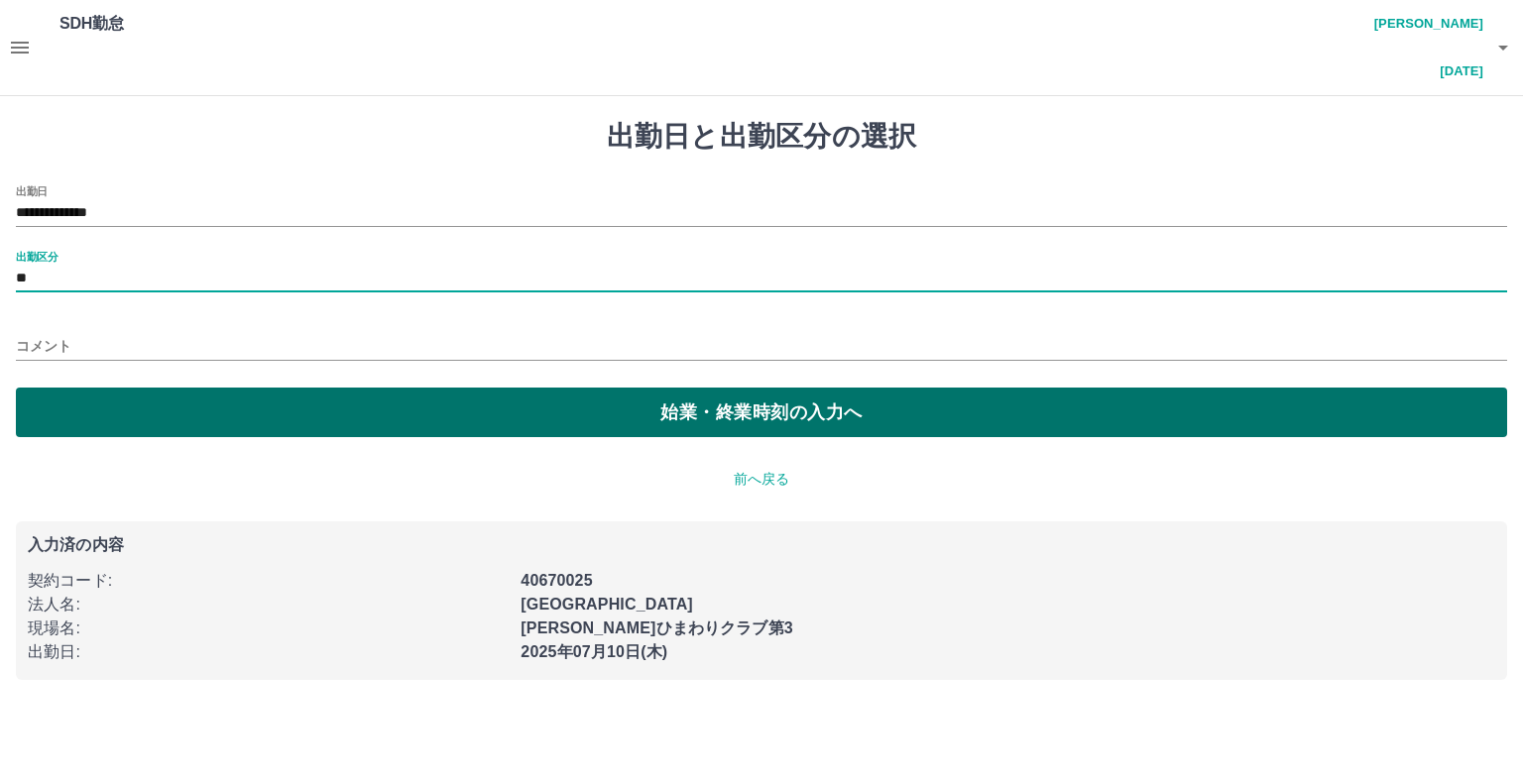 click on "始業・終業時刻の入力へ" at bounding box center [762, 412] 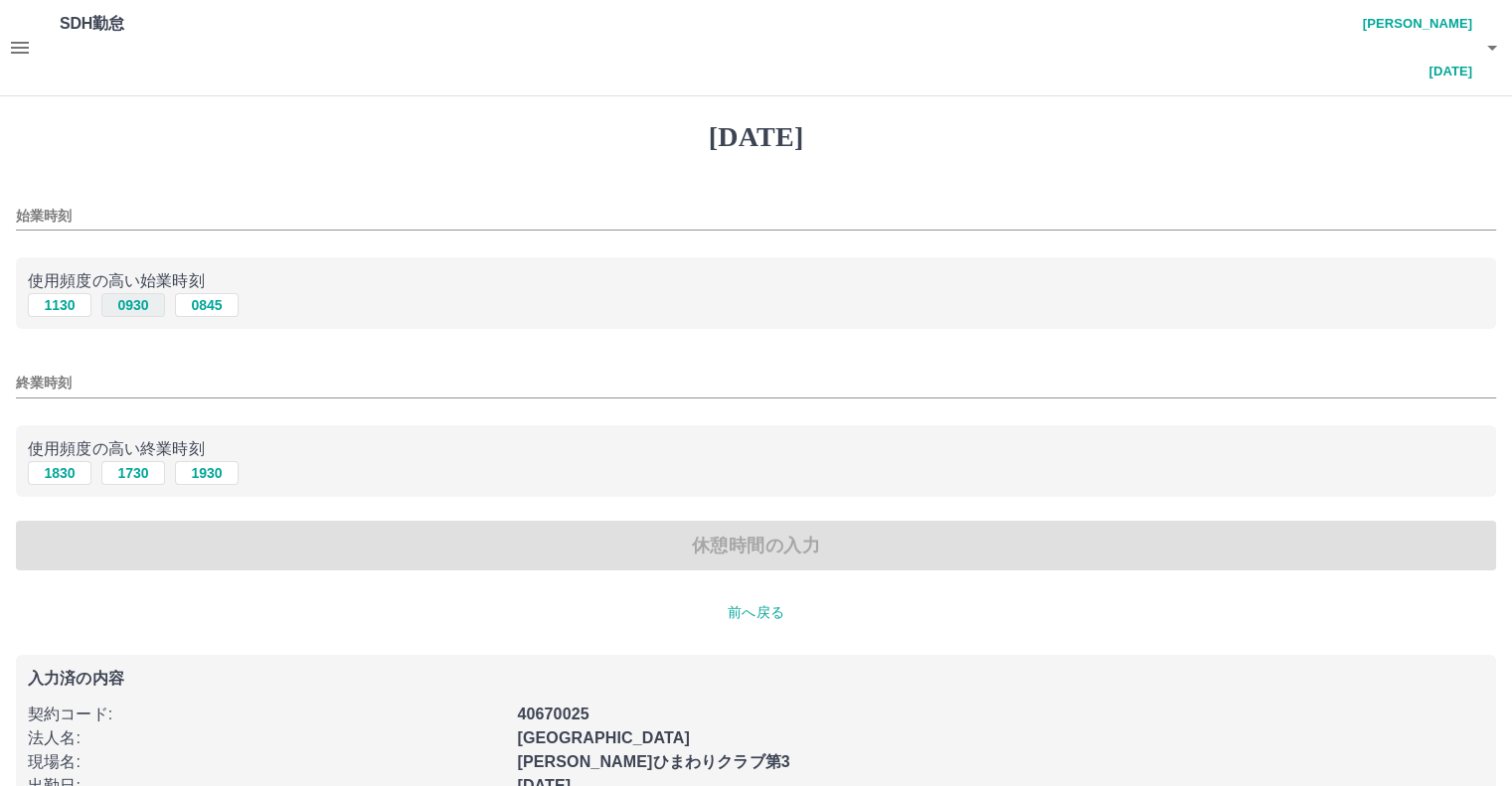 click on "0930" at bounding box center [133, 305] 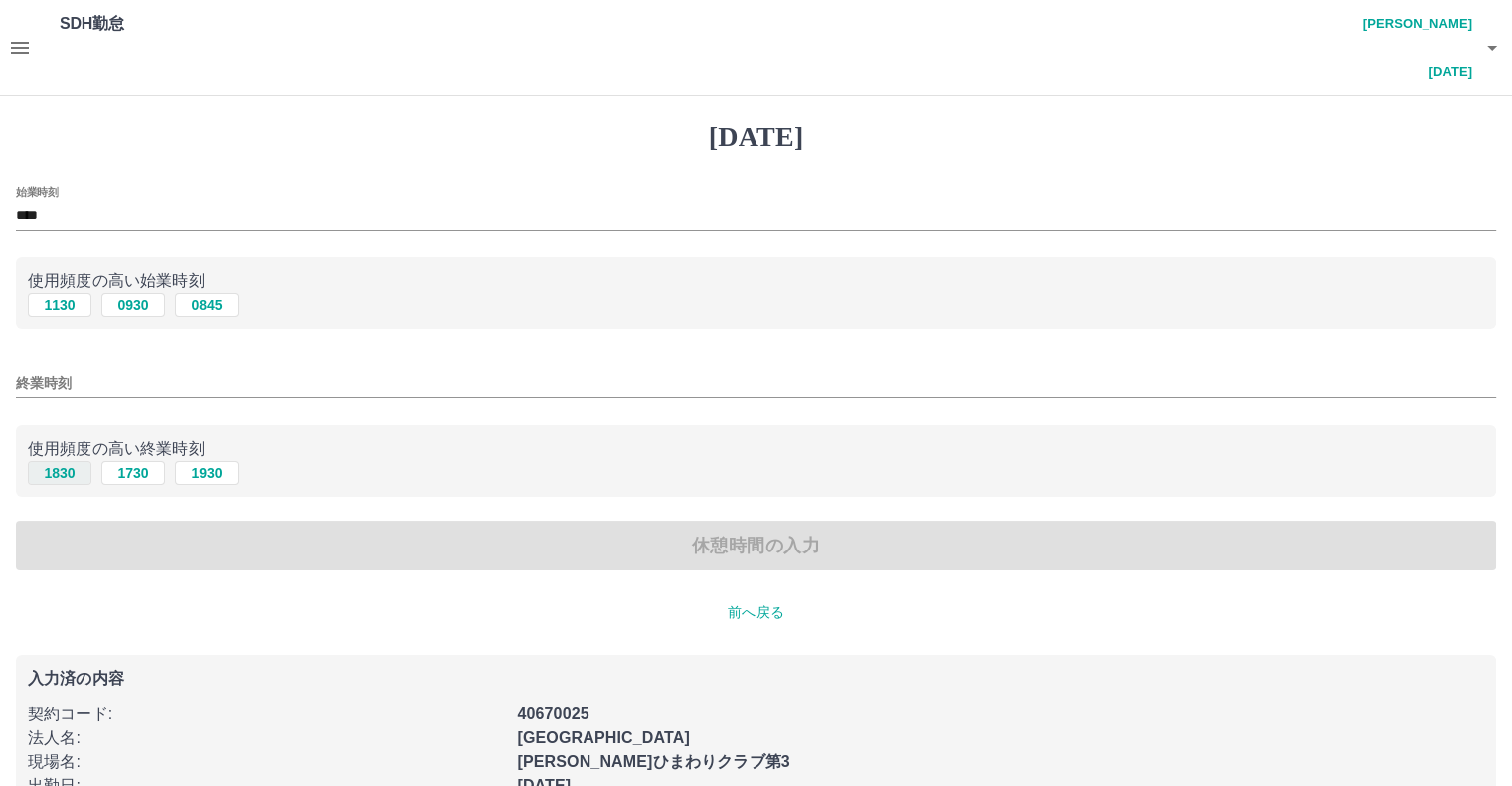 click on "1830" at bounding box center [60, 473] 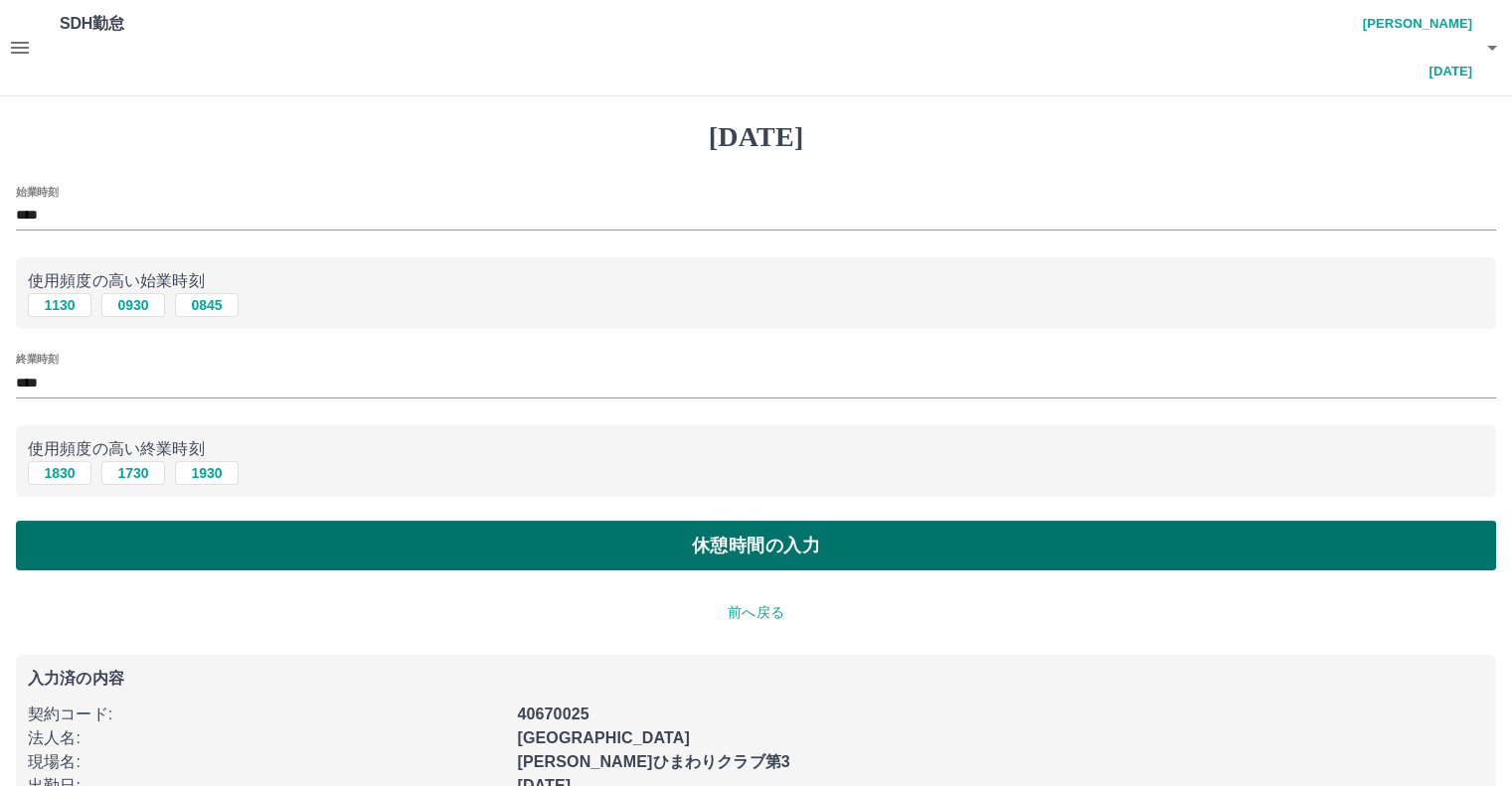 click on "休憩時間の入力" at bounding box center (756, 546) 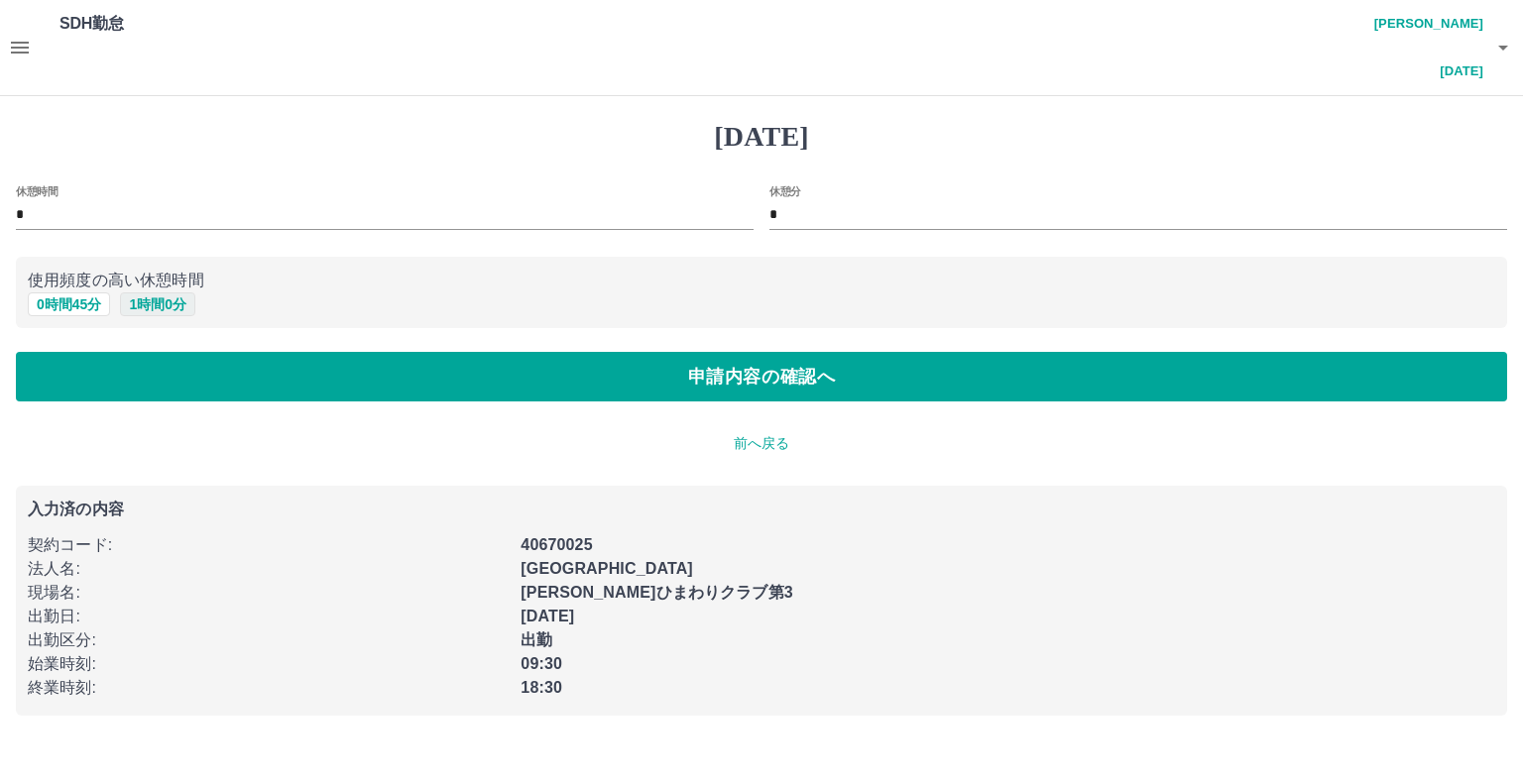 click on "1 時間 0 分" at bounding box center (158, 304) 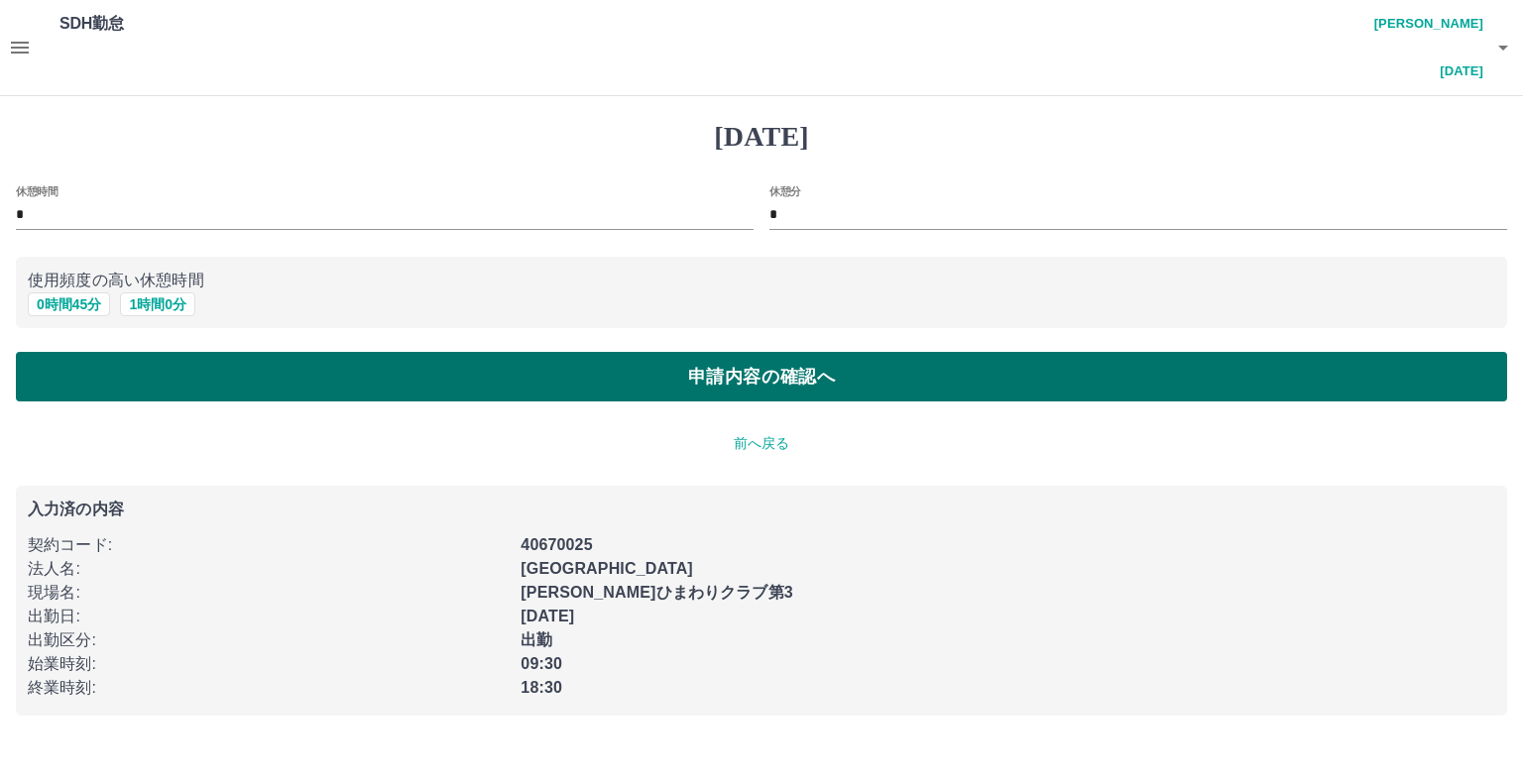 click on "申請内容の確認へ" at bounding box center (762, 377) 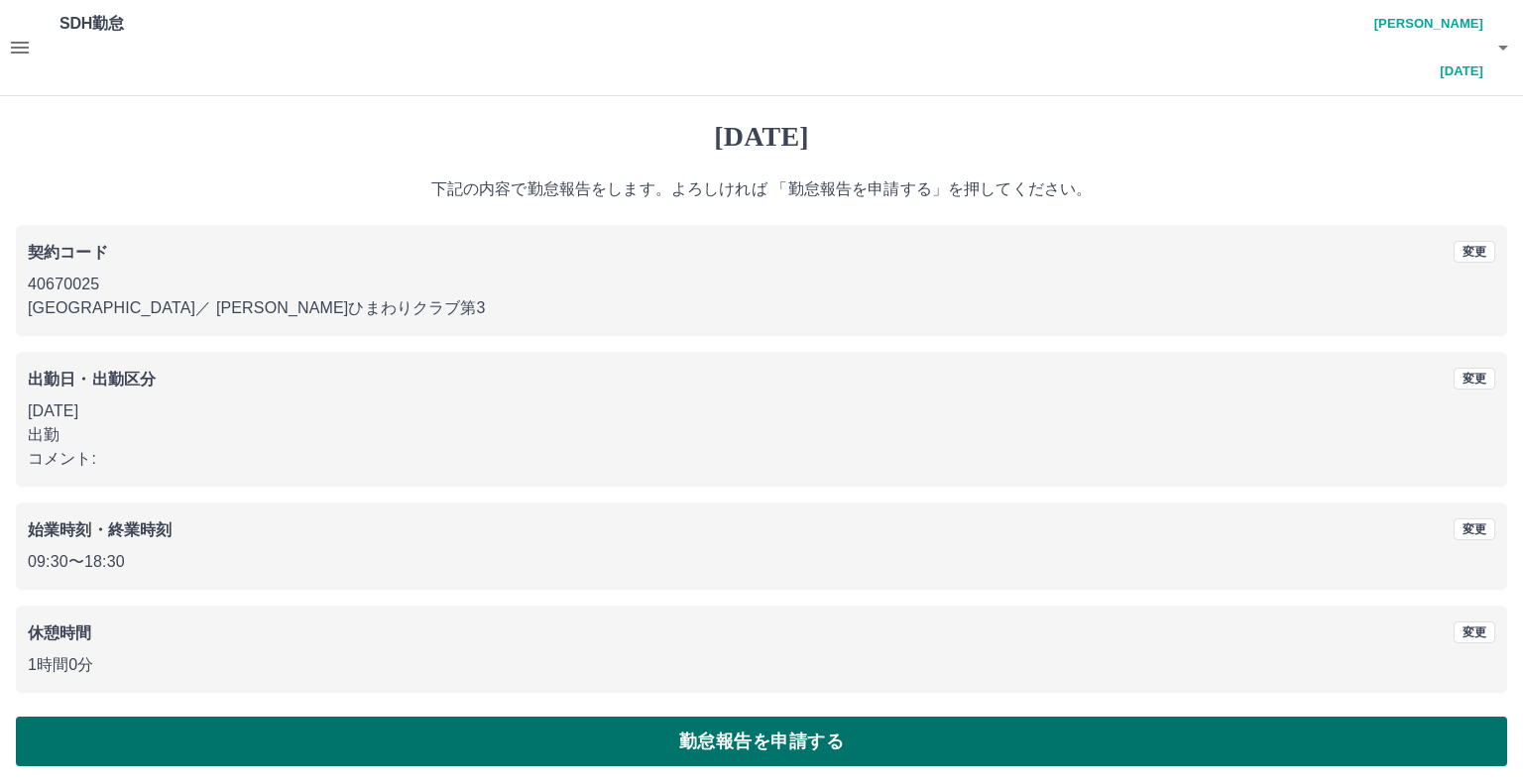 click on "勤怠報告を申請する" at bounding box center [762, 741] 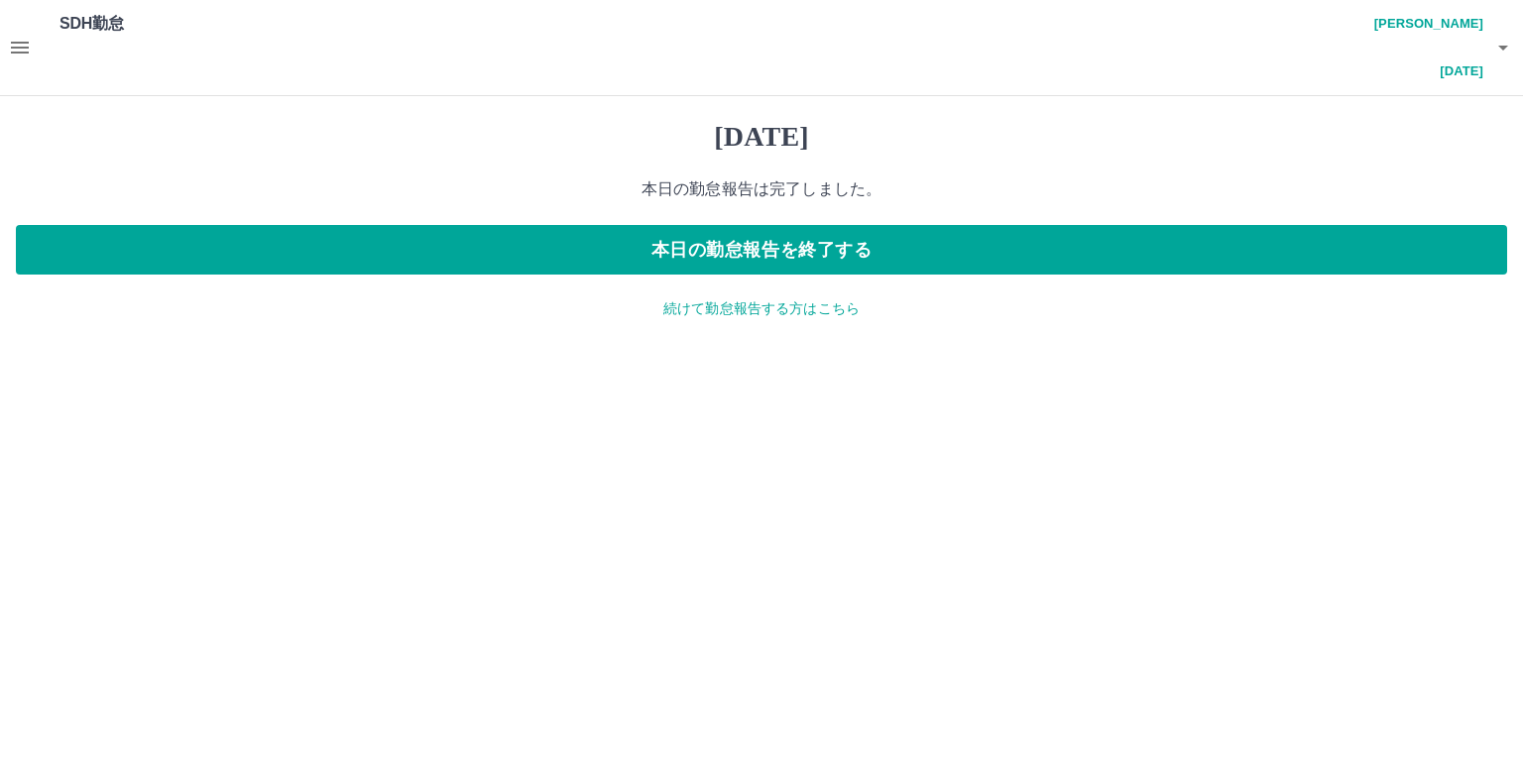 click on "続けて勤怠報告する方はこちら" at bounding box center [762, 308] 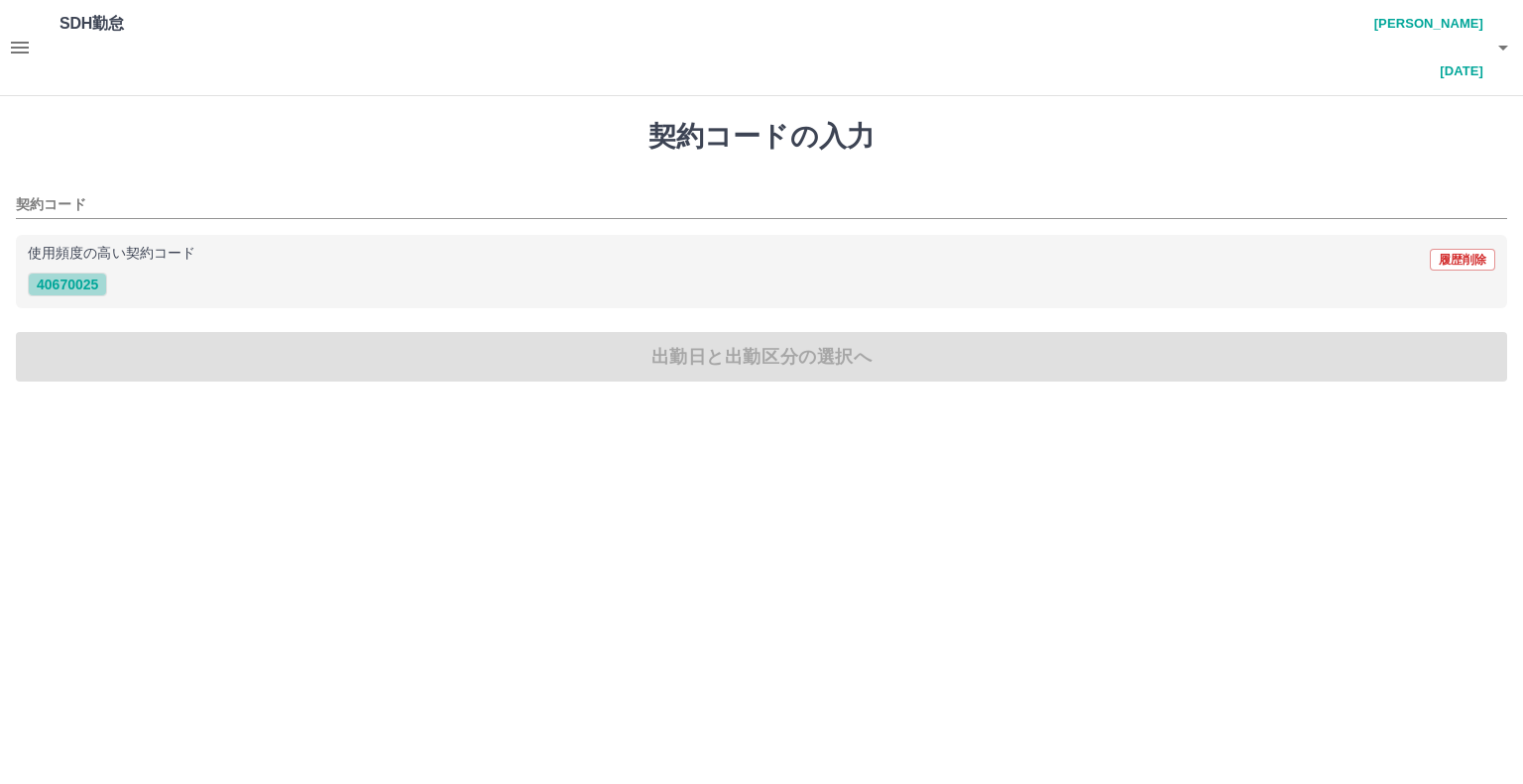 click on "40670025" at bounding box center [67, 284] 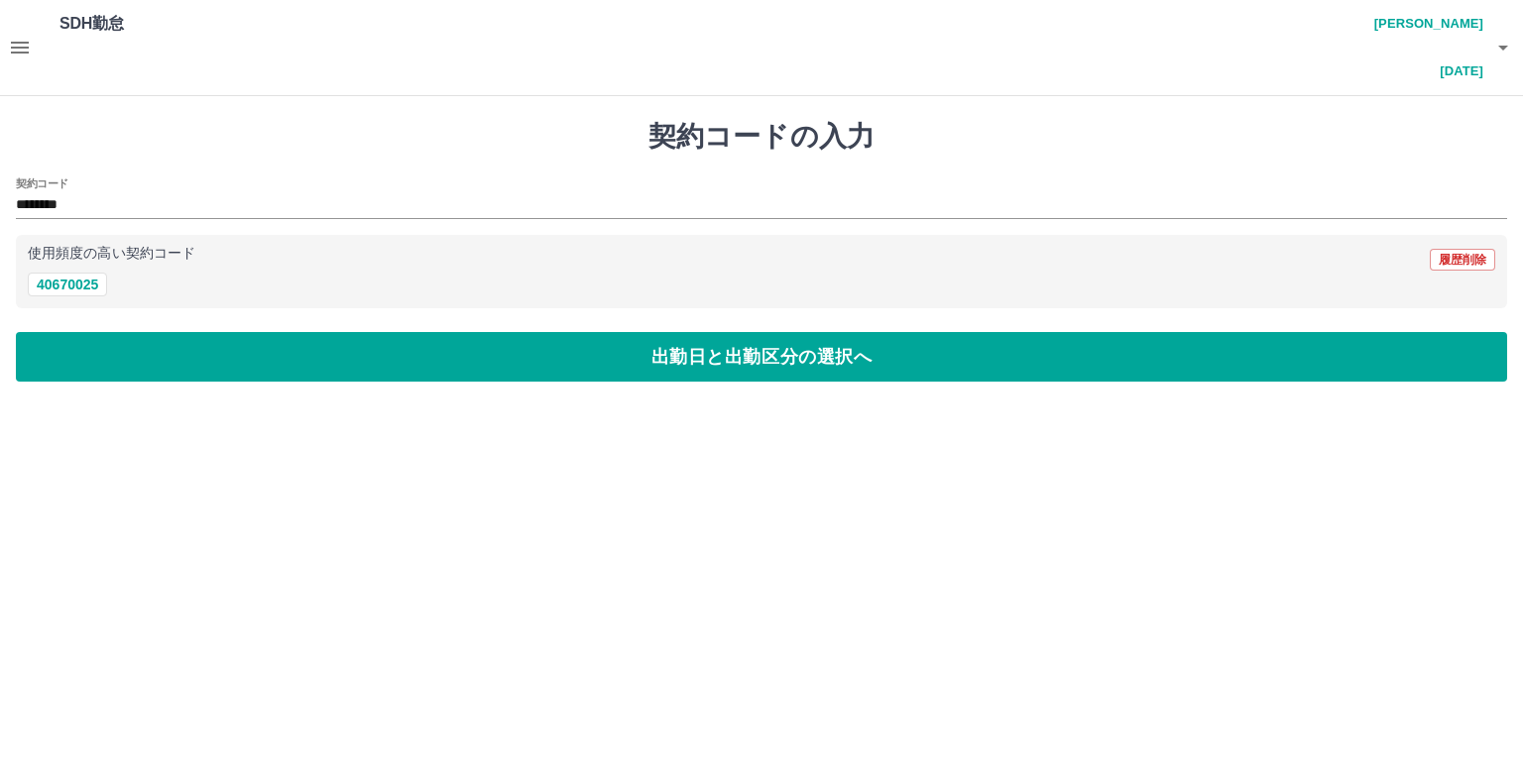 drag, startPoint x: 163, startPoint y: 350, endPoint x: 170, endPoint y: 303, distance: 47.518417 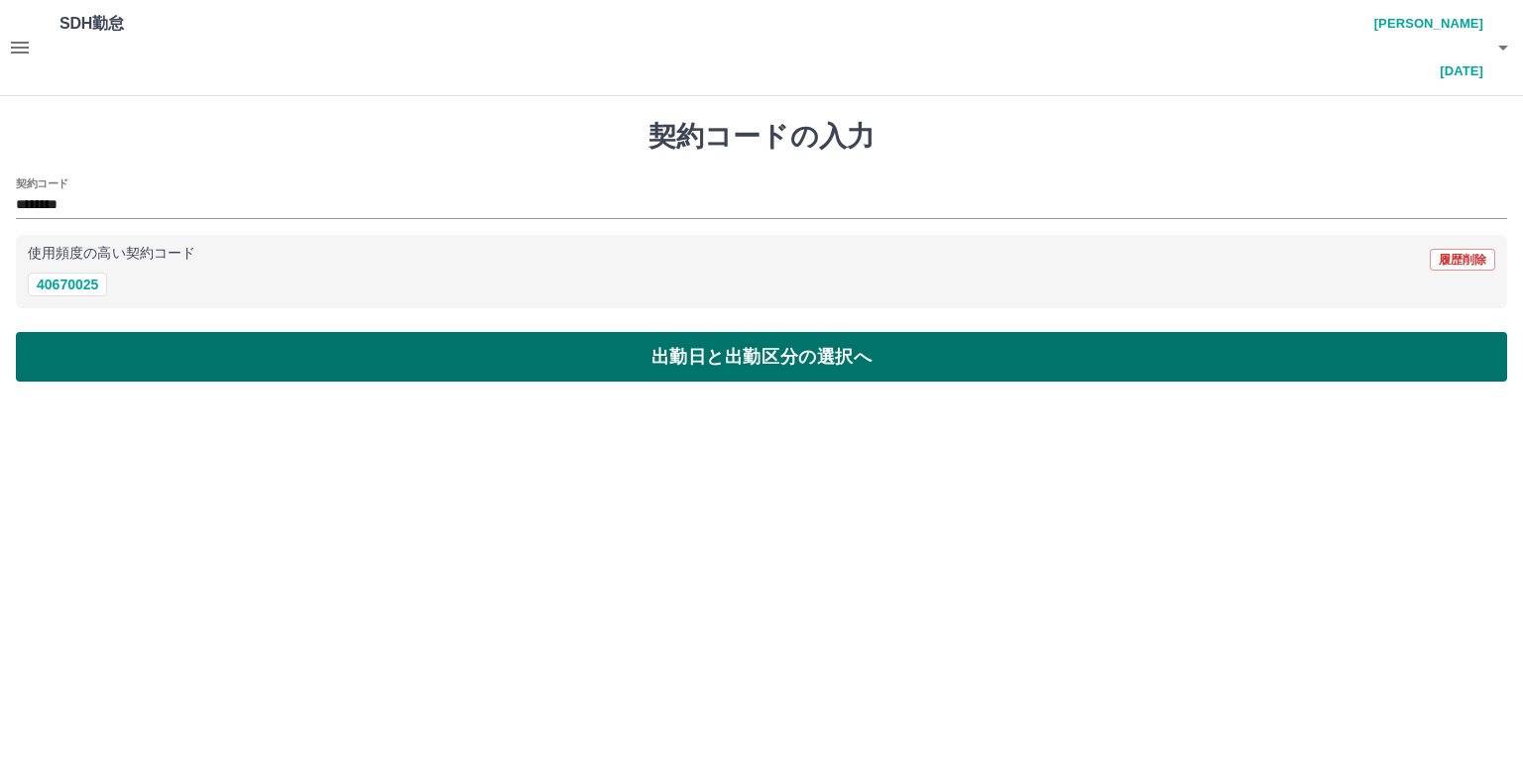 click on "契約コードの入力 契約コード ******** 使用頻度の高い契約コード 履歴削除 40670025 出勤日と出勤区分の選択へ" at bounding box center [762, 251] 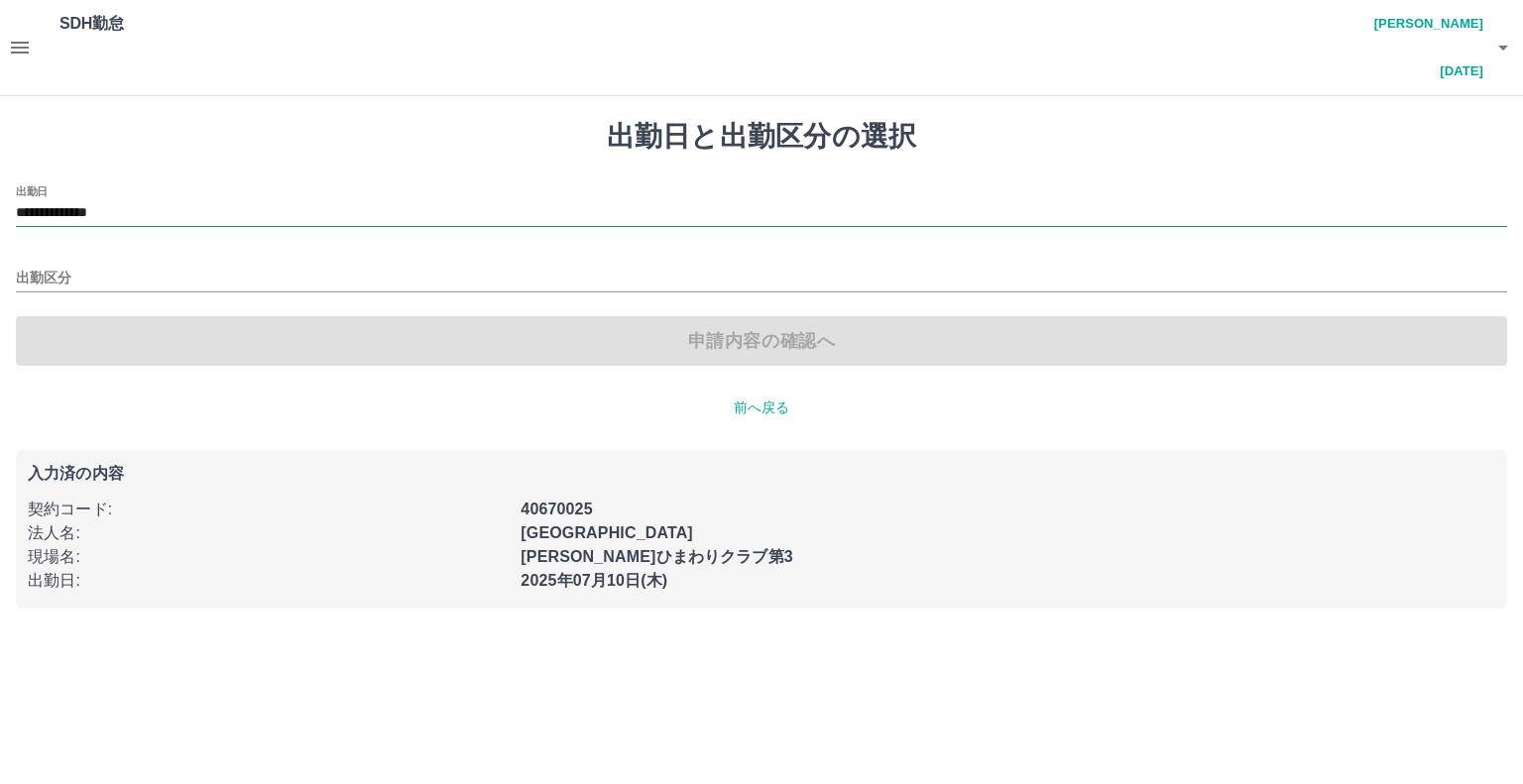 click on "**********" at bounding box center (762, 213) 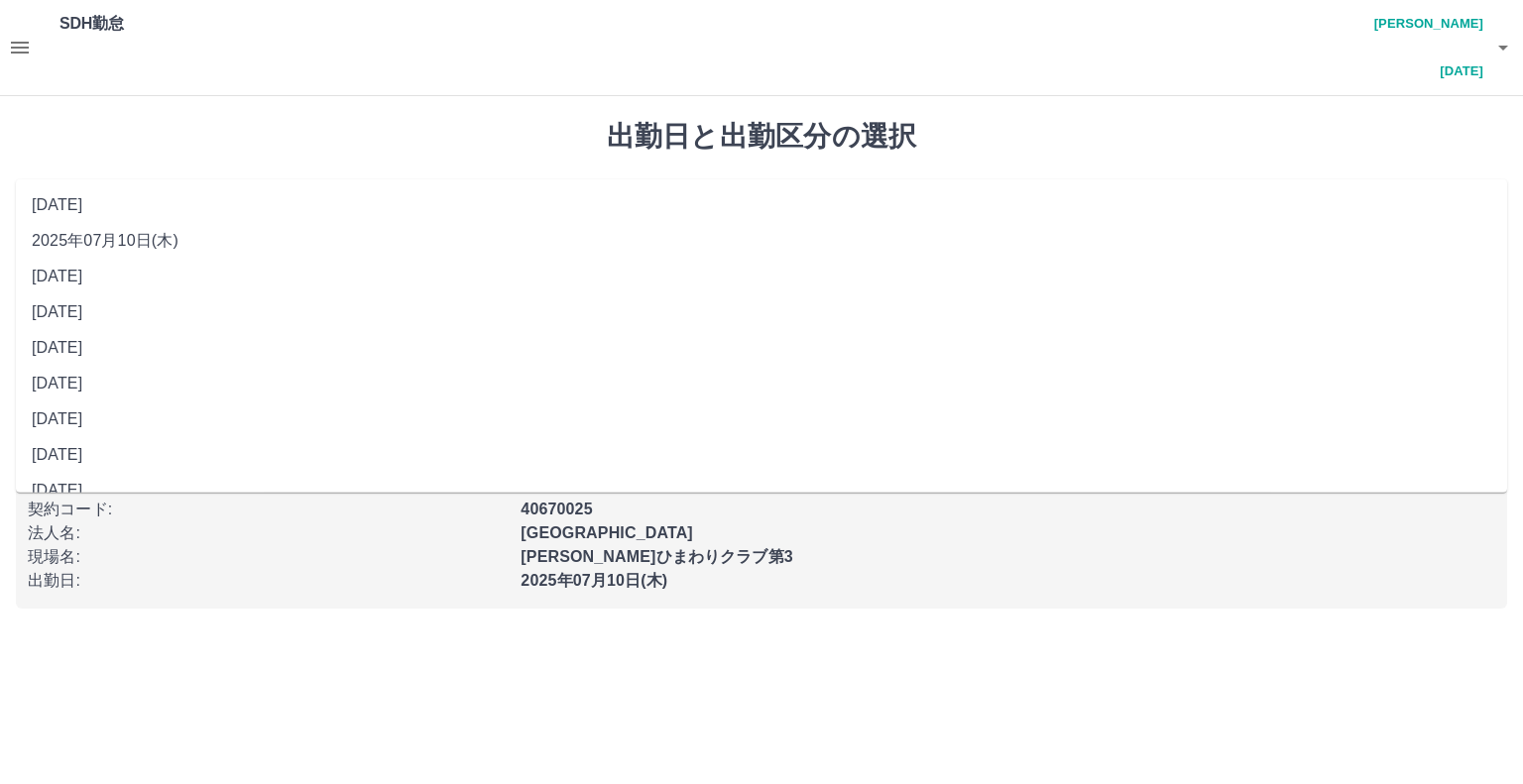 click on "**********" at bounding box center [762, 213] 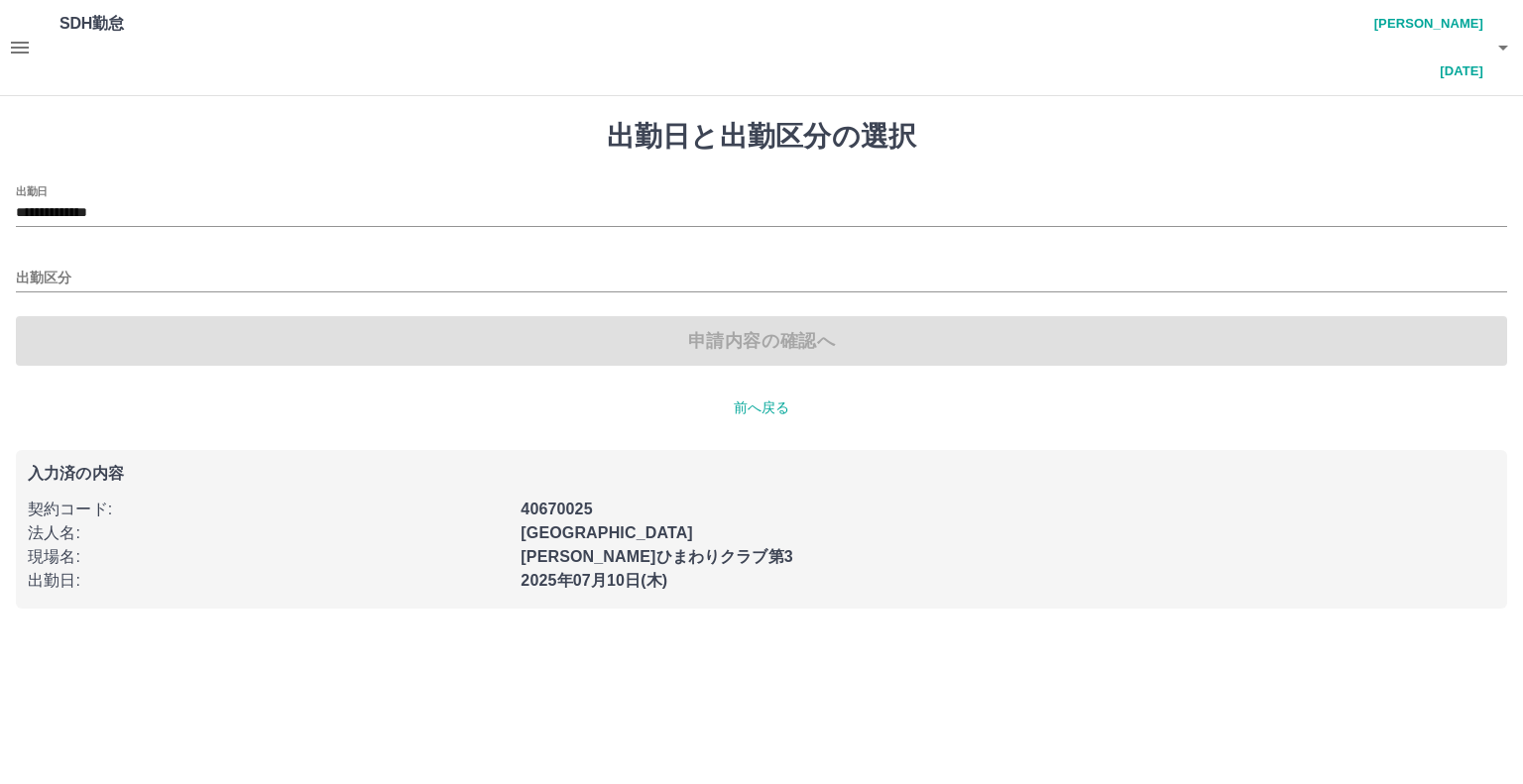 click on "SDH勤怠 [PERSON_NAME][DATE]" at bounding box center [762, 48] 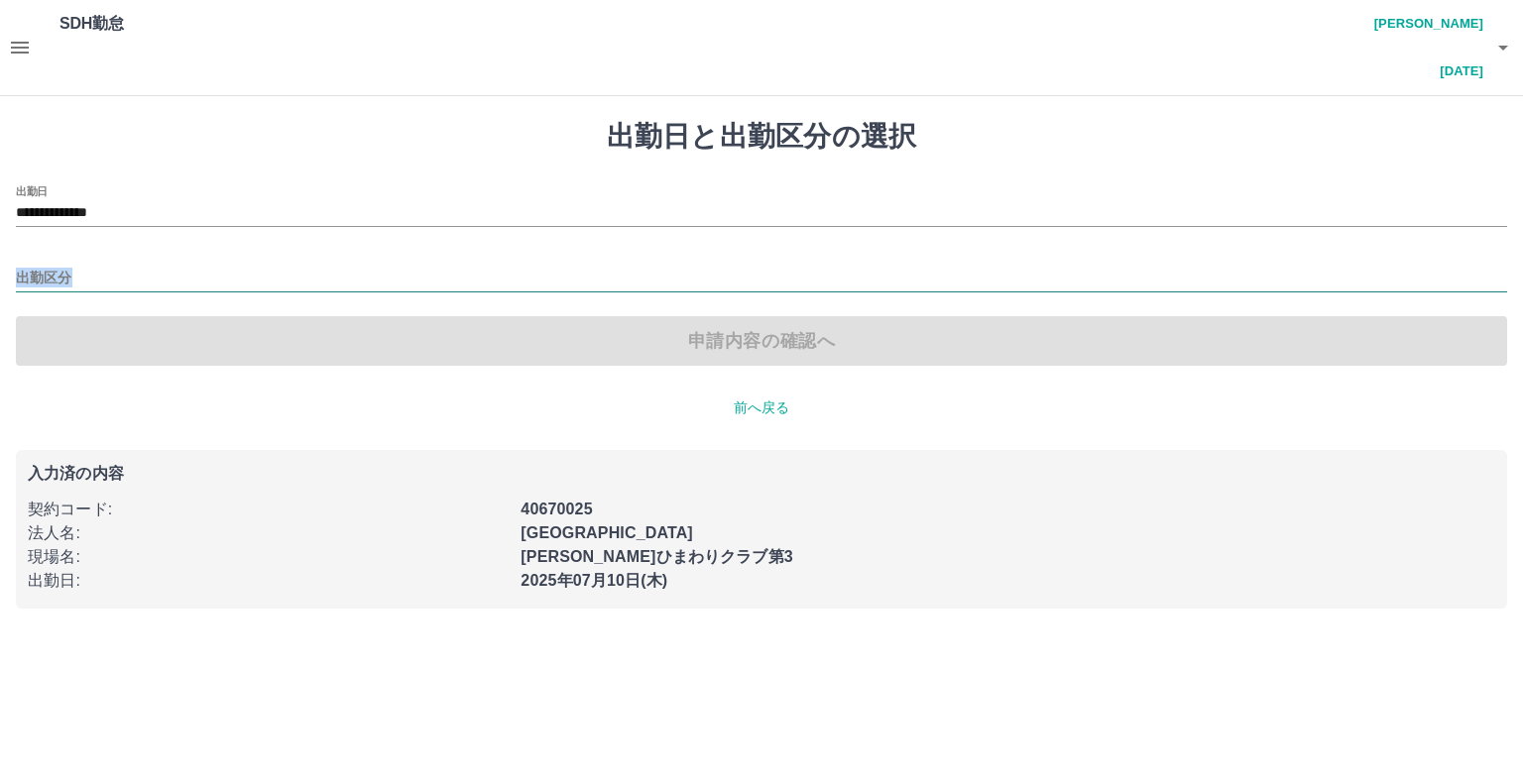 drag, startPoint x: 234, startPoint y: 197, endPoint x: 235, endPoint y: 231, distance: 34.0147 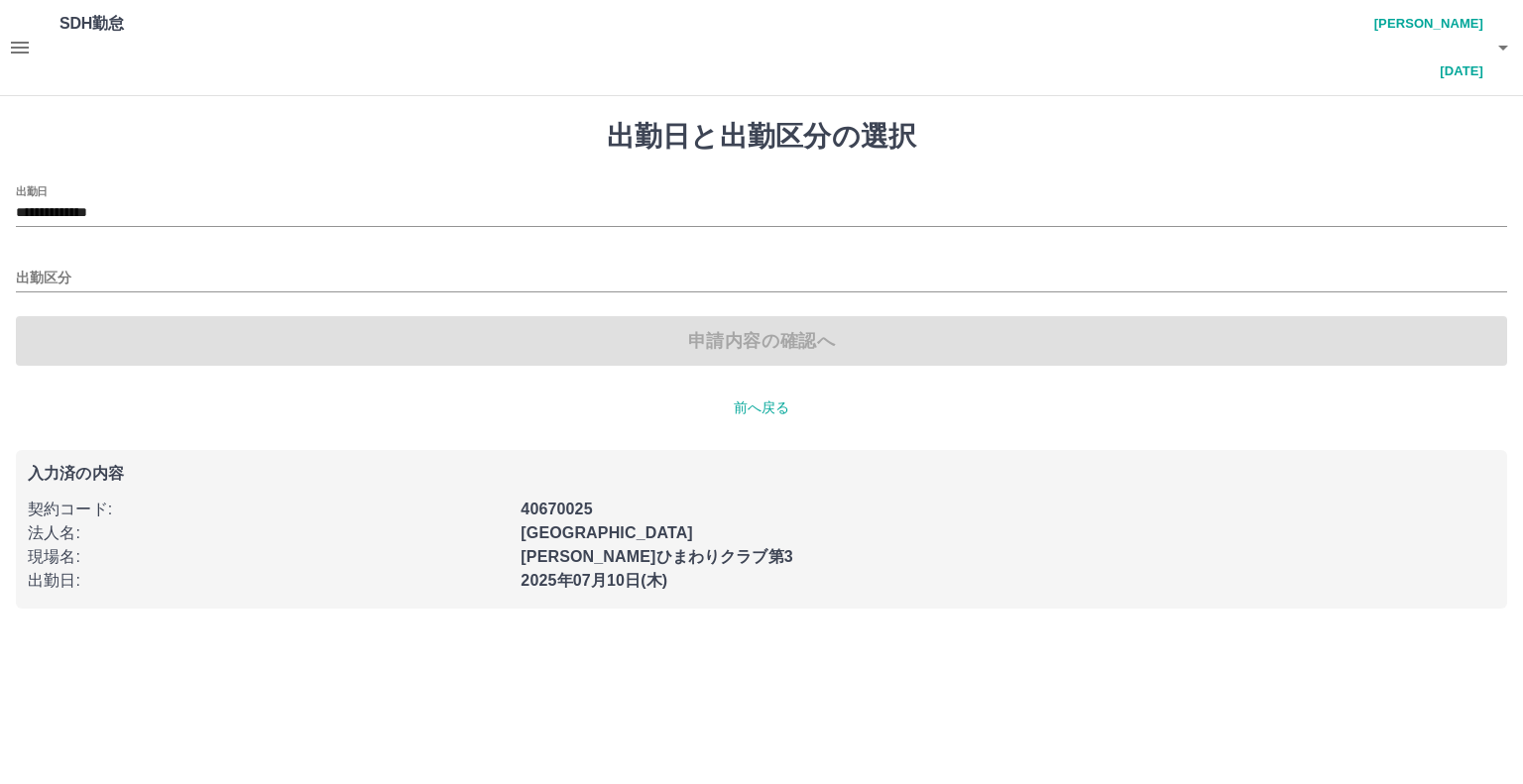 click on "**********" at bounding box center (762, 276) 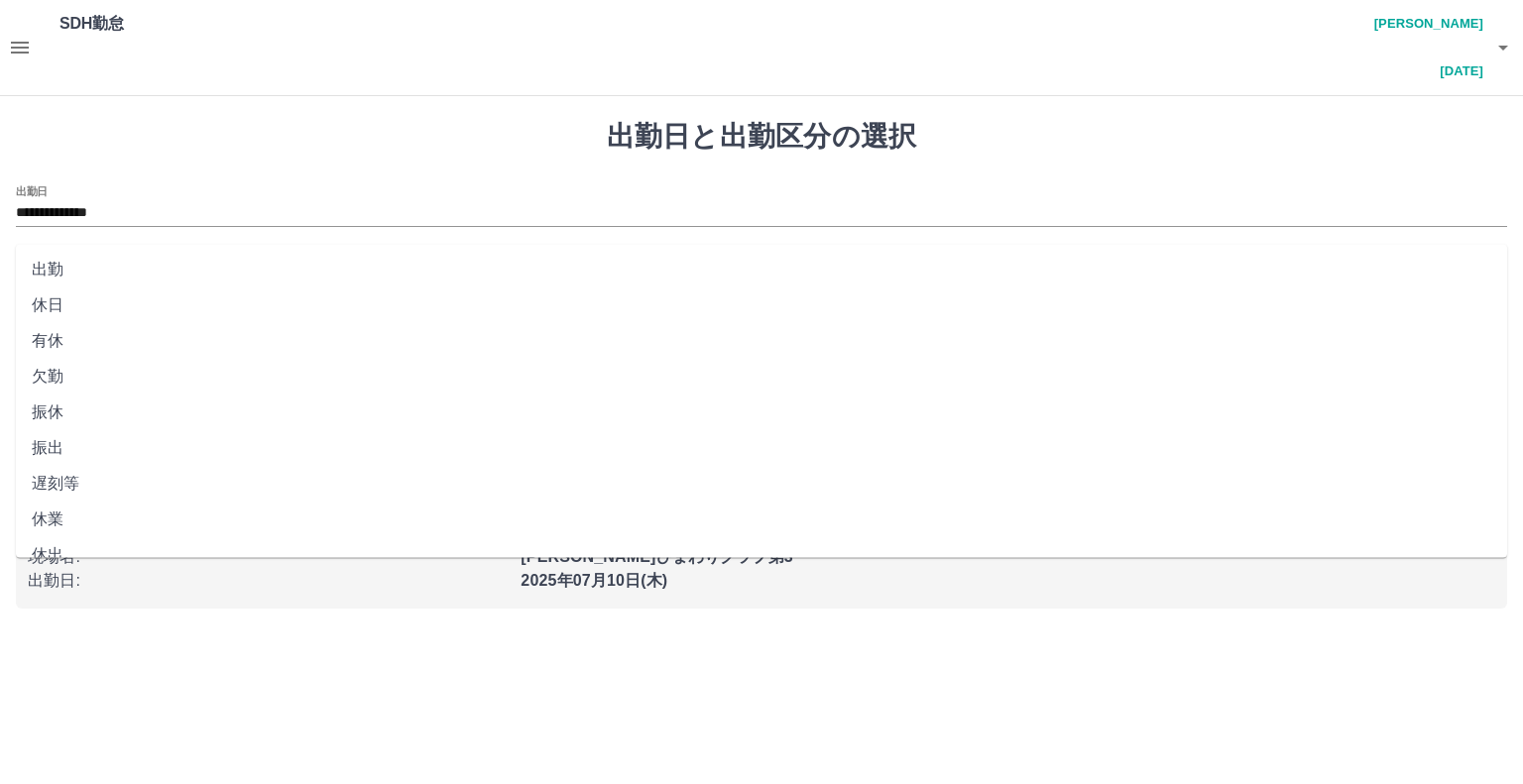 click on "出勤区分" at bounding box center [762, 279] 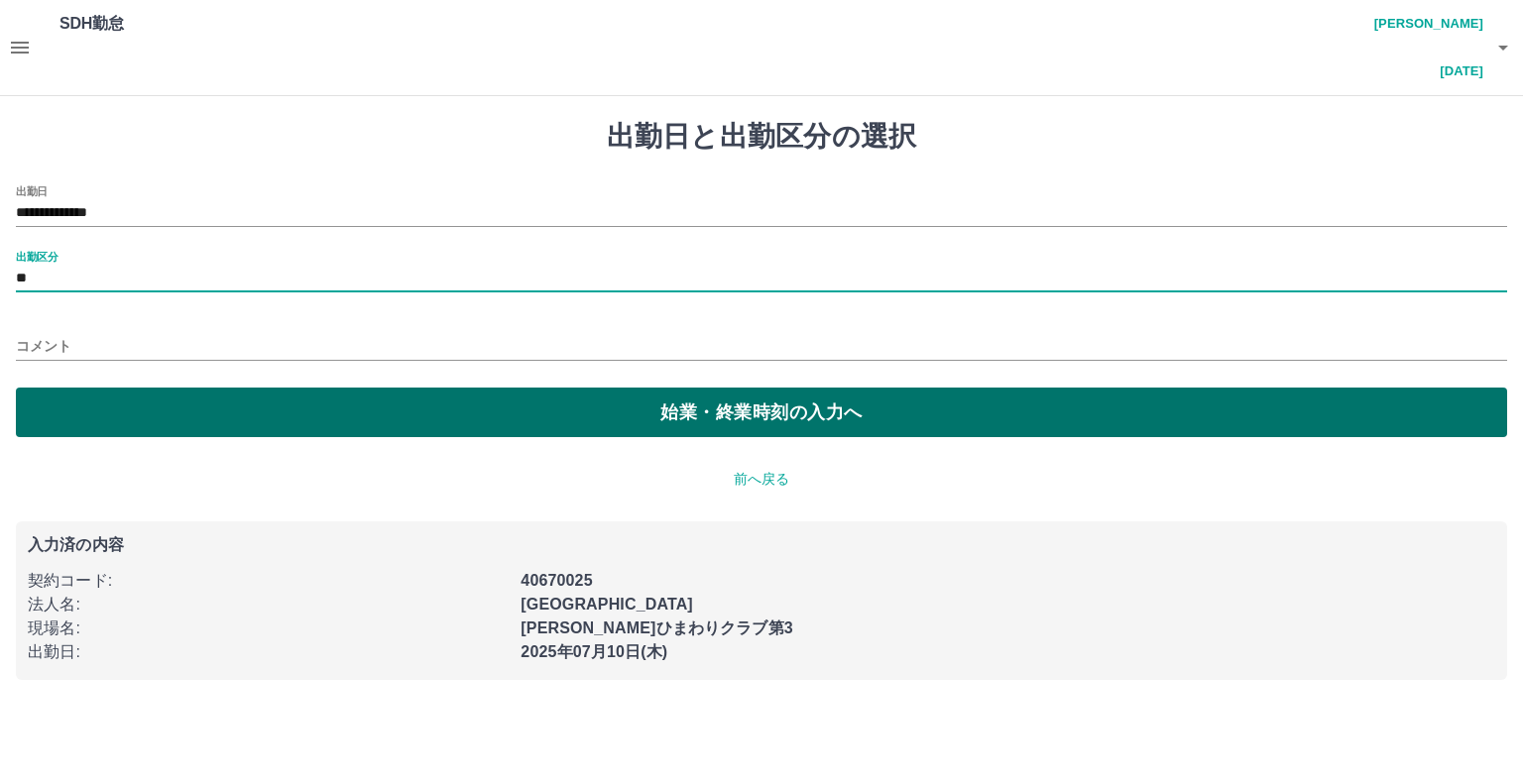 click on "始業・終業時刻の入力へ" at bounding box center (762, 412) 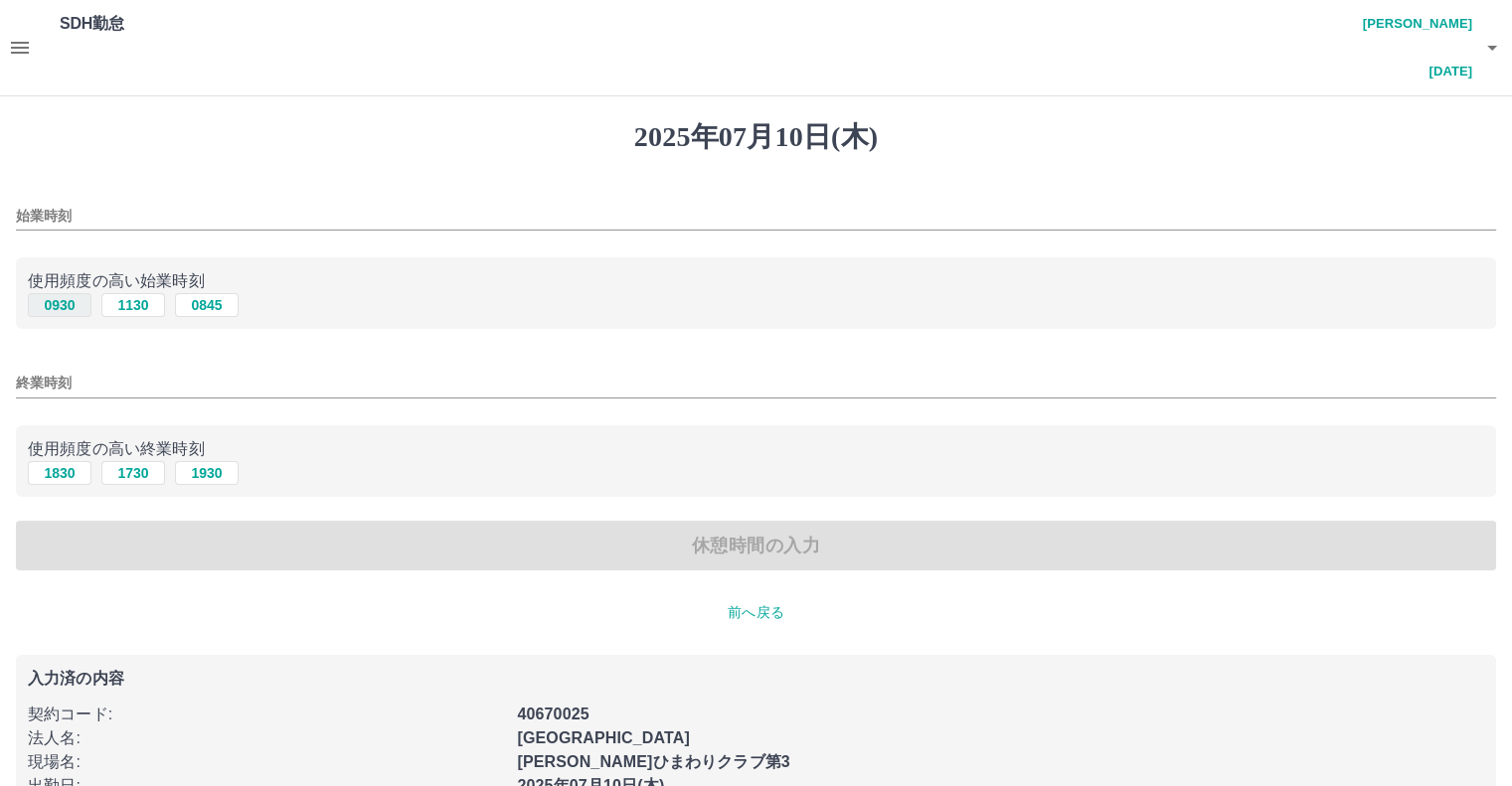 click on "0930" at bounding box center [60, 305] 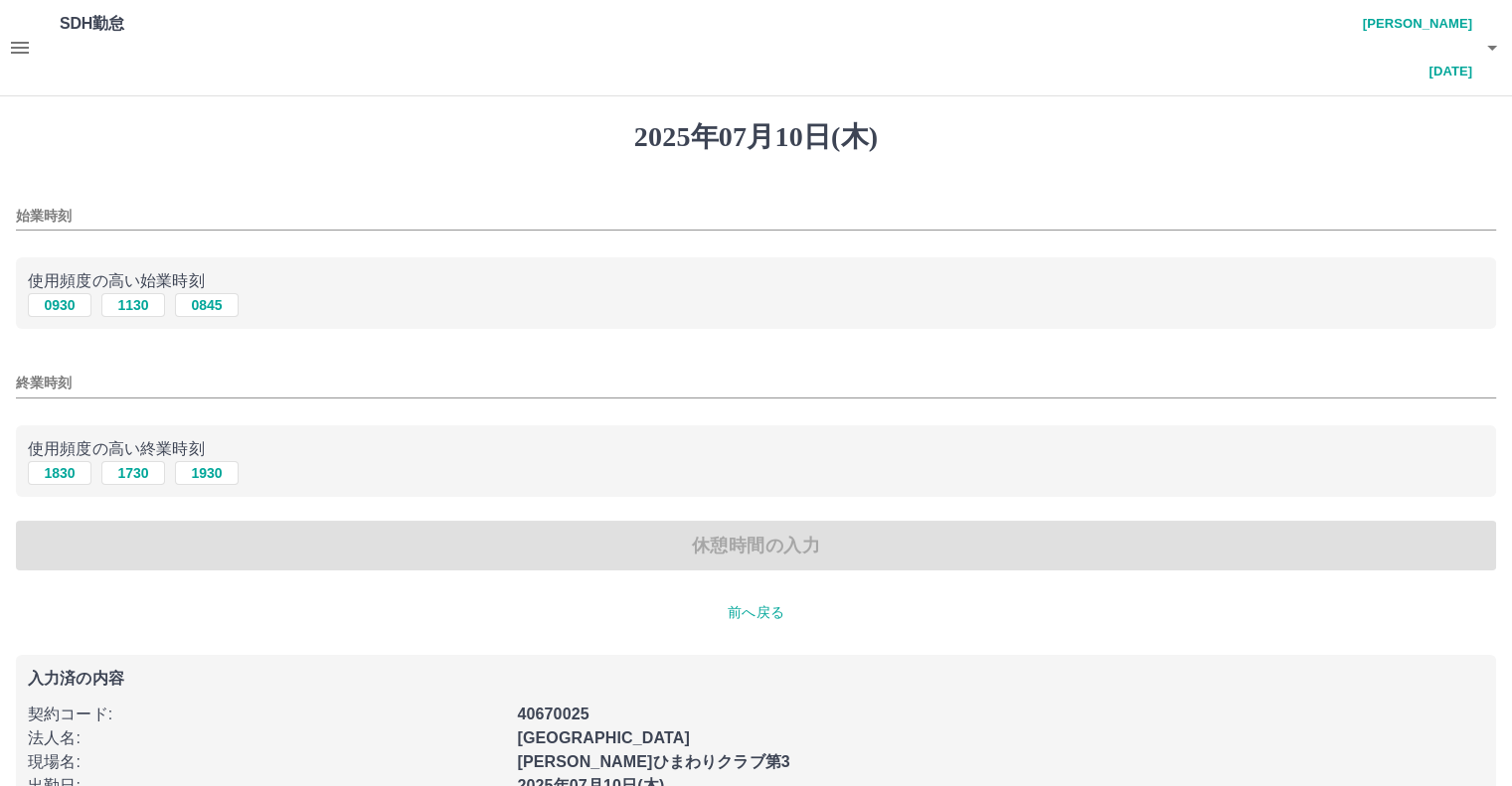 type on "****" 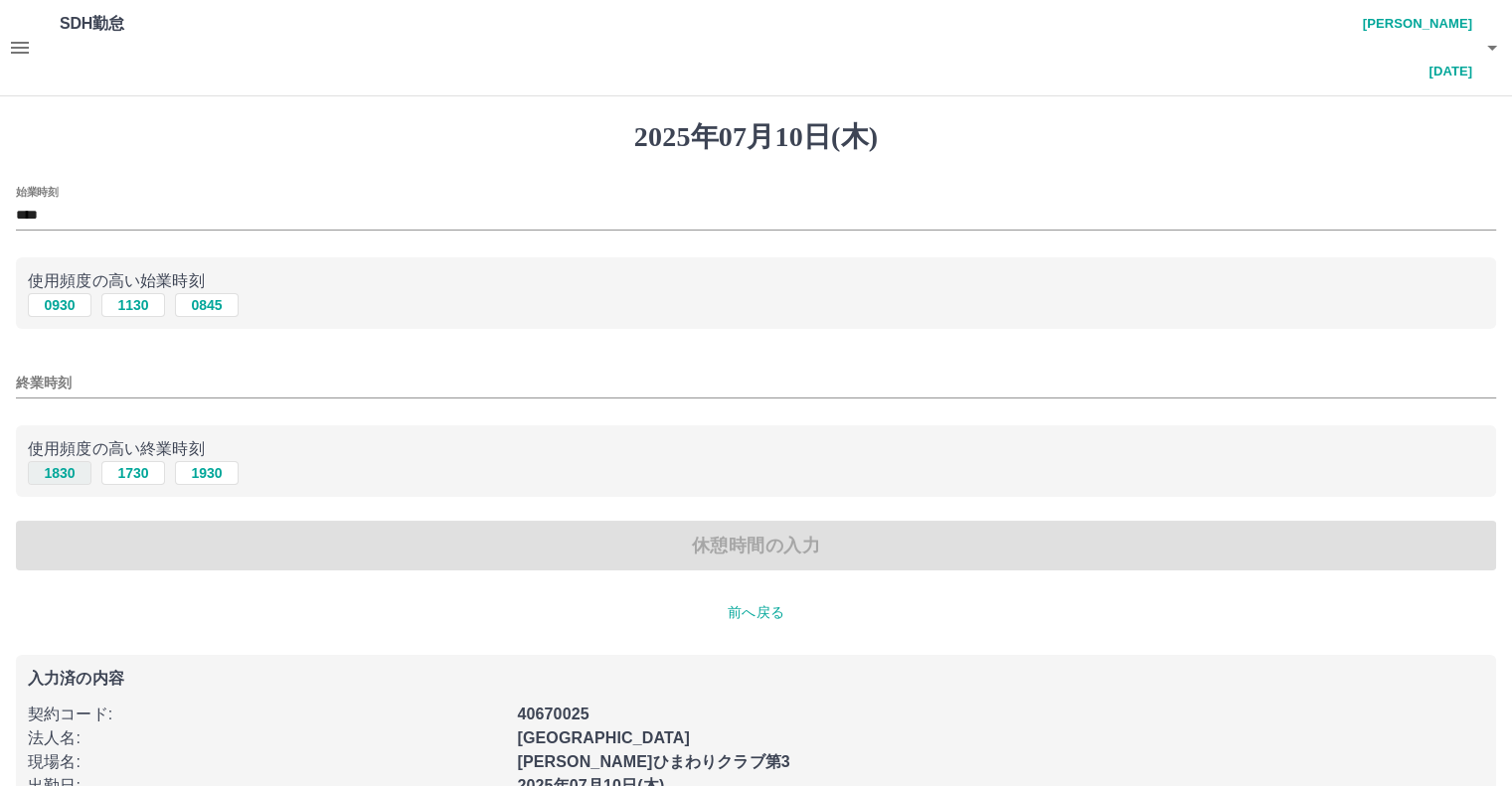 click on "1830" at bounding box center (60, 473) 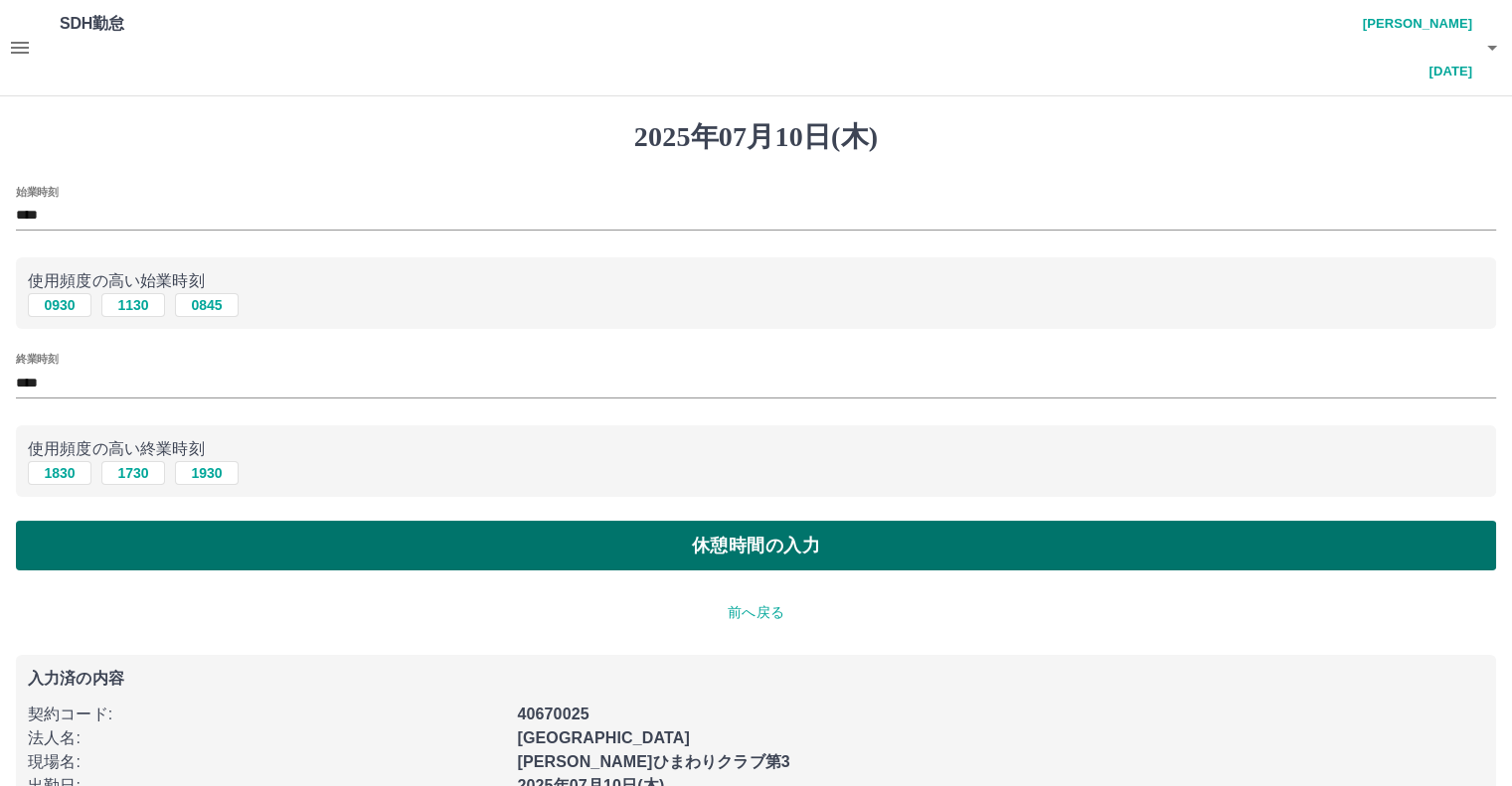 click on "休憩時間の入力" at bounding box center [756, 546] 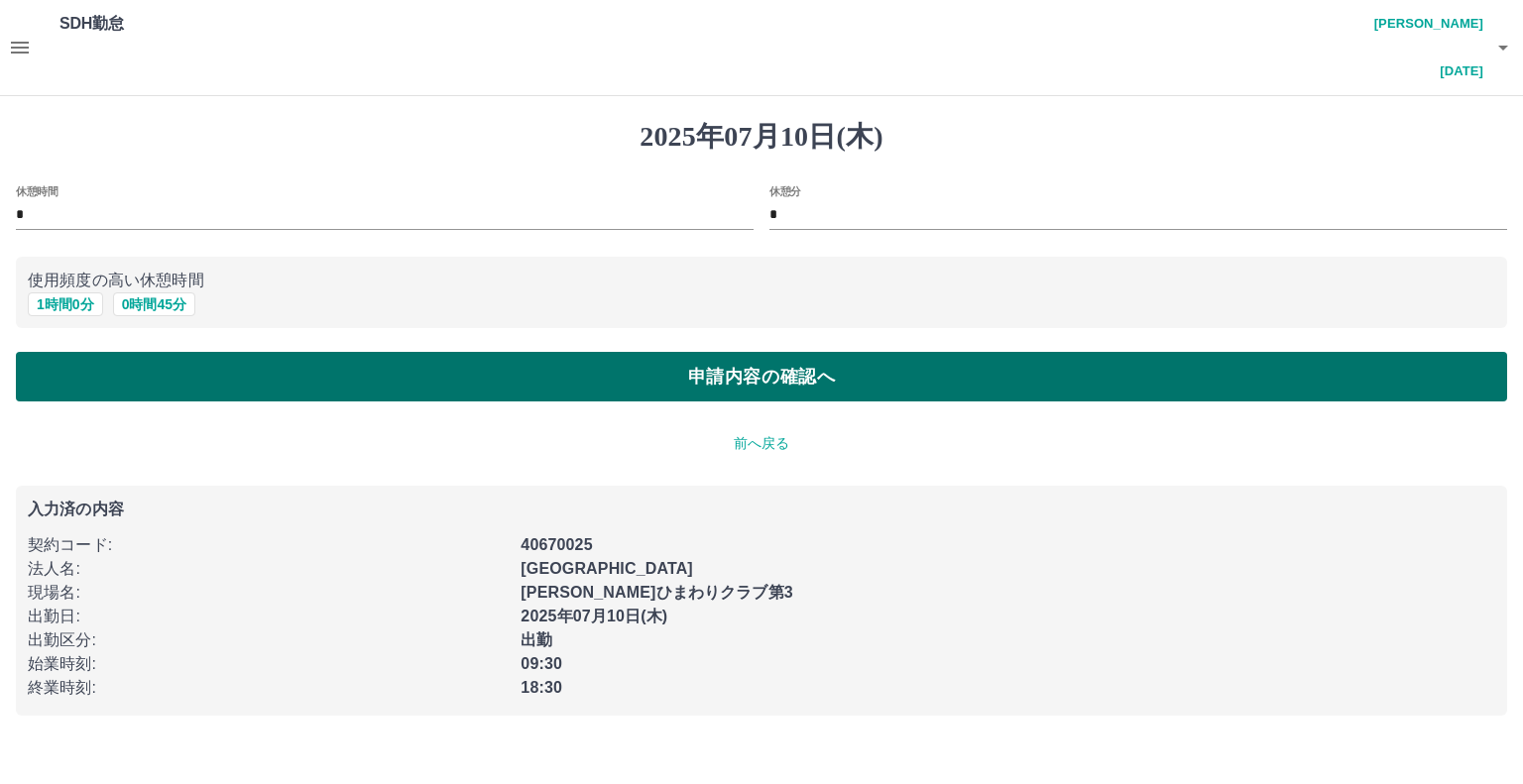 click on "申請内容の確認へ" at bounding box center [762, 377] 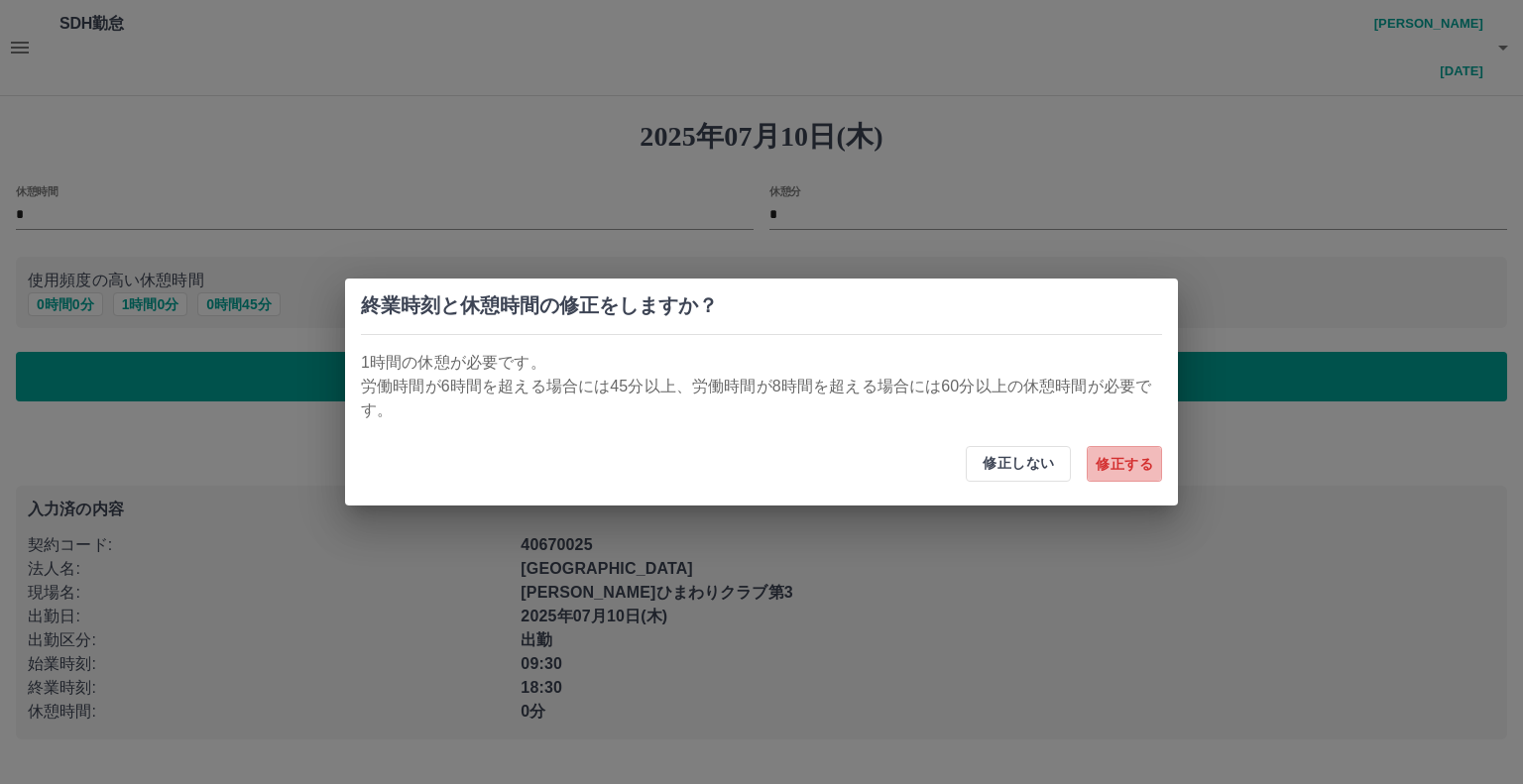 drag, startPoint x: 1099, startPoint y: 459, endPoint x: 521, endPoint y: 481, distance: 578.4185 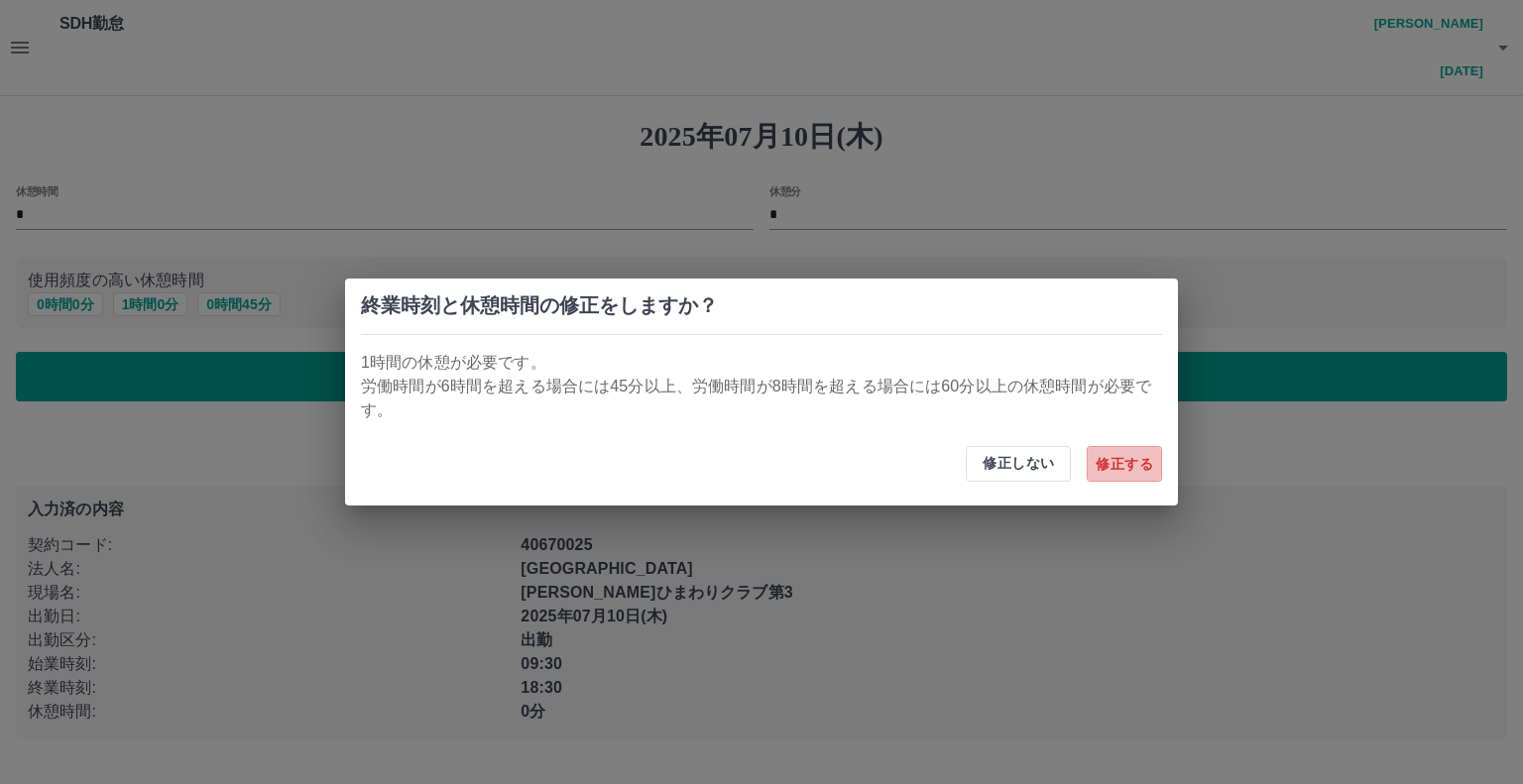 click on "修正する" at bounding box center [1124, 464] 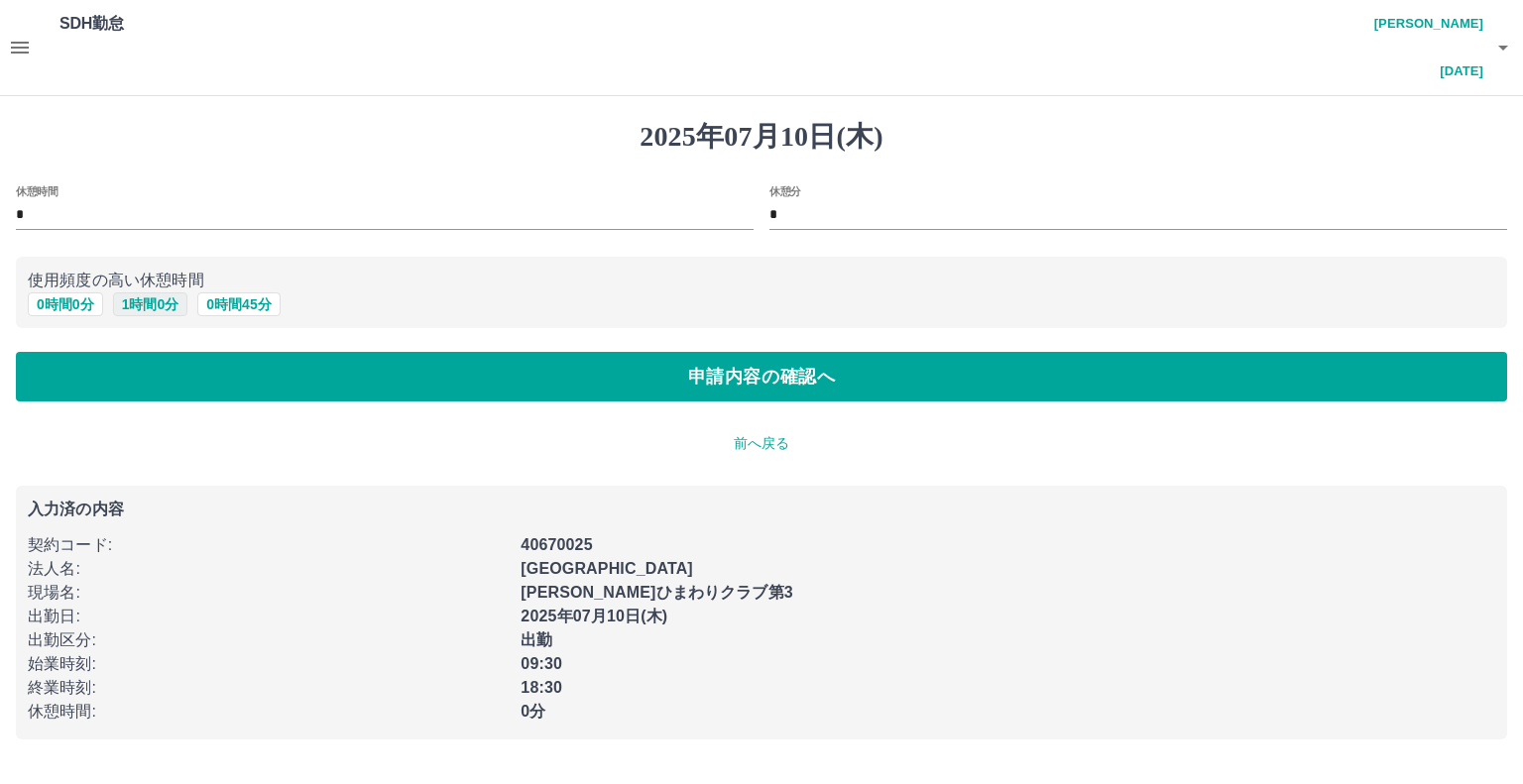click on "1 時間 0 分" at bounding box center [151, 304] 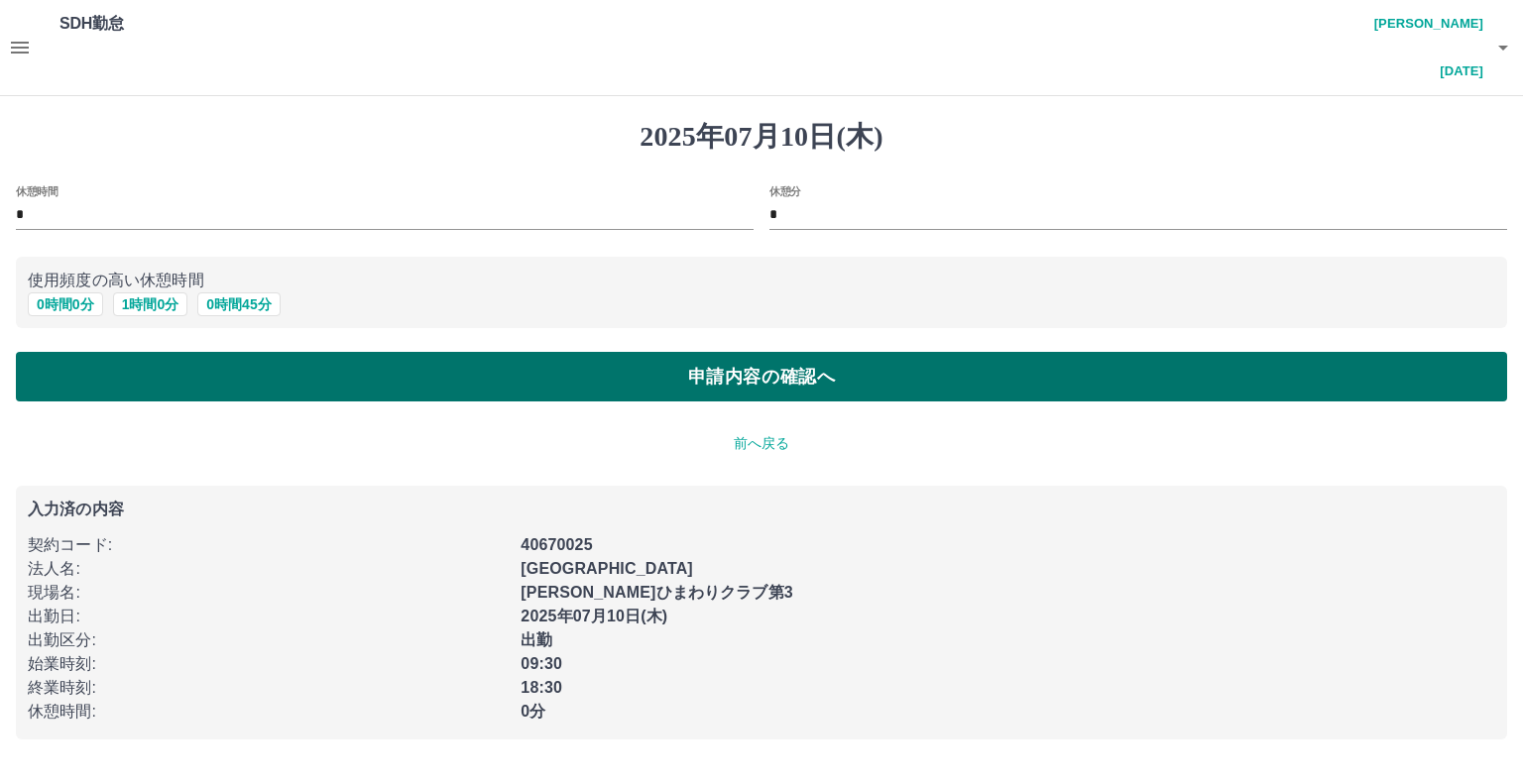 click on "申請内容の確認へ" at bounding box center (762, 377) 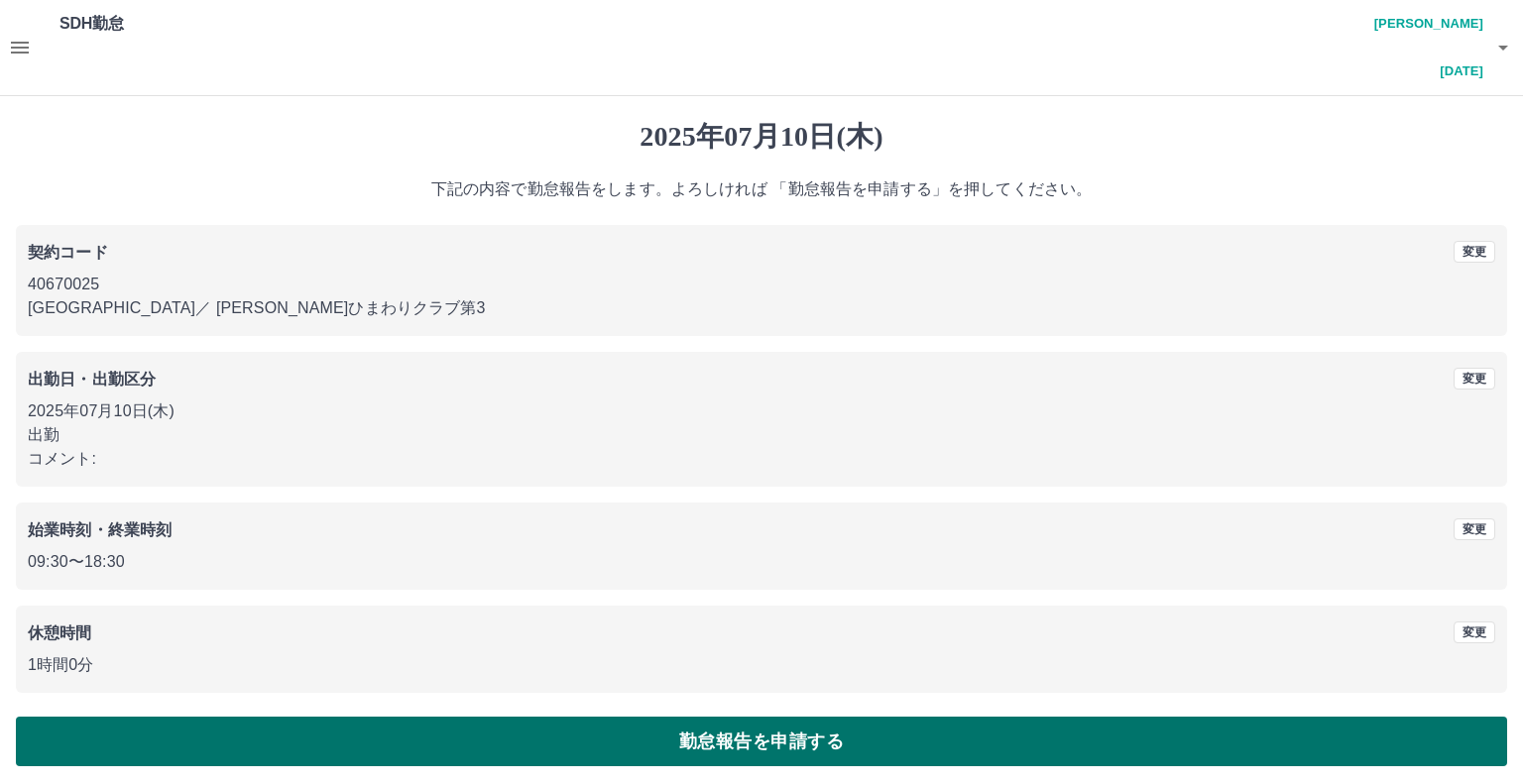 click on "勤怠報告を申請する" at bounding box center (762, 741) 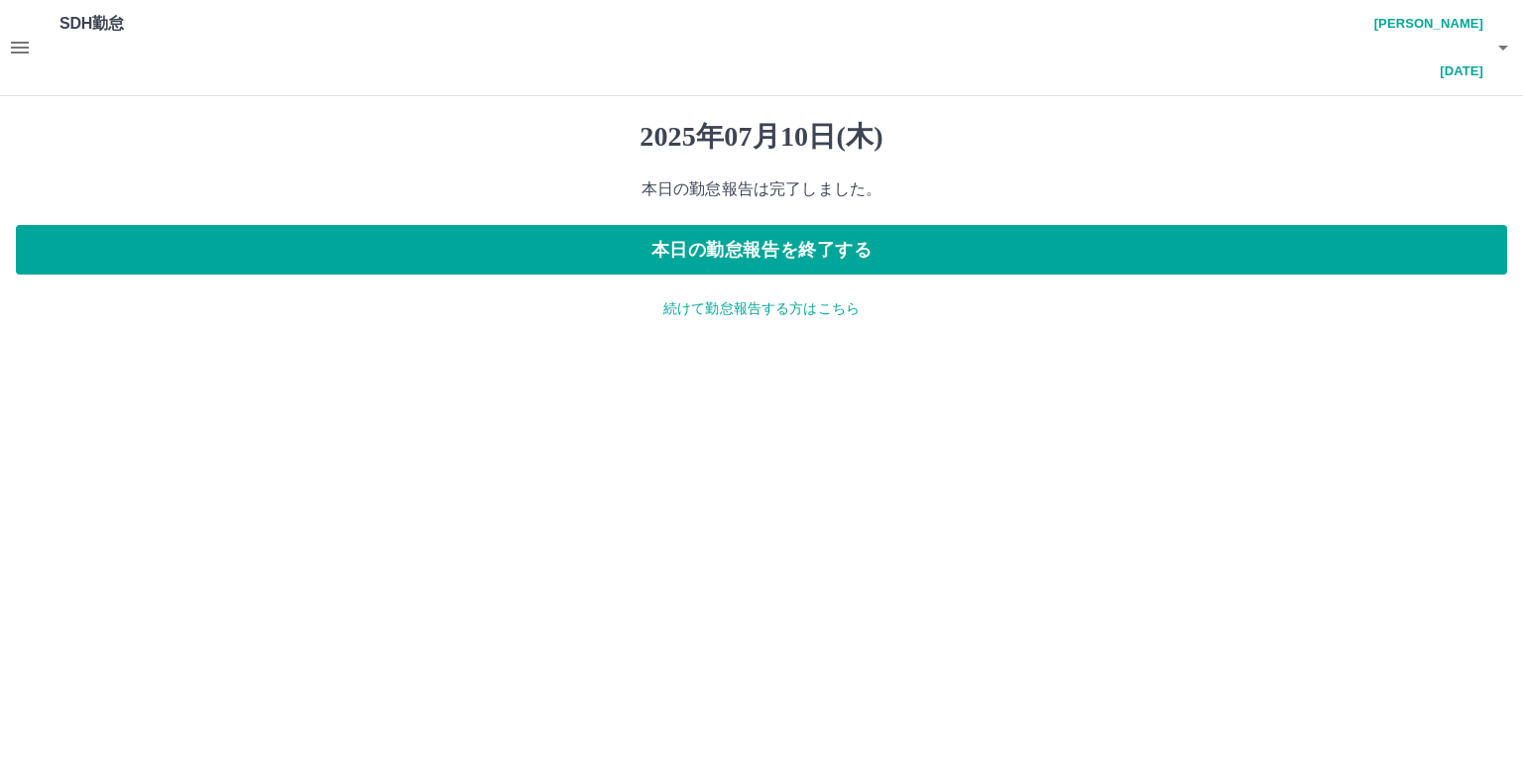 click on "続けて勤怠報告する方はこちら" at bounding box center (762, 308) 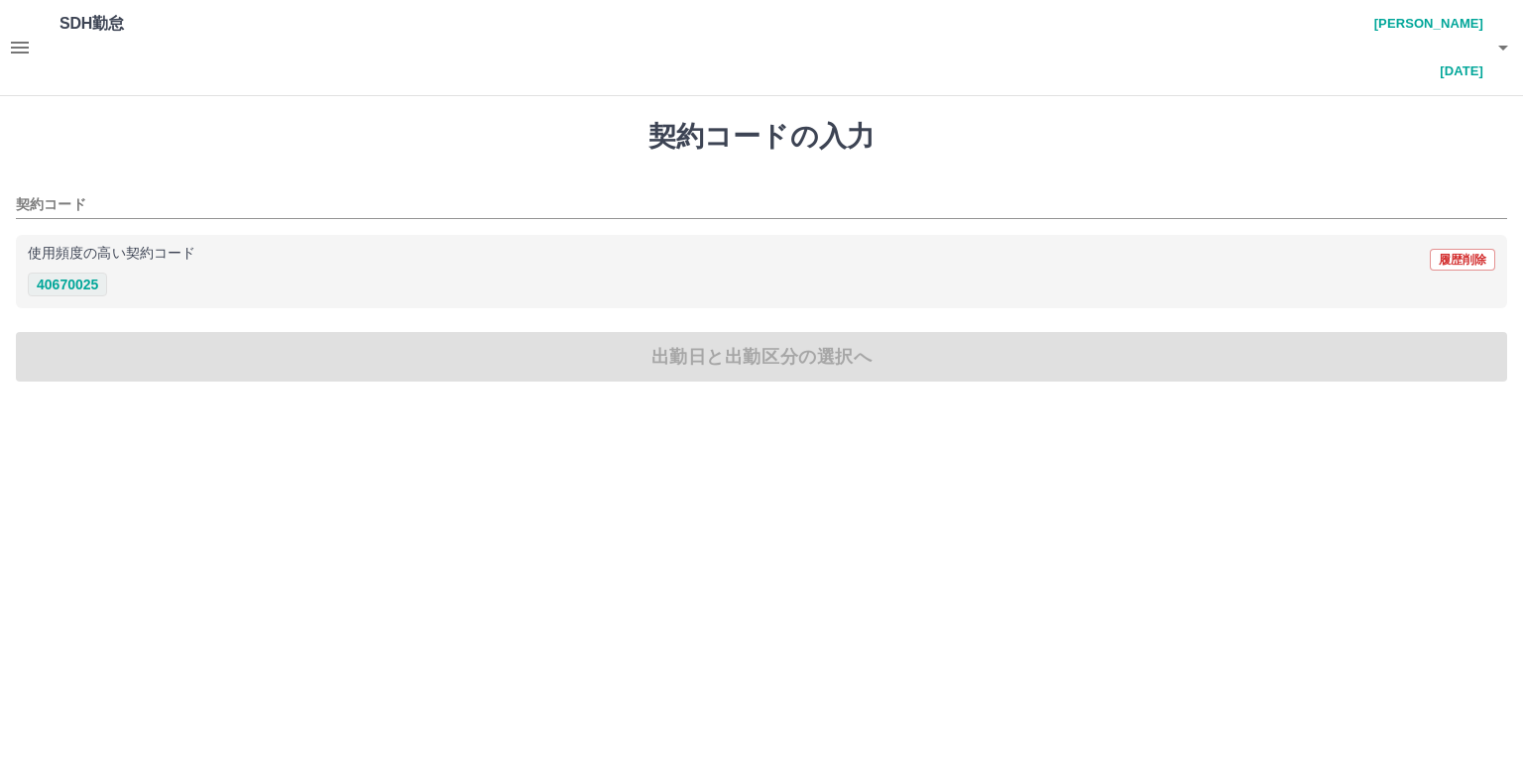 drag, startPoint x: 84, startPoint y: 233, endPoint x: 103, endPoint y: 235, distance: 19.104973 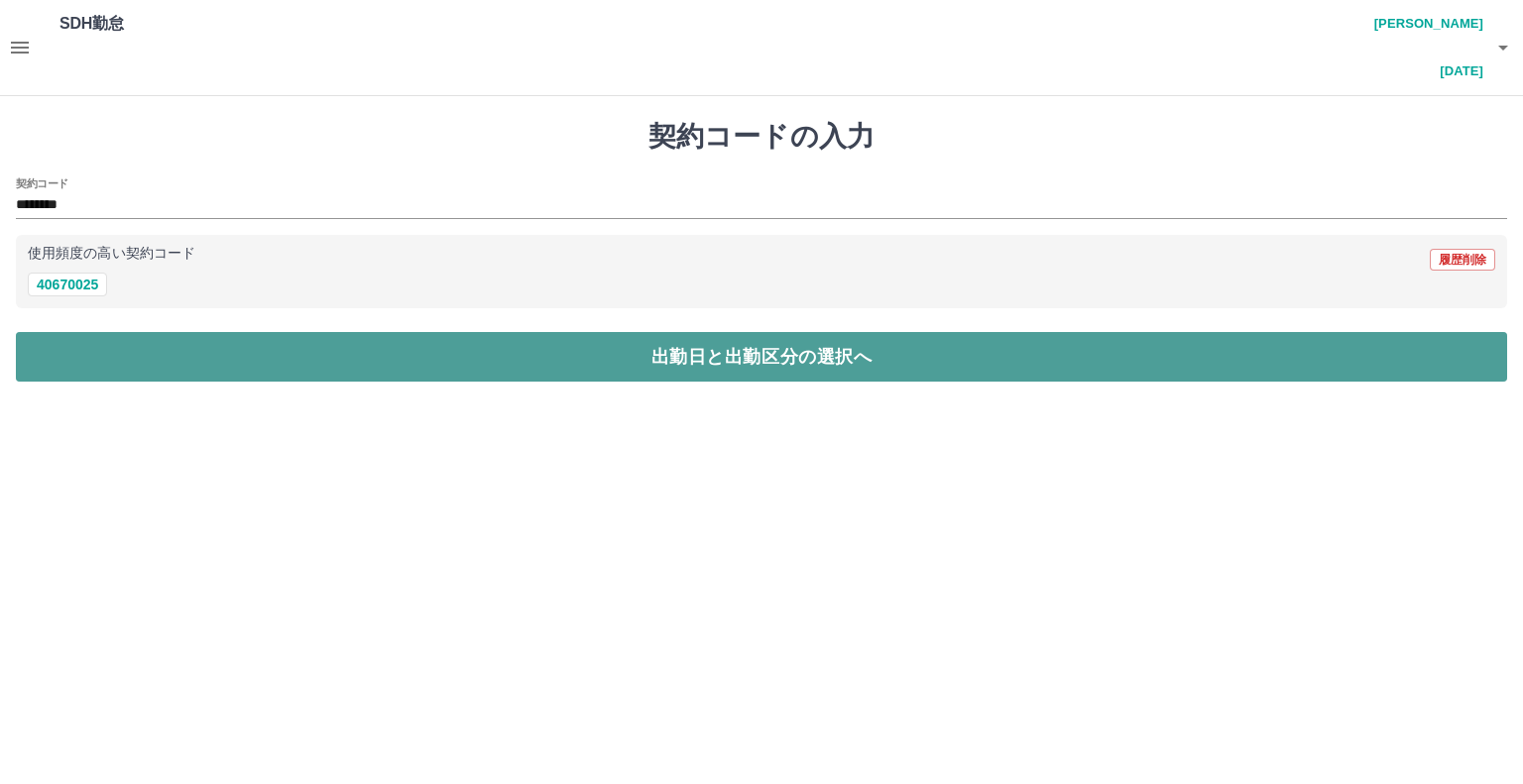 click on "出勤日と出勤区分の選択へ" at bounding box center [762, 357] 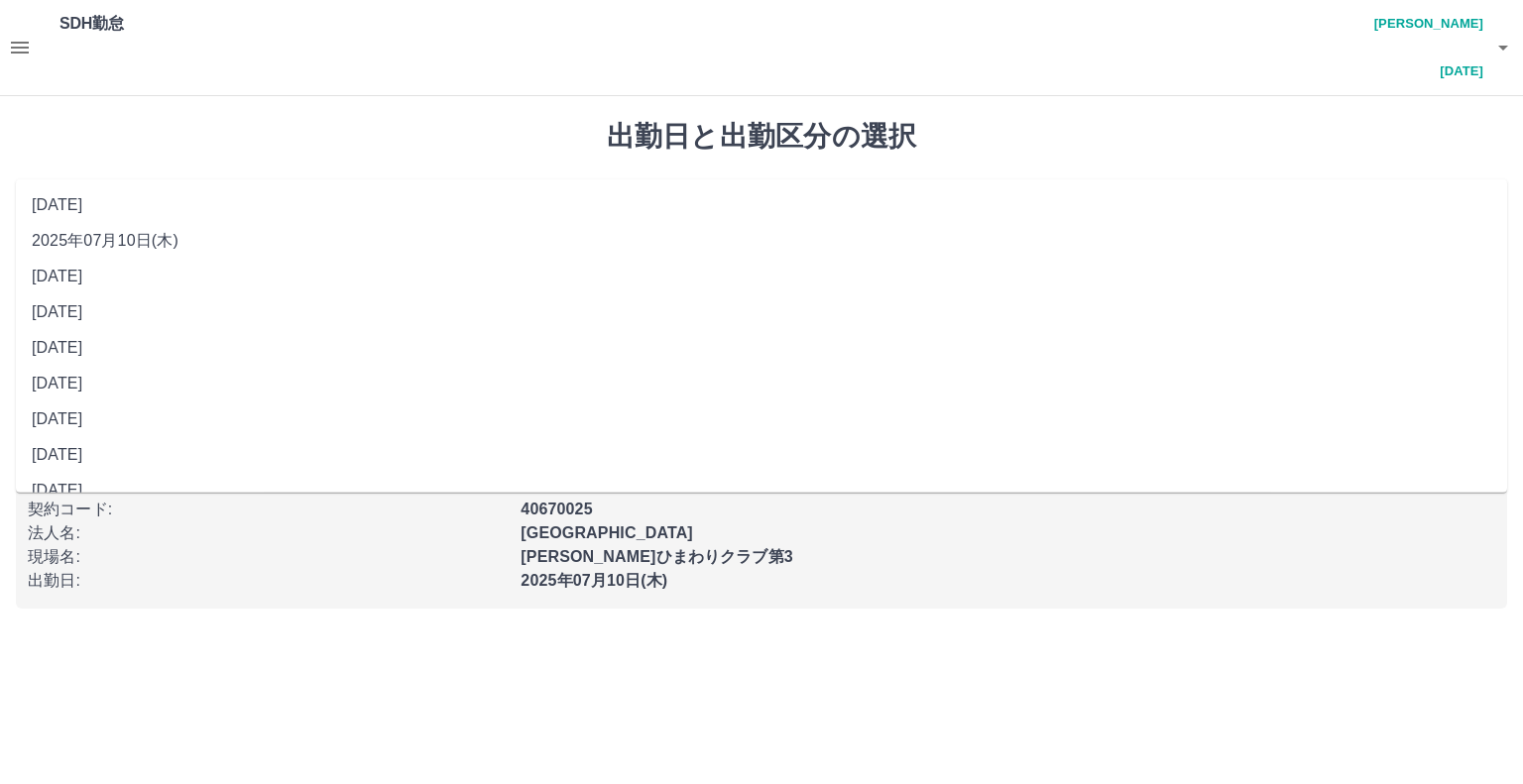 drag, startPoint x: 150, startPoint y: 169, endPoint x: 152, endPoint y: 180, distance: 11.18034 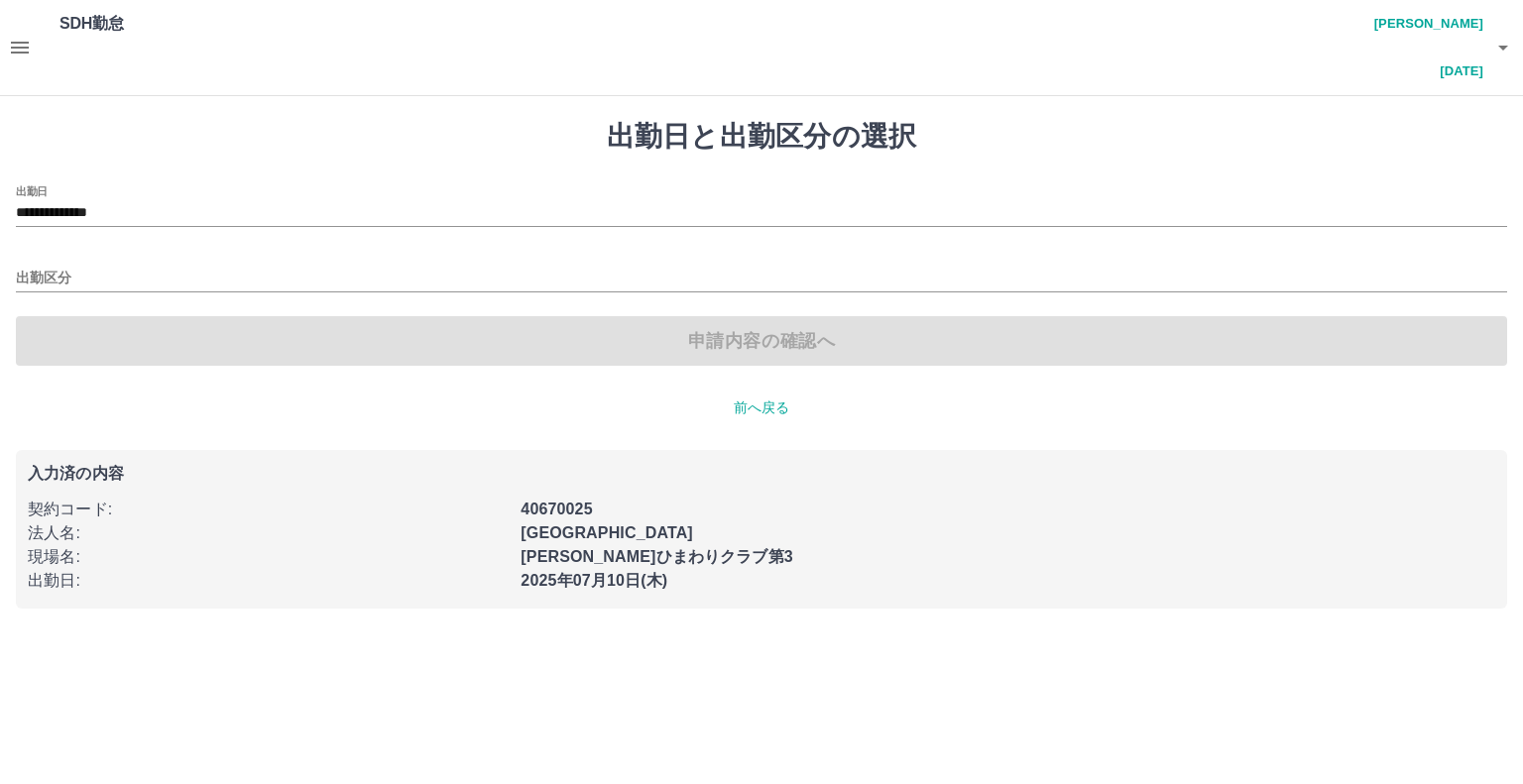 click on "**********" at bounding box center [762, 276] 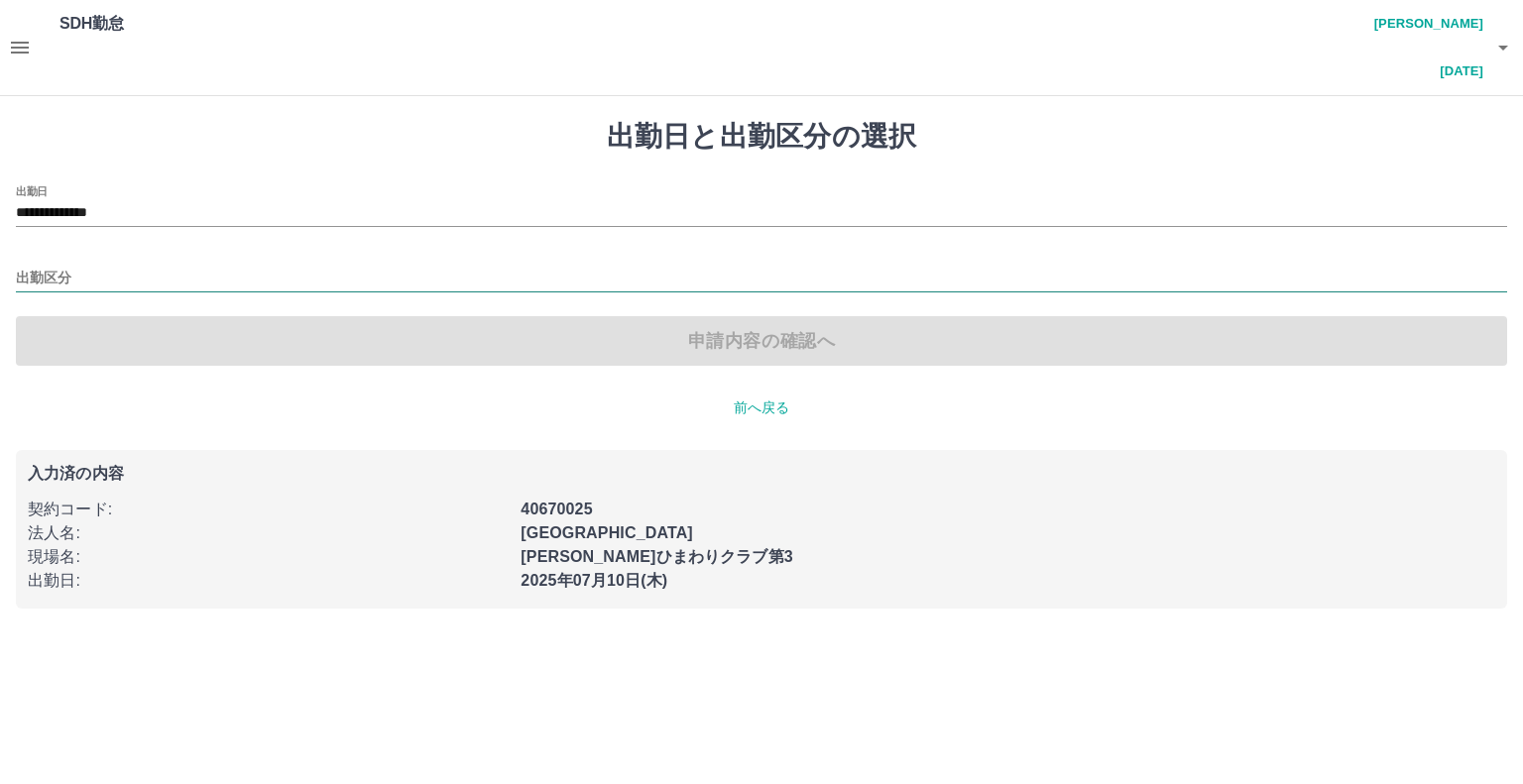 click on "出勤区分" at bounding box center (762, 279) 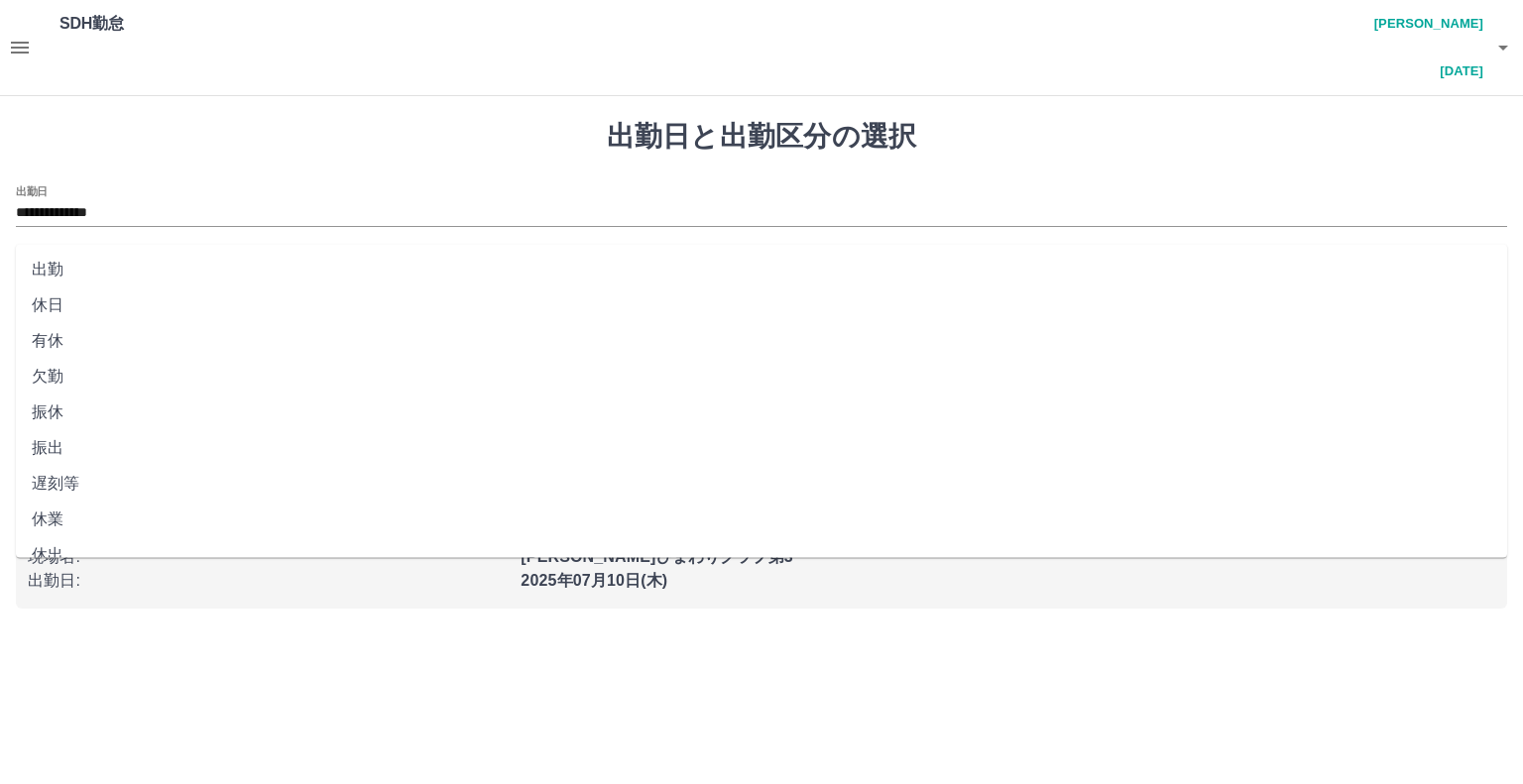 click on "出勤" at bounding box center (762, 270) 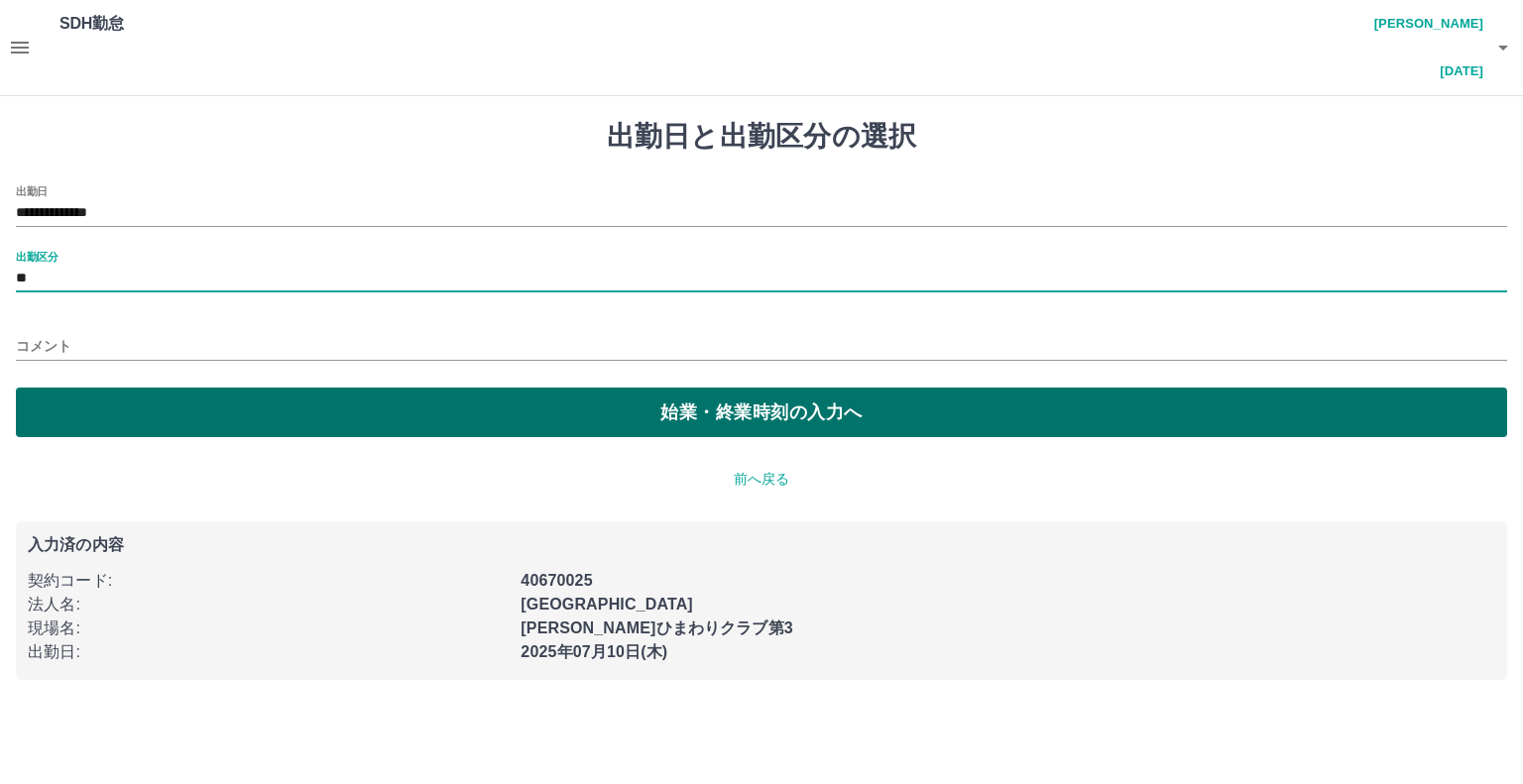 drag, startPoint x: 178, startPoint y: 332, endPoint x: 190, endPoint y: 352, distance: 23.323808 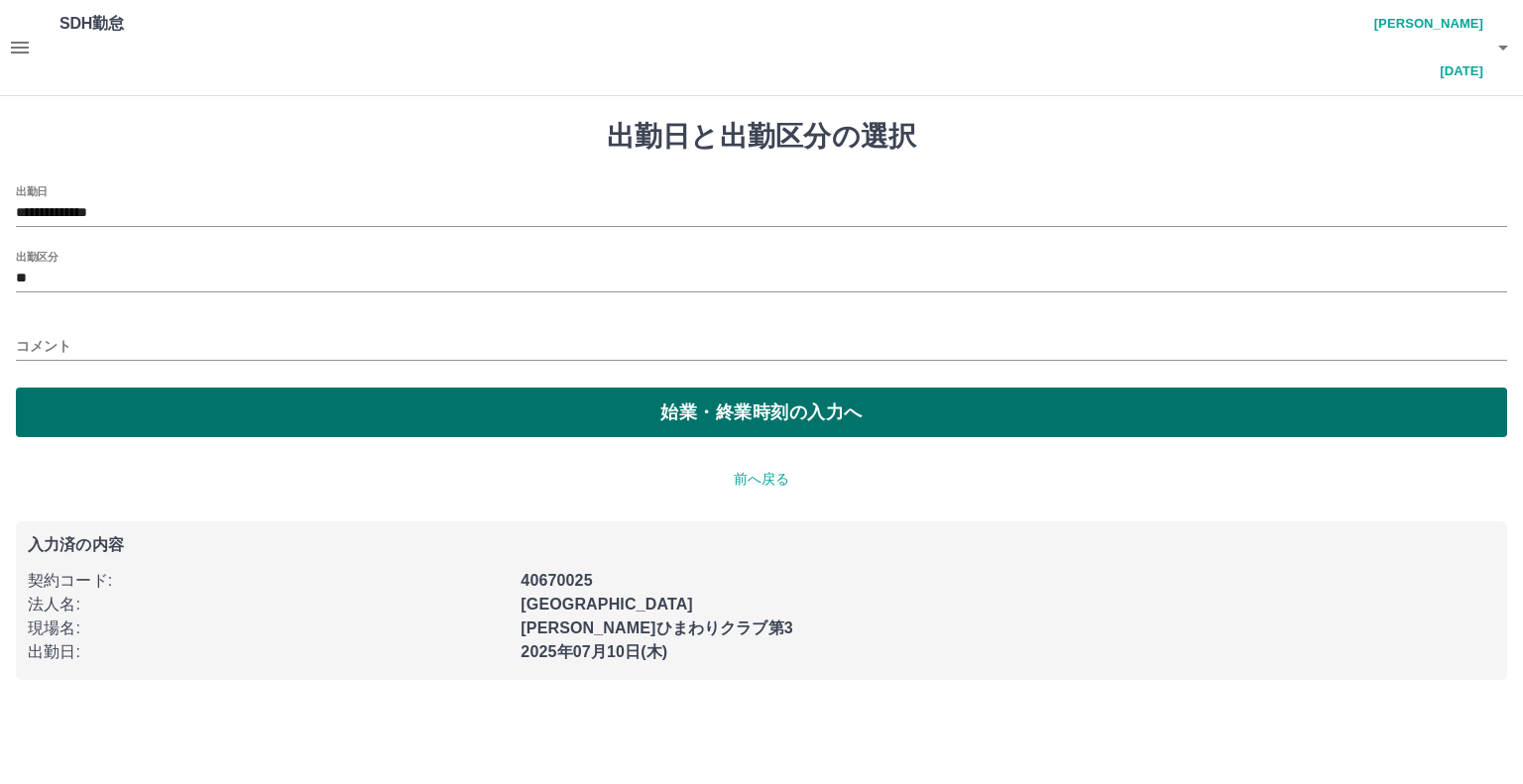 click on "始業・終業時刻の入力へ" at bounding box center [762, 412] 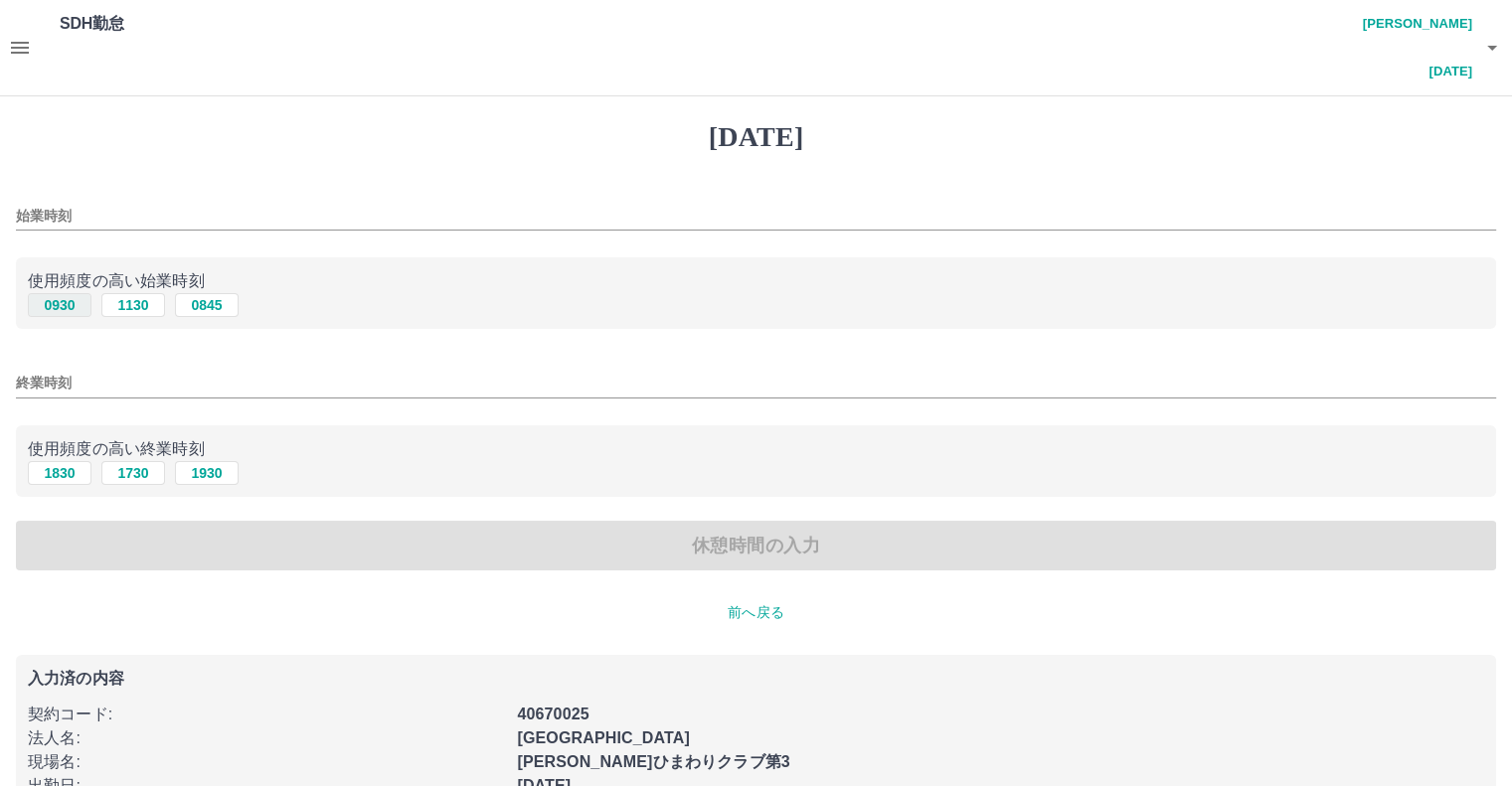 click on "0930" at bounding box center (60, 305) 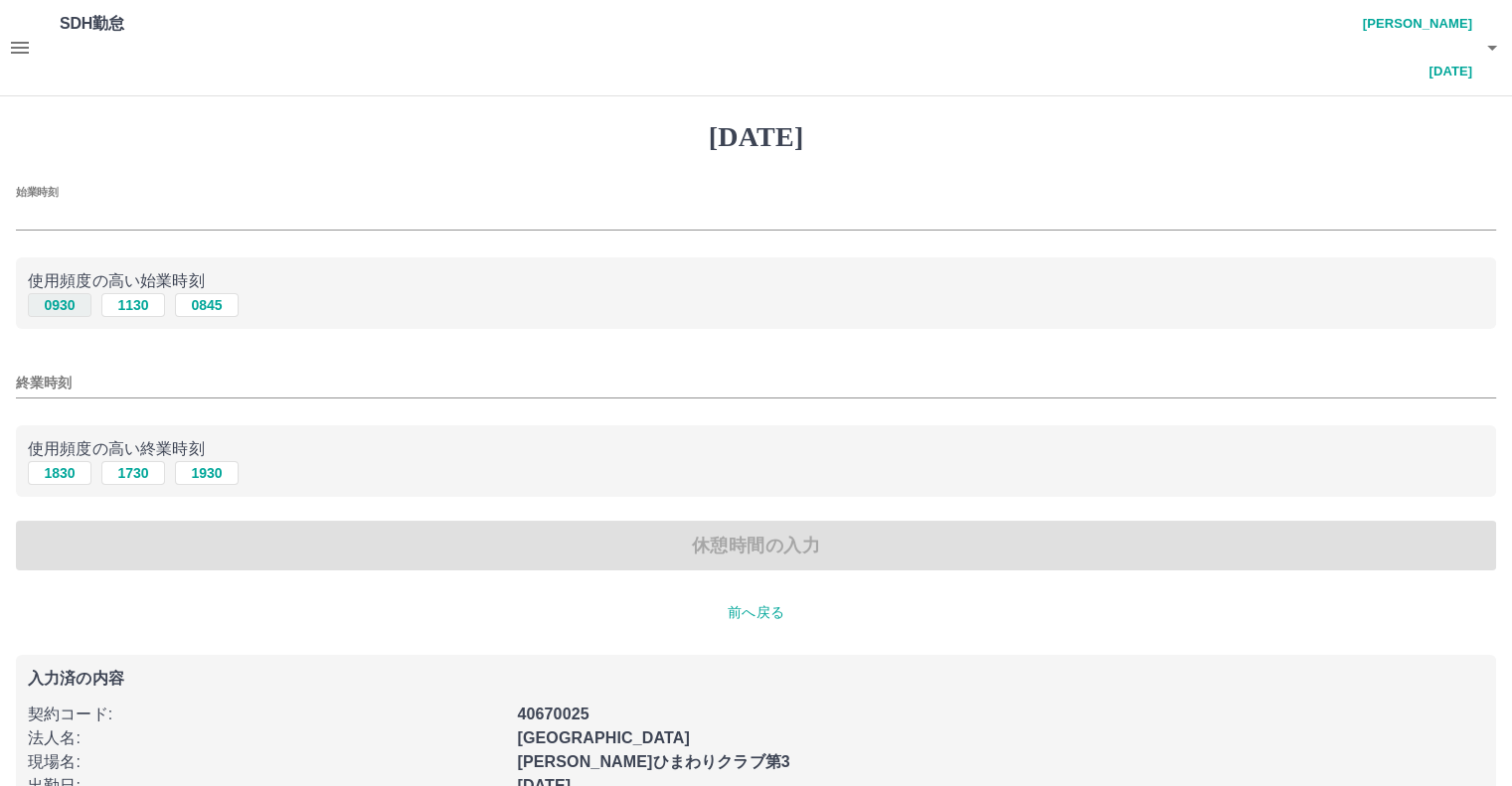 type on "****" 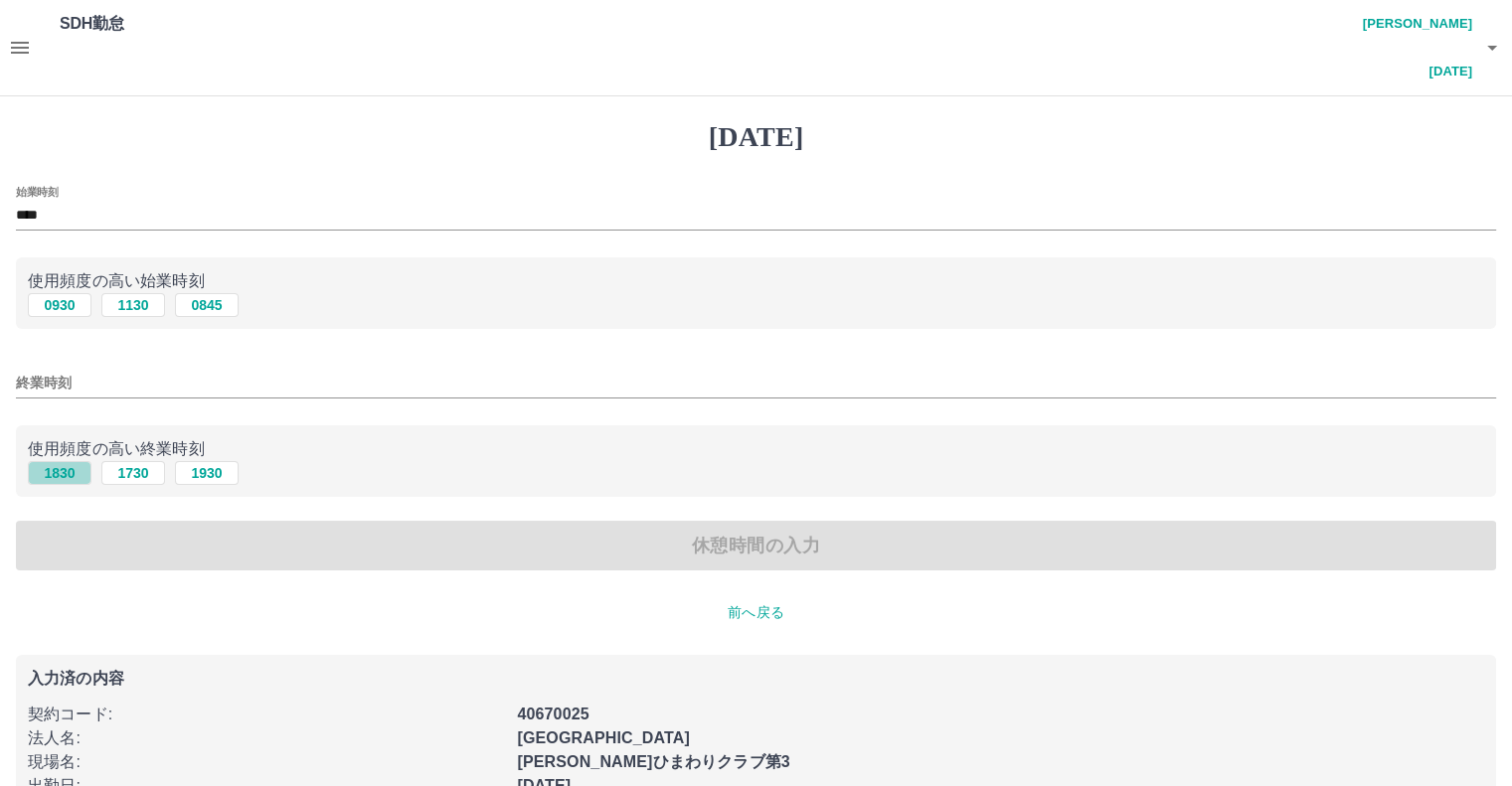 click on "1830" at bounding box center (60, 473) 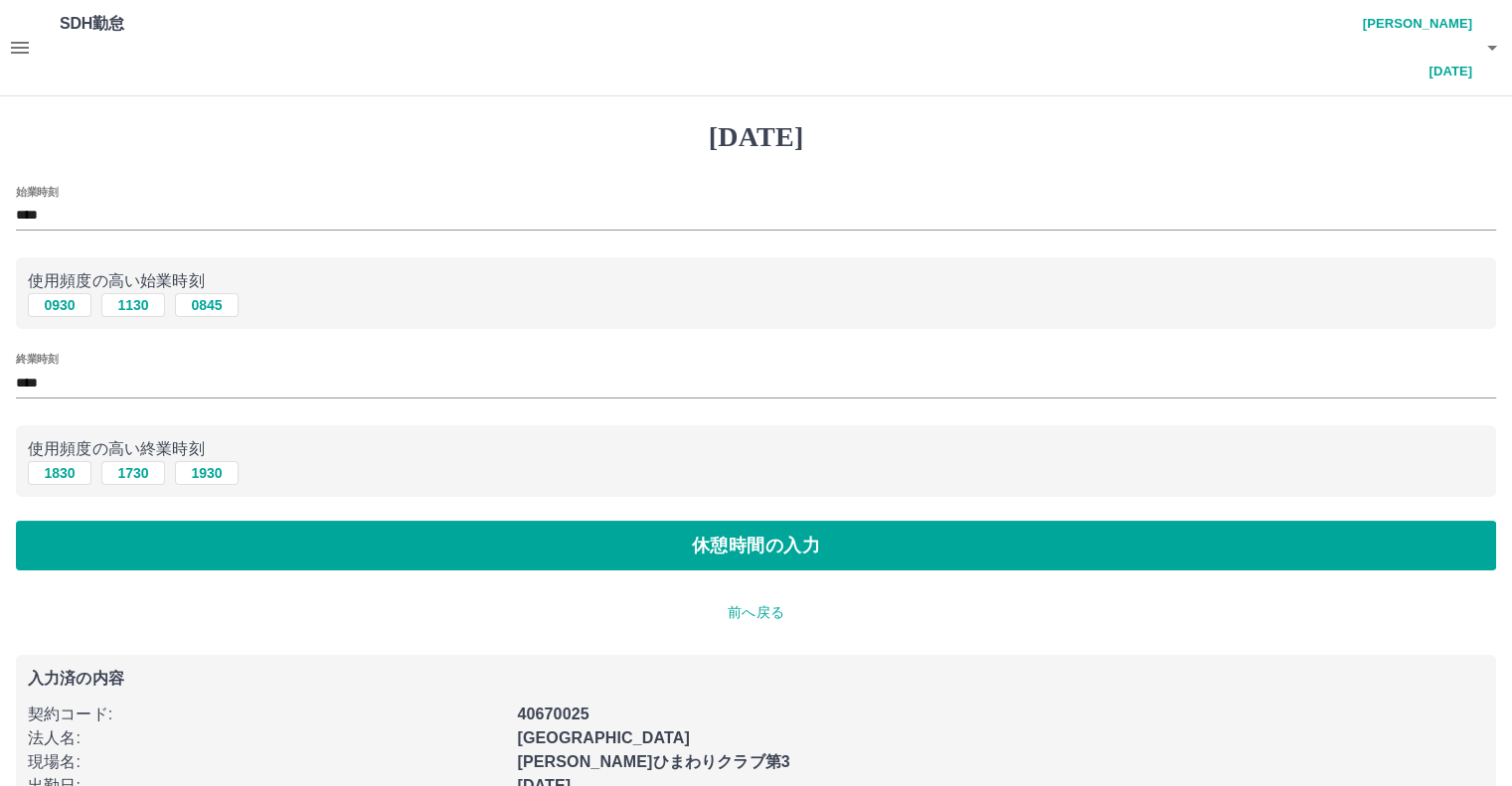 click on "始業時刻 **** 使用頻度の高い始業時刻 0930 [DATE] 0845 終業時刻 **** 使用頻度の高い終業時刻 [DATE] [DATE] [DATE] 休憩時間の入力" at bounding box center [756, 379] 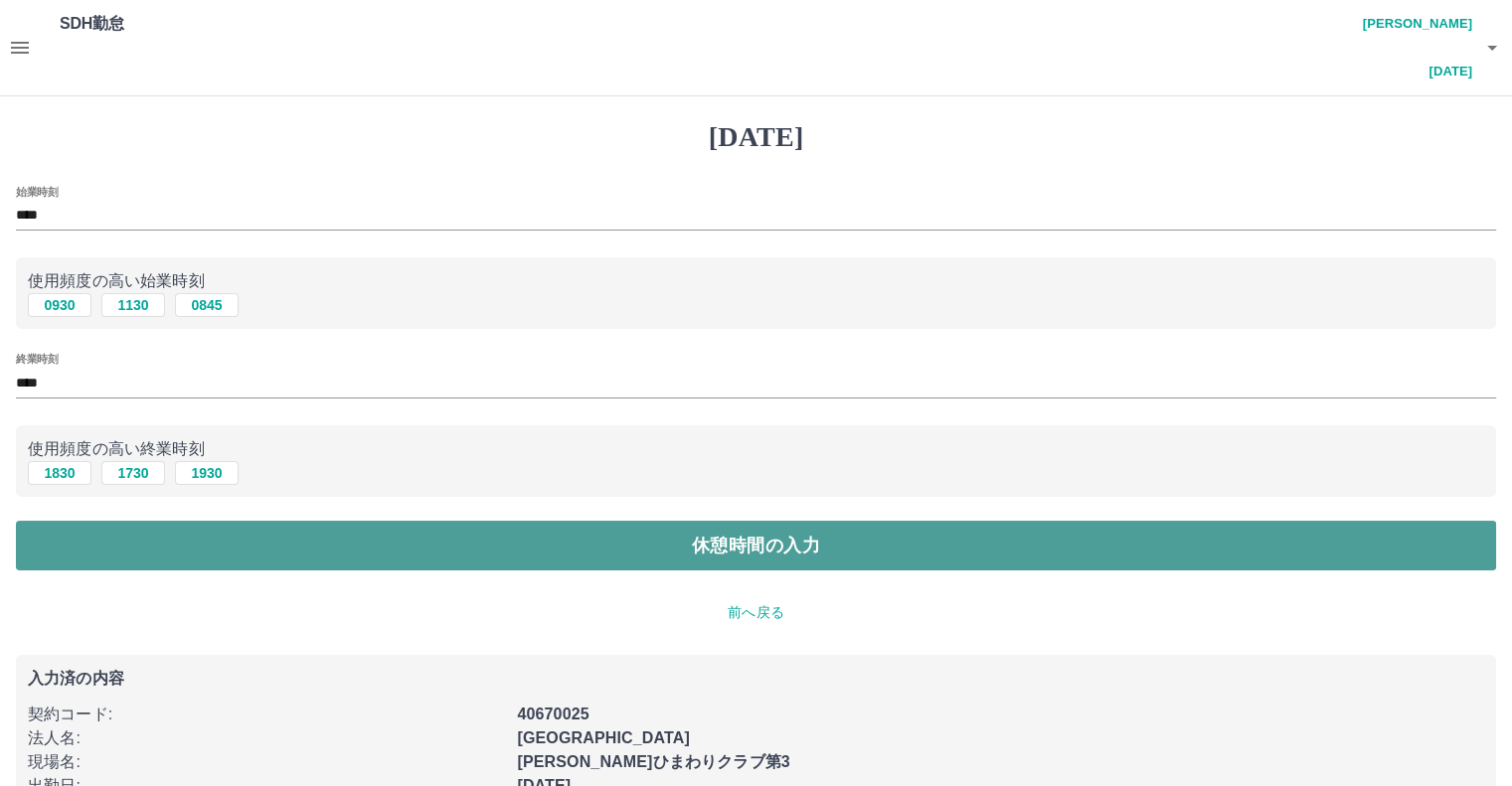 click on "休憩時間の入力" at bounding box center [756, 546] 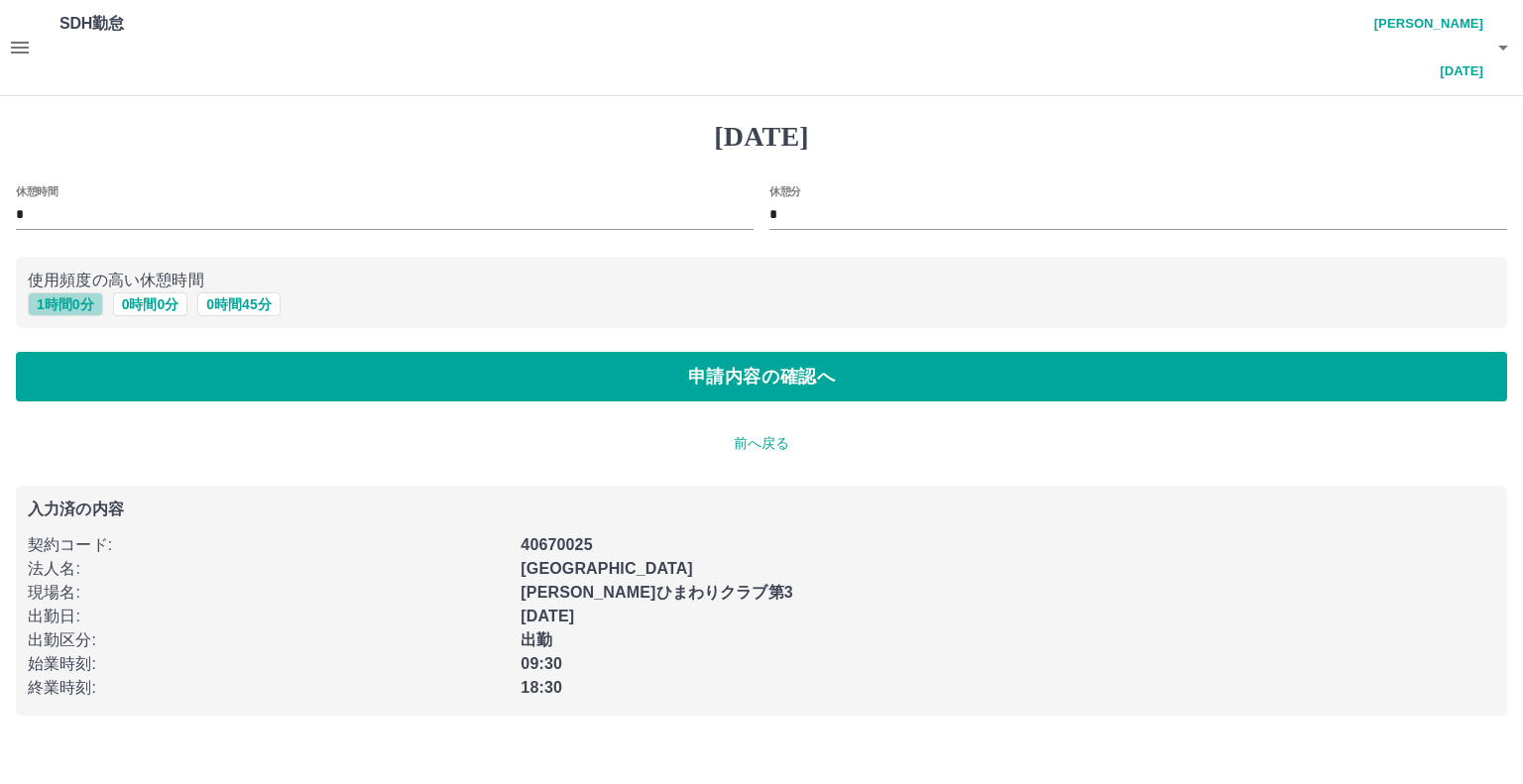 click on "1 時間 0 分" at bounding box center (65, 304) 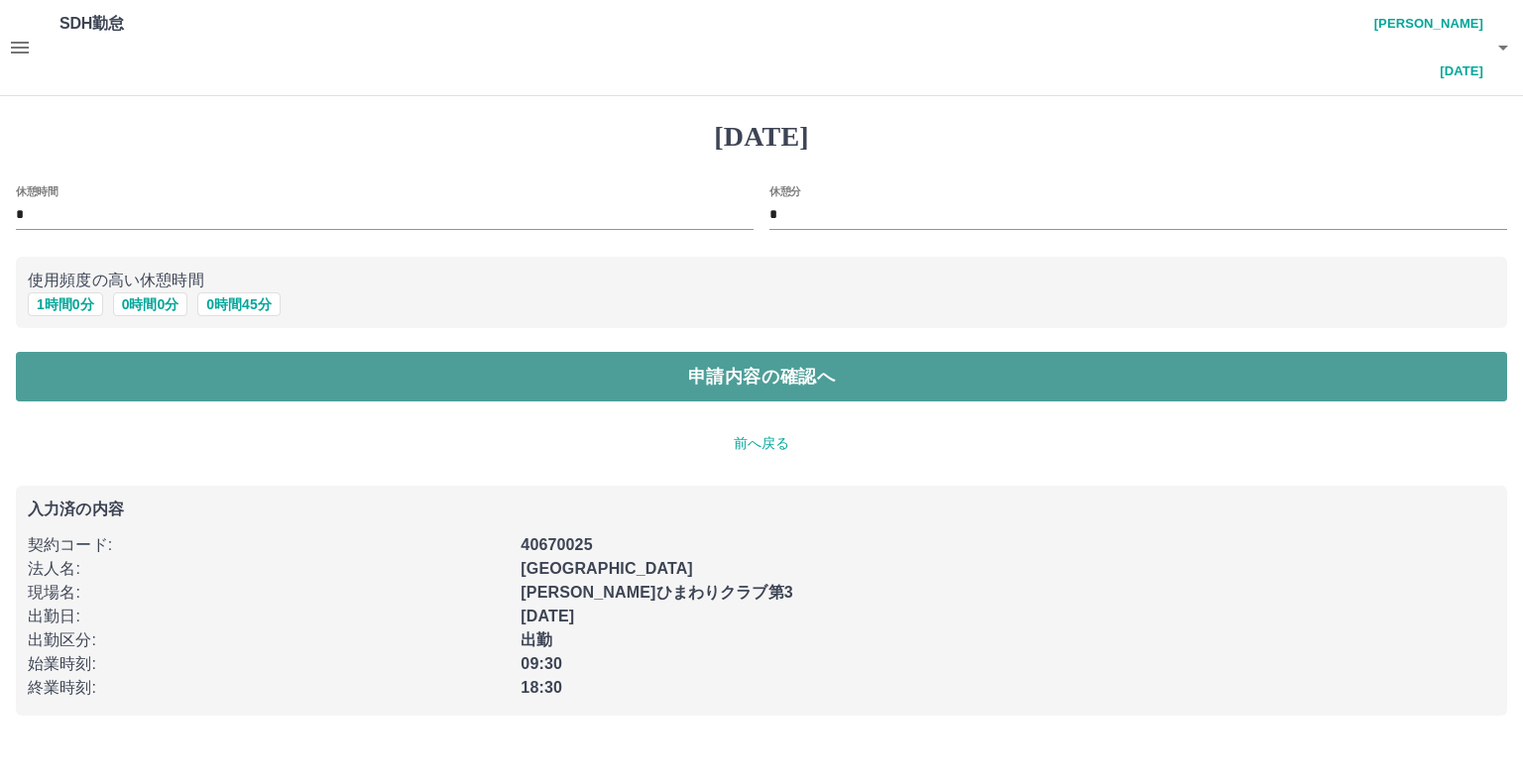 click on "申請内容の確認へ" at bounding box center (762, 377) 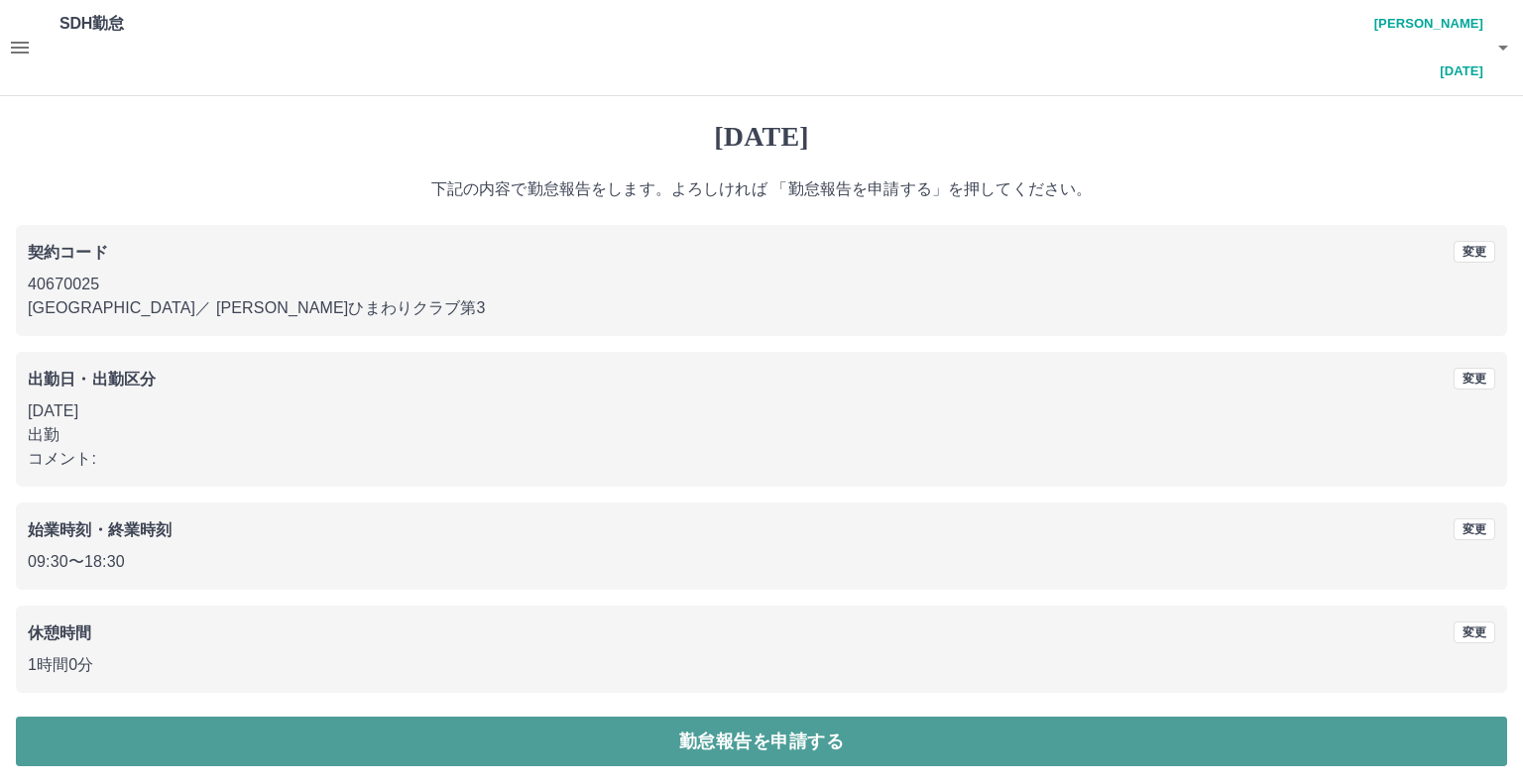 click on "勤怠報告を申請する" at bounding box center (762, 741) 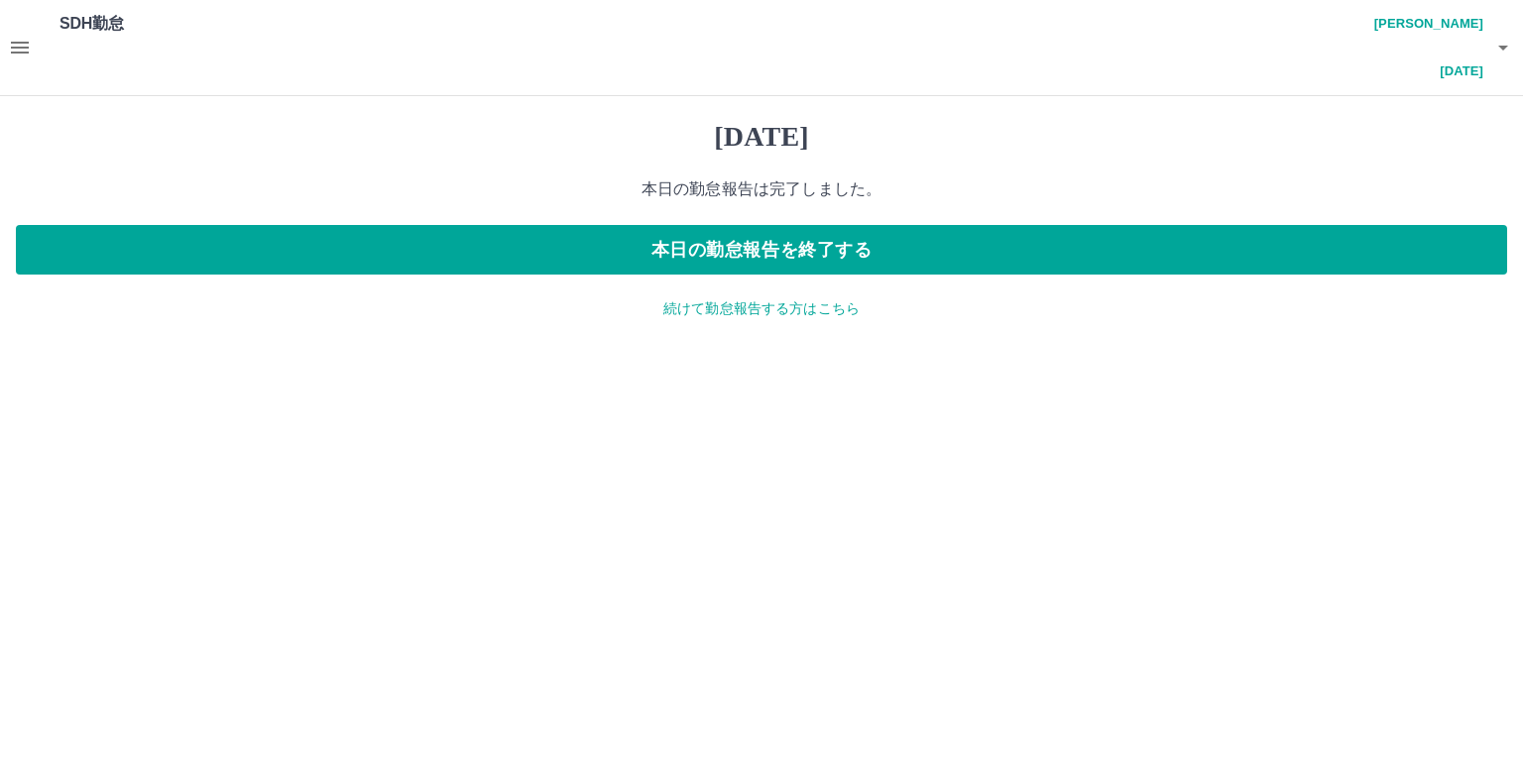 click on "続けて勤怠報告する方はこちら" at bounding box center (762, 308) 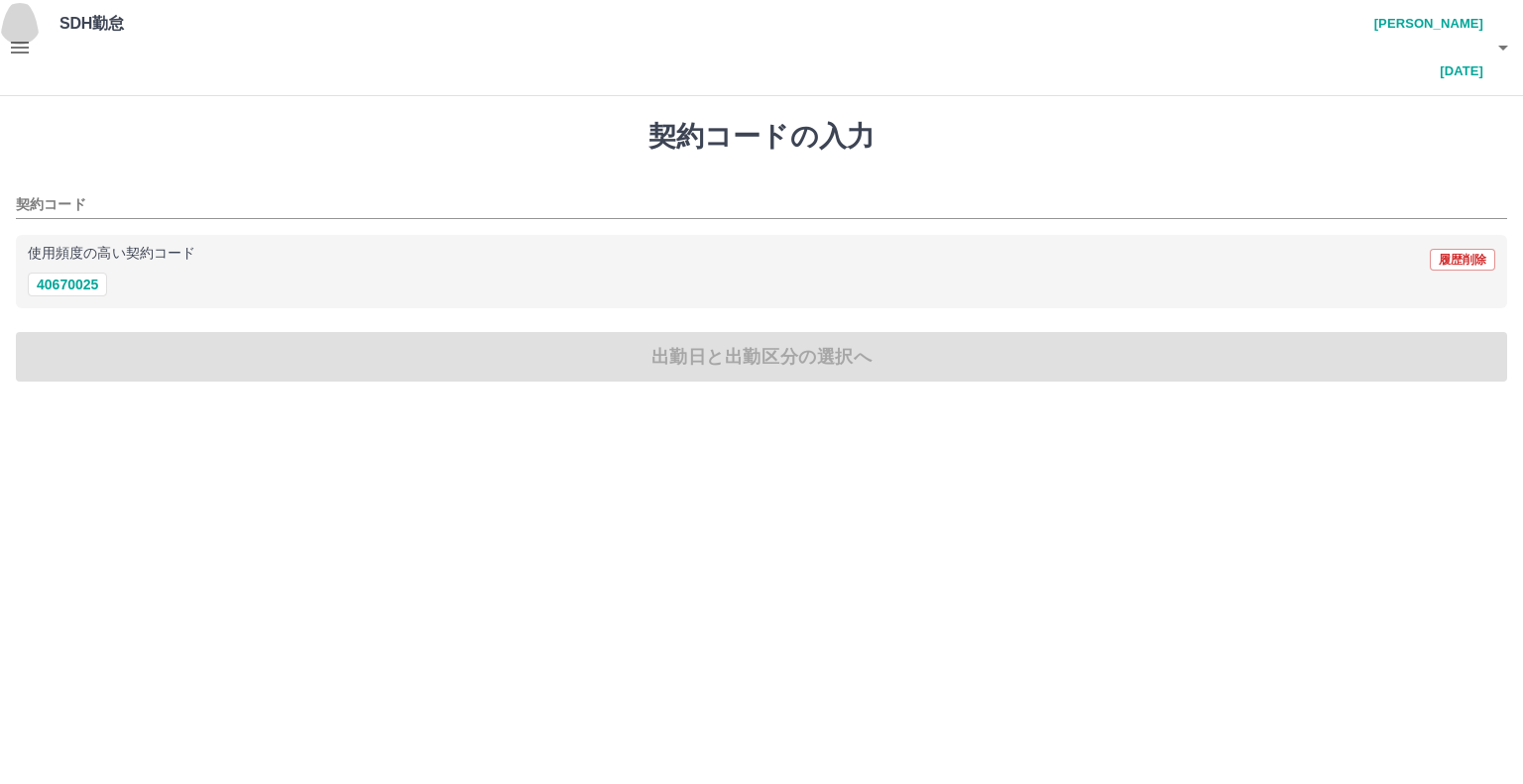 click at bounding box center (20, 48) 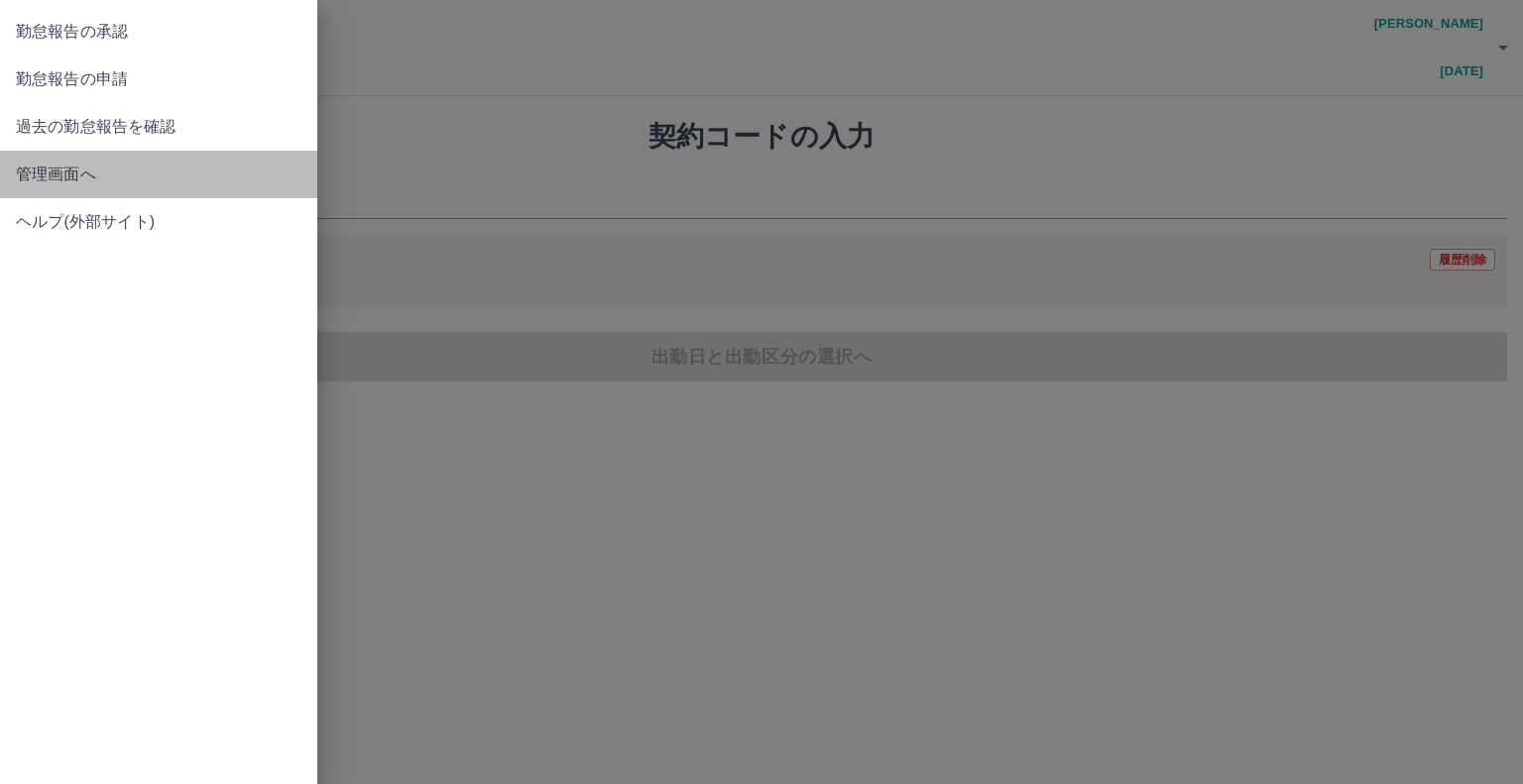 click on "管理画面へ" at bounding box center (159, 174) 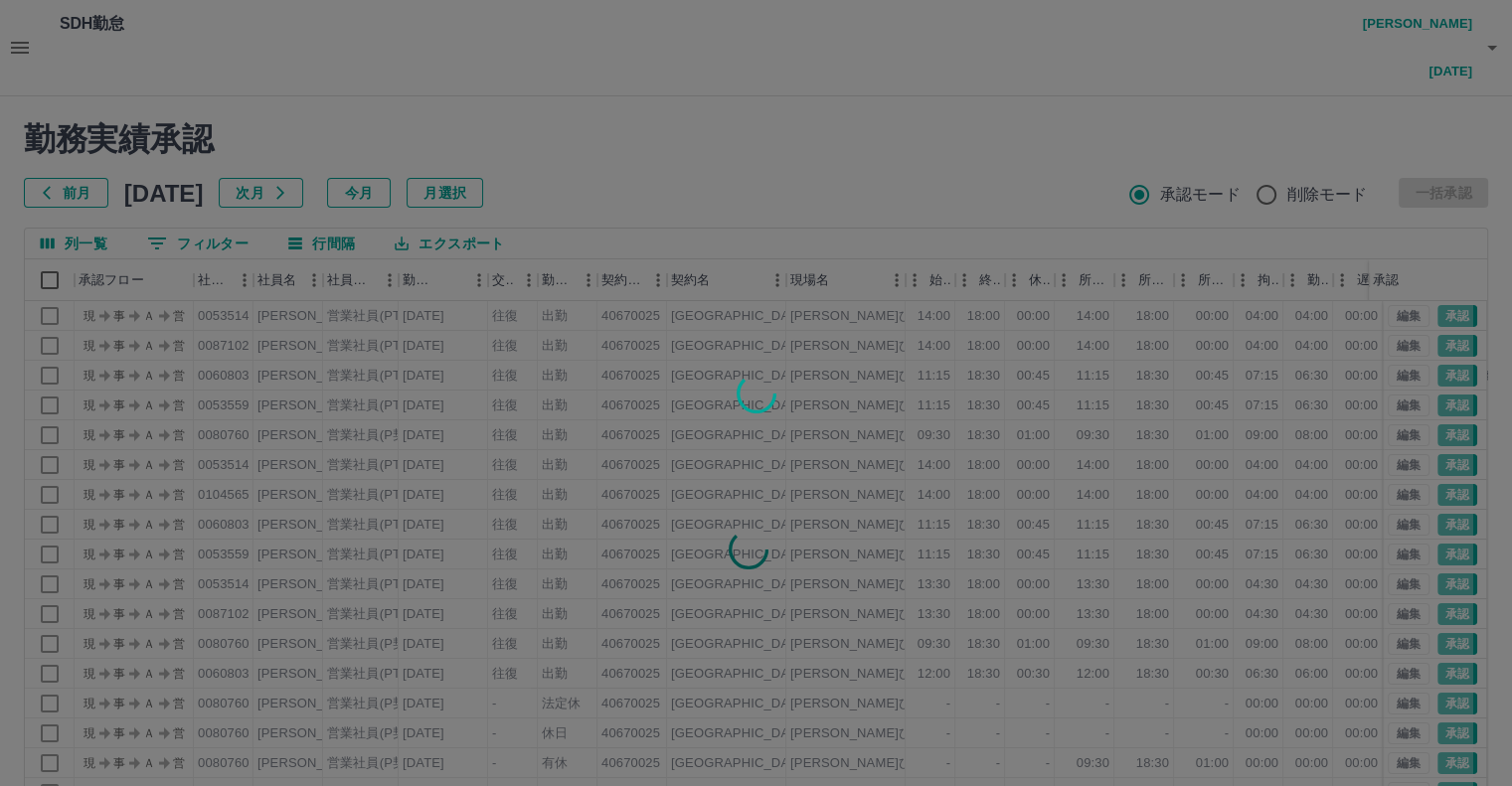 scroll, scrollTop: 54, scrollLeft: 0, axis: vertical 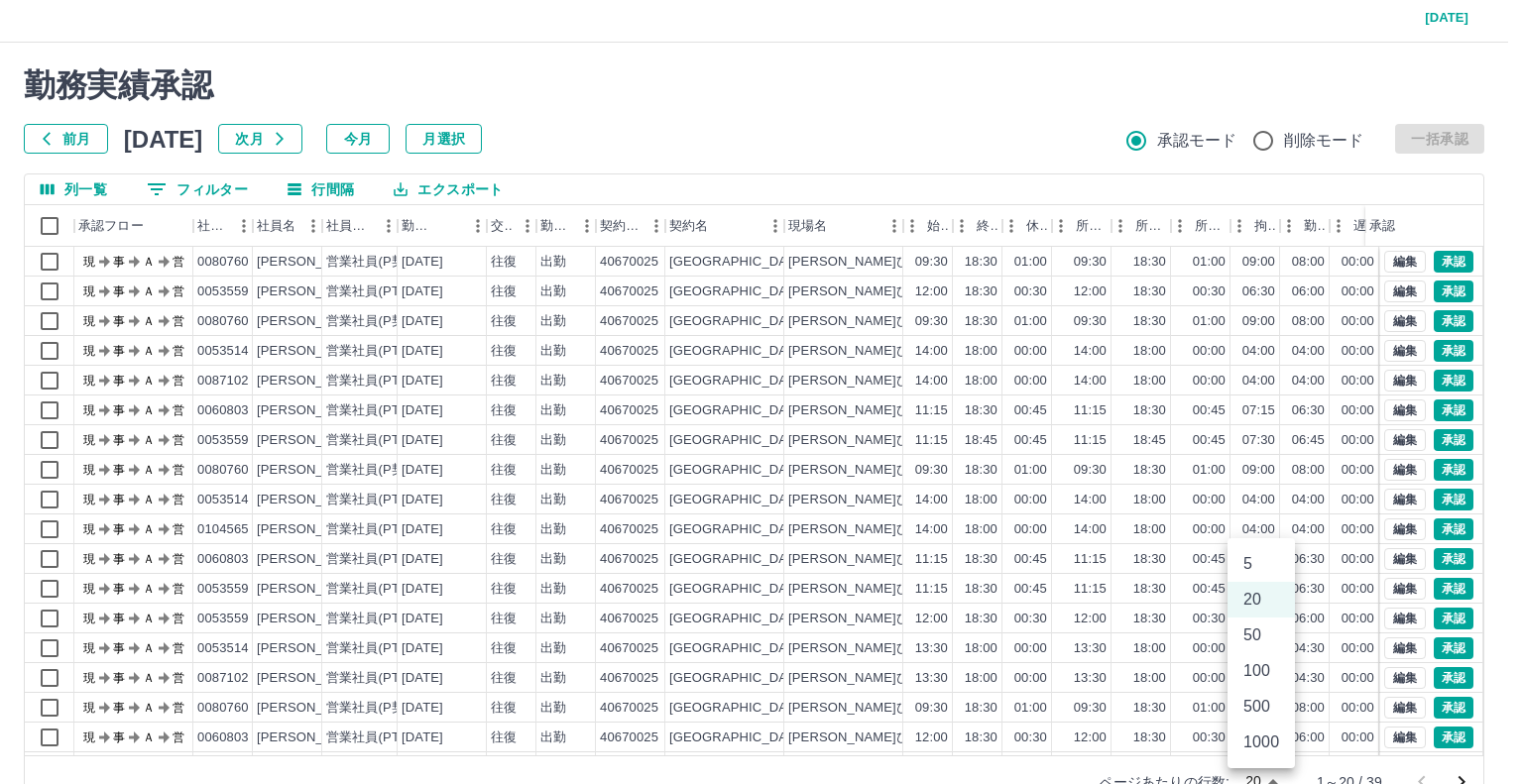 click on "SDH勤怠 [PERSON_NAME][DATE]夢 勤務実績承認 前月 [DATE] 次月 今月 月選択 承認モード 削除モード 一括承認 列一覧 0 フィルター 行間隔 エクスポート 承認フロー 社員番号 社員名 社員区分 勤務日 交通費 勤務区分 契約コード 契約名 現場名 始業 終業 休憩 所定開始 所定終業 所定休憩 拘束 勤務 遅刻等 コメント ステータス 承認 現 事 Ａ 営 0080760 [PERSON_NAME][DATE]夢 営業社員(P契約) [DATE] 往復 出勤 40670025 [GEOGRAPHIC_DATA] [PERSON_NAME][GEOGRAPHIC_DATA]クラブ第3 09:30 18:30 01:00 09:30 18:30 01:00 09:00 08:00 00:00 現場責任者承認待 現 事 Ａ 営 0053559 [PERSON_NAME] 営業社員(PT契約) [DATE] 往復 出勤 40670025 [GEOGRAPHIC_DATA] [PERSON_NAME]ひまわりクラブ第3 12:00 18:30 00:30 12:00 18:30 00:30 06:30 06:00 00:00 現場責任者承認待 現 事 Ａ 営 0080760 [PERSON_NAME][DATE]夢 営業社員(P契約) [DATE] 往復 出勤 40670025 [GEOGRAPHIC_DATA] [PERSON_NAME]ひまわりクラブ第3 09:30 現" at bounding box center (762, 389) 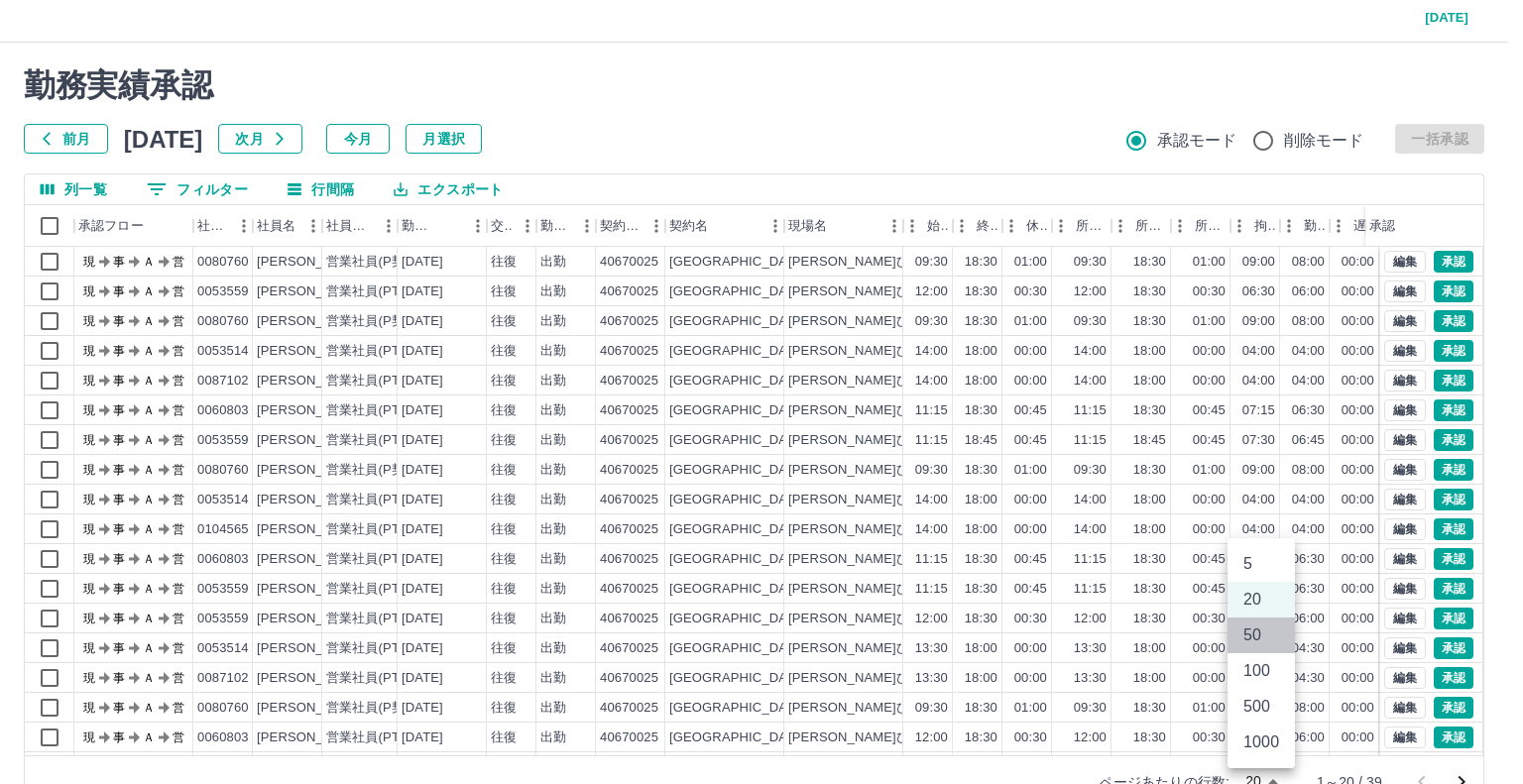 click on "50" at bounding box center (1261, 635) 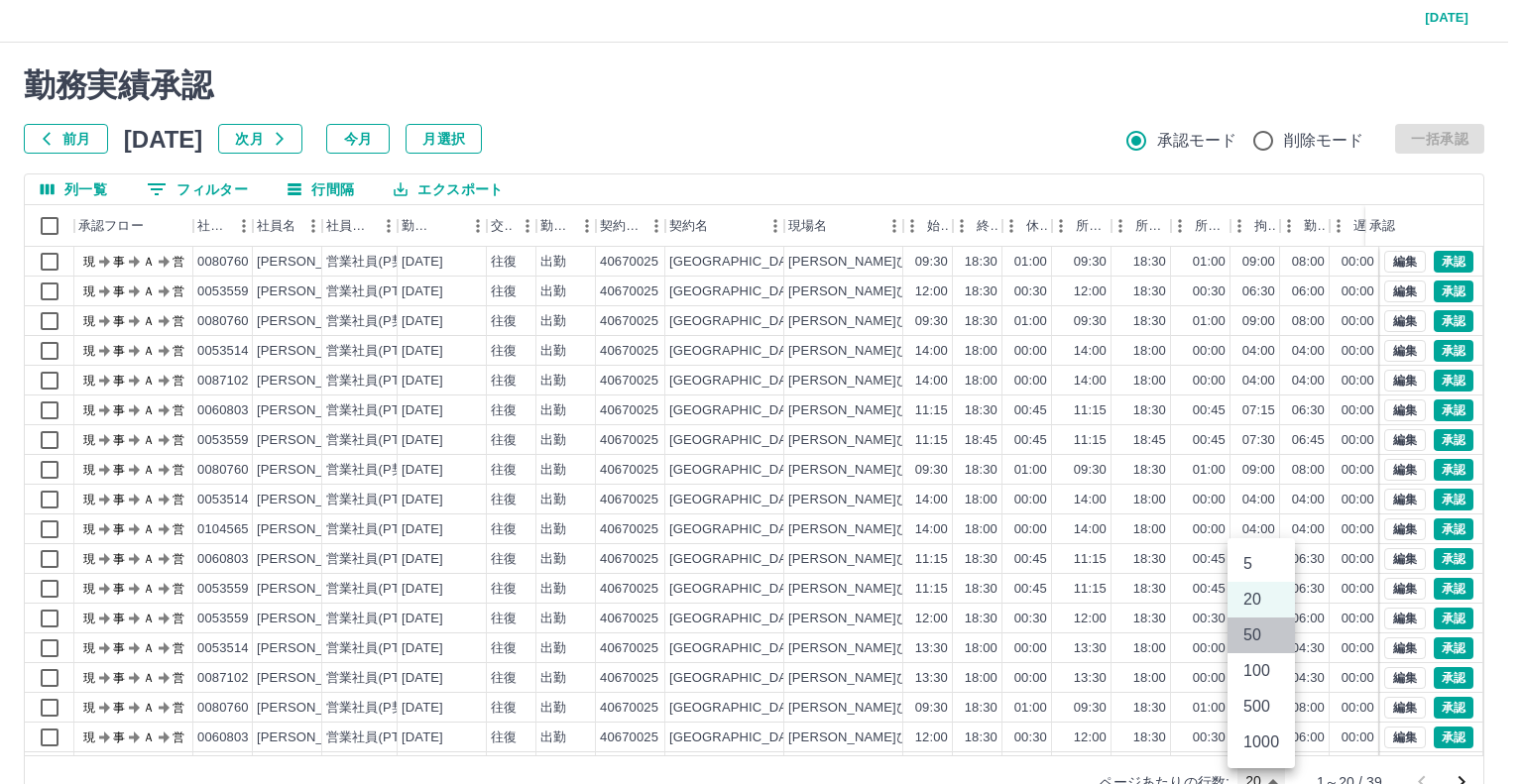 type on "**" 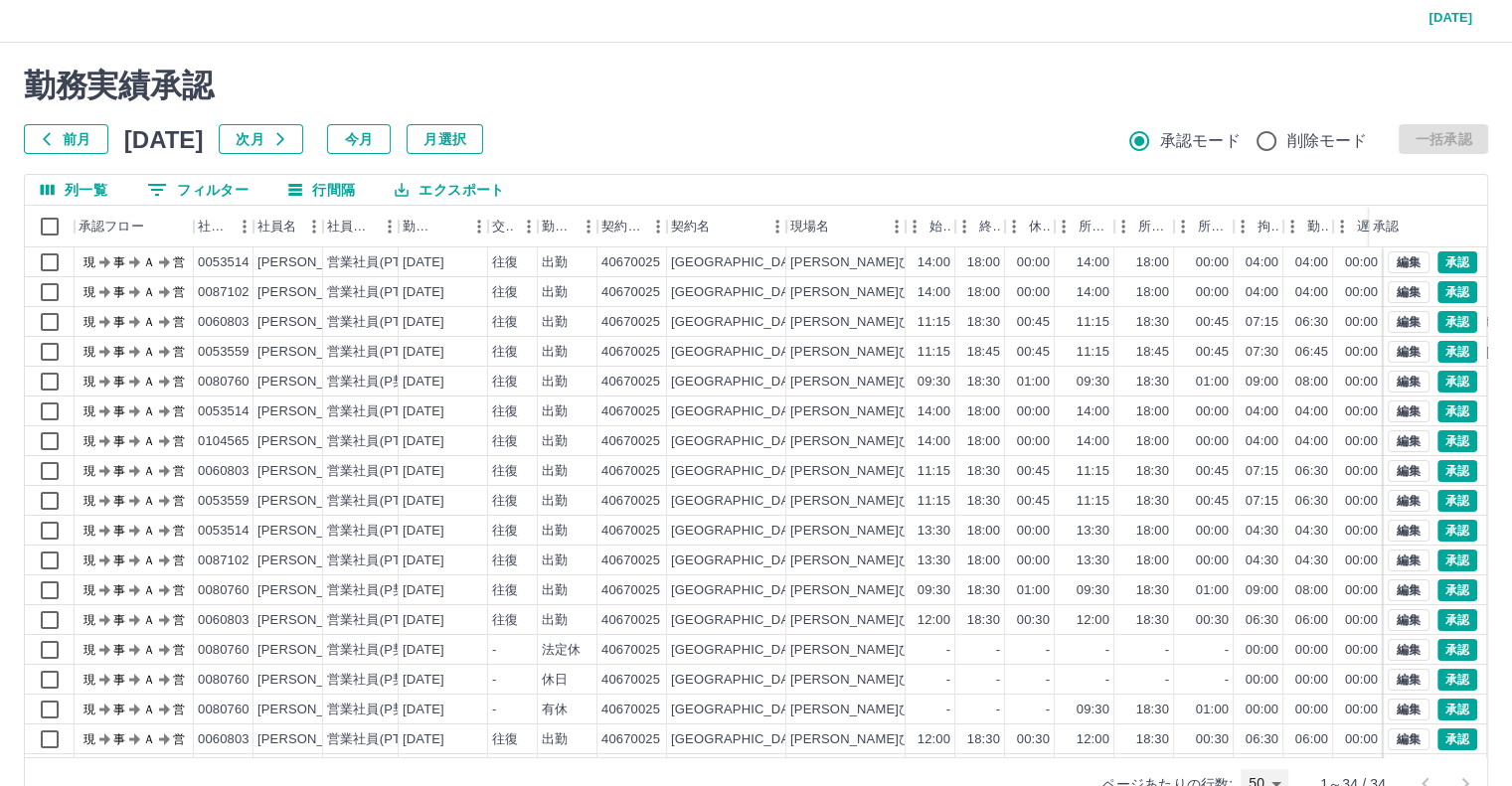 scroll, scrollTop: 0, scrollLeft: 0, axis: both 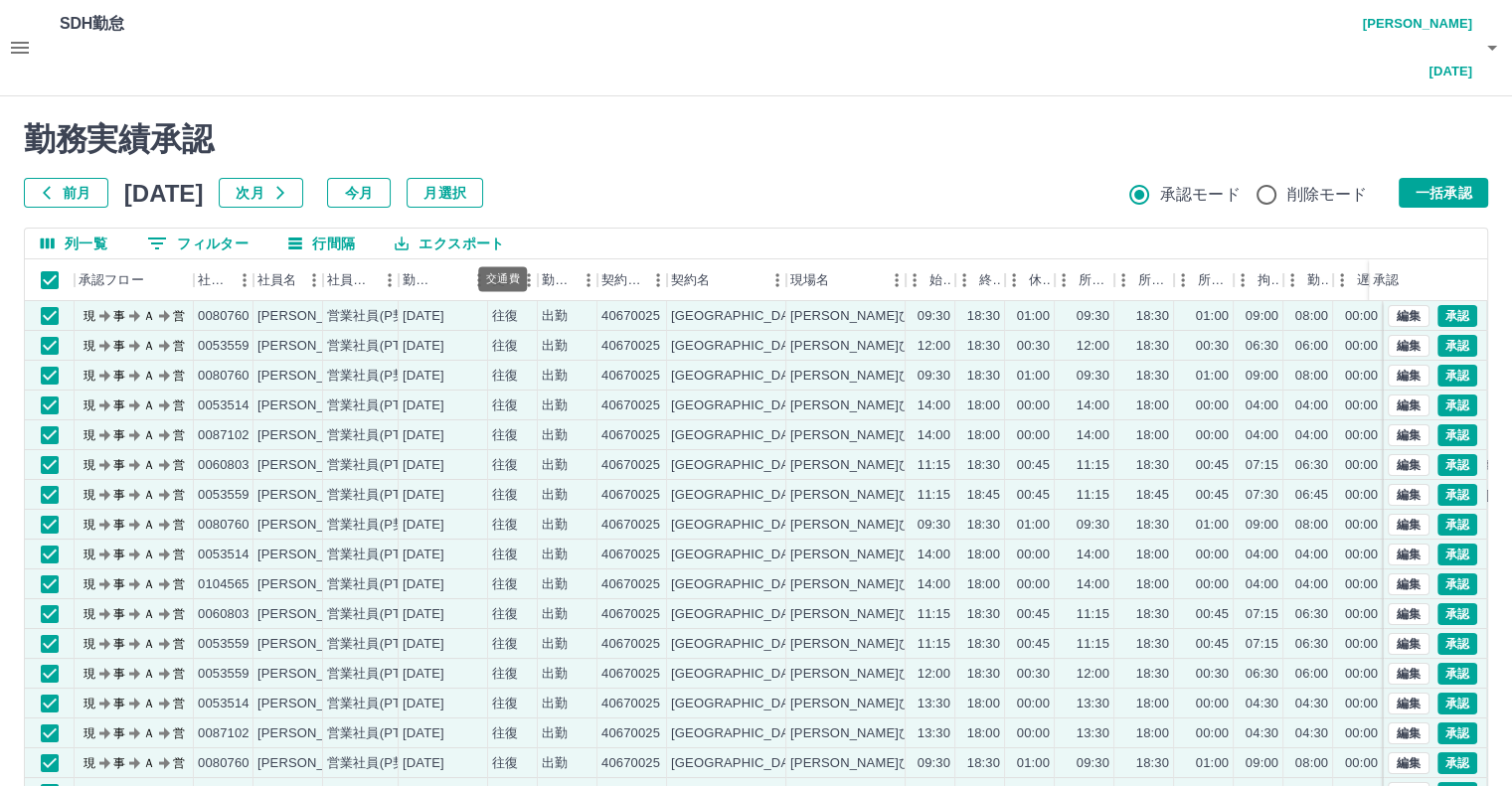 click on "交通費" at bounding box center [502, 278] 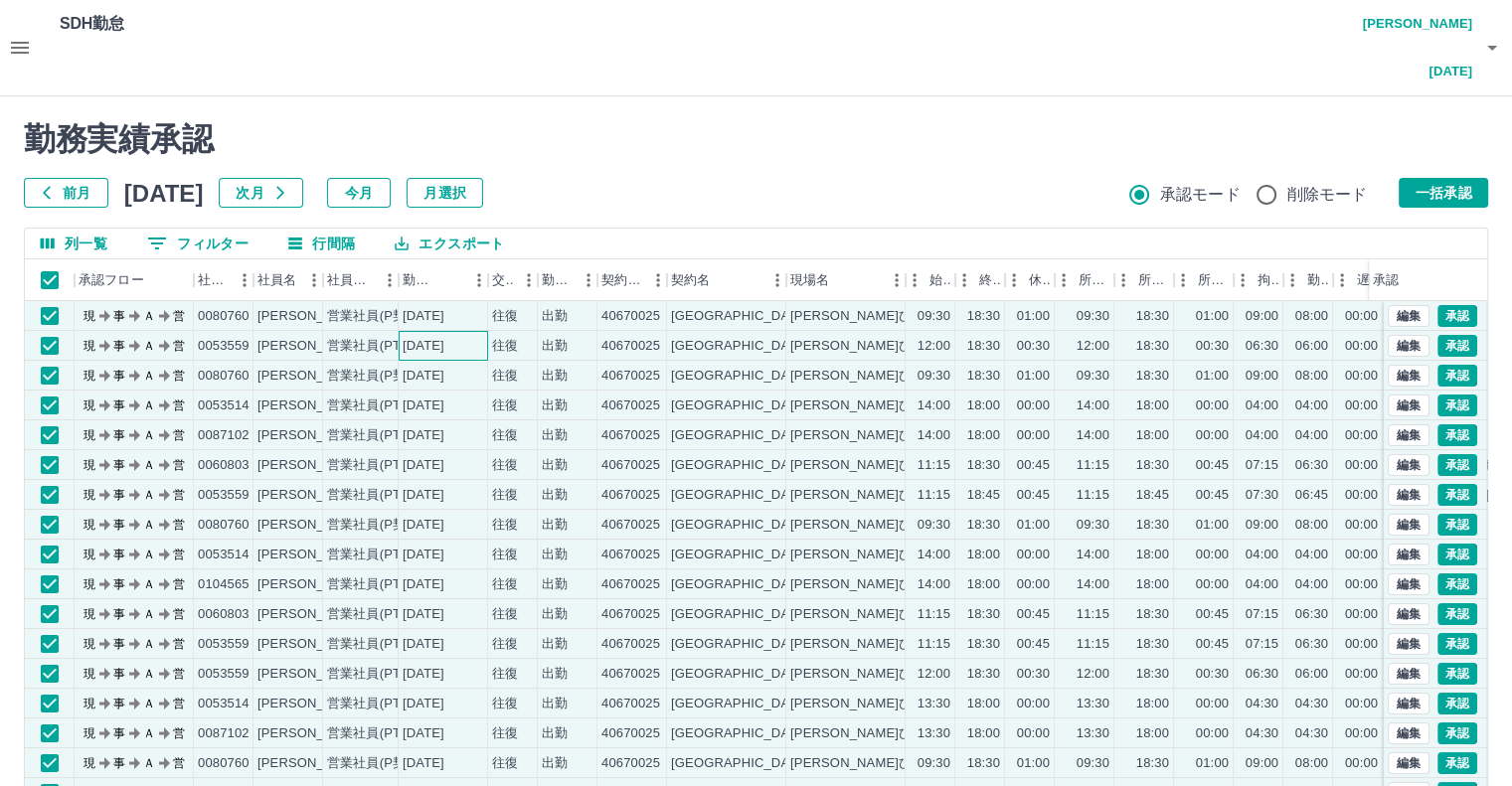click on "[DATE]" at bounding box center (443, 346) 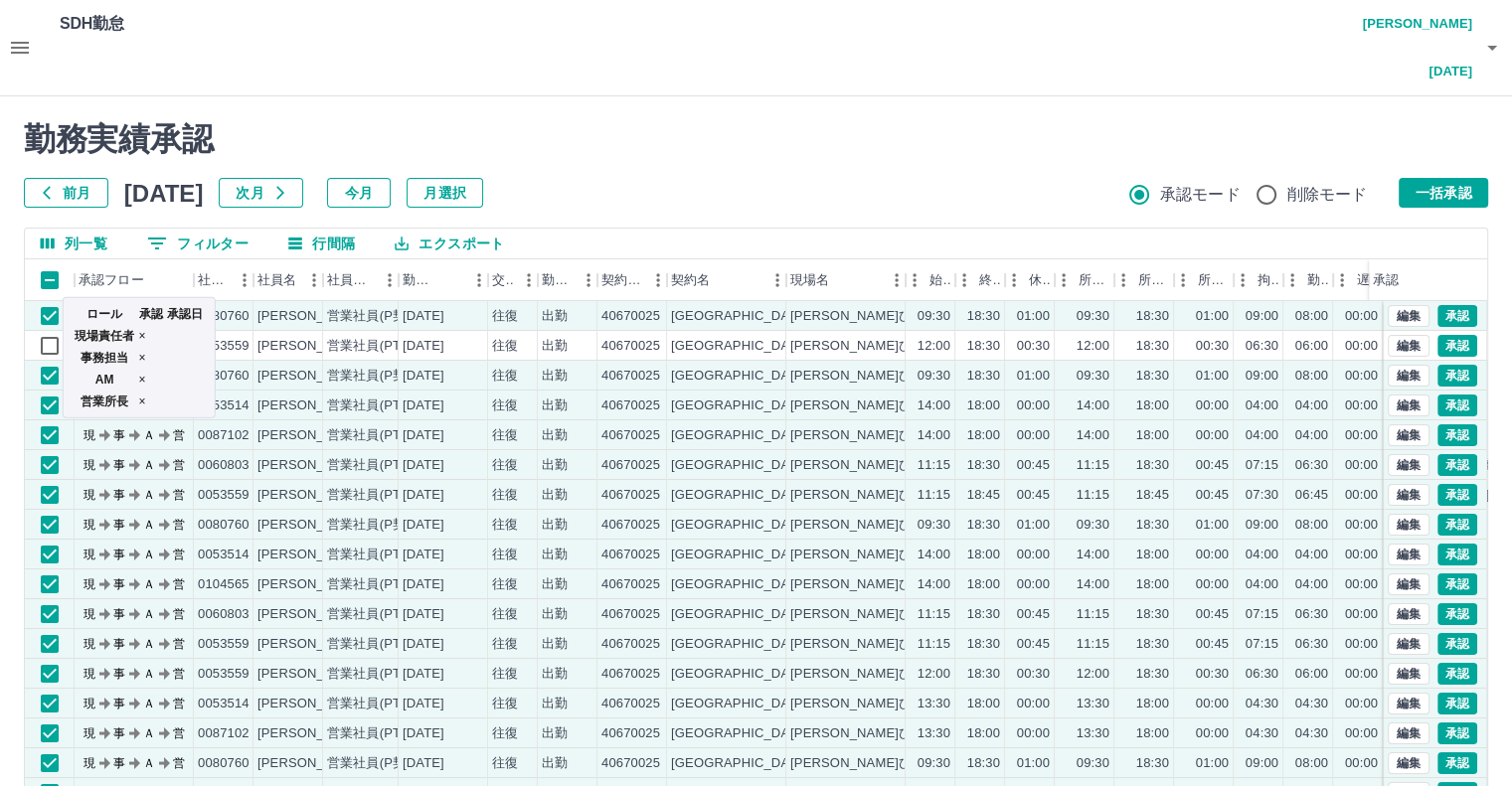 click on "現 事 Ａ 営" 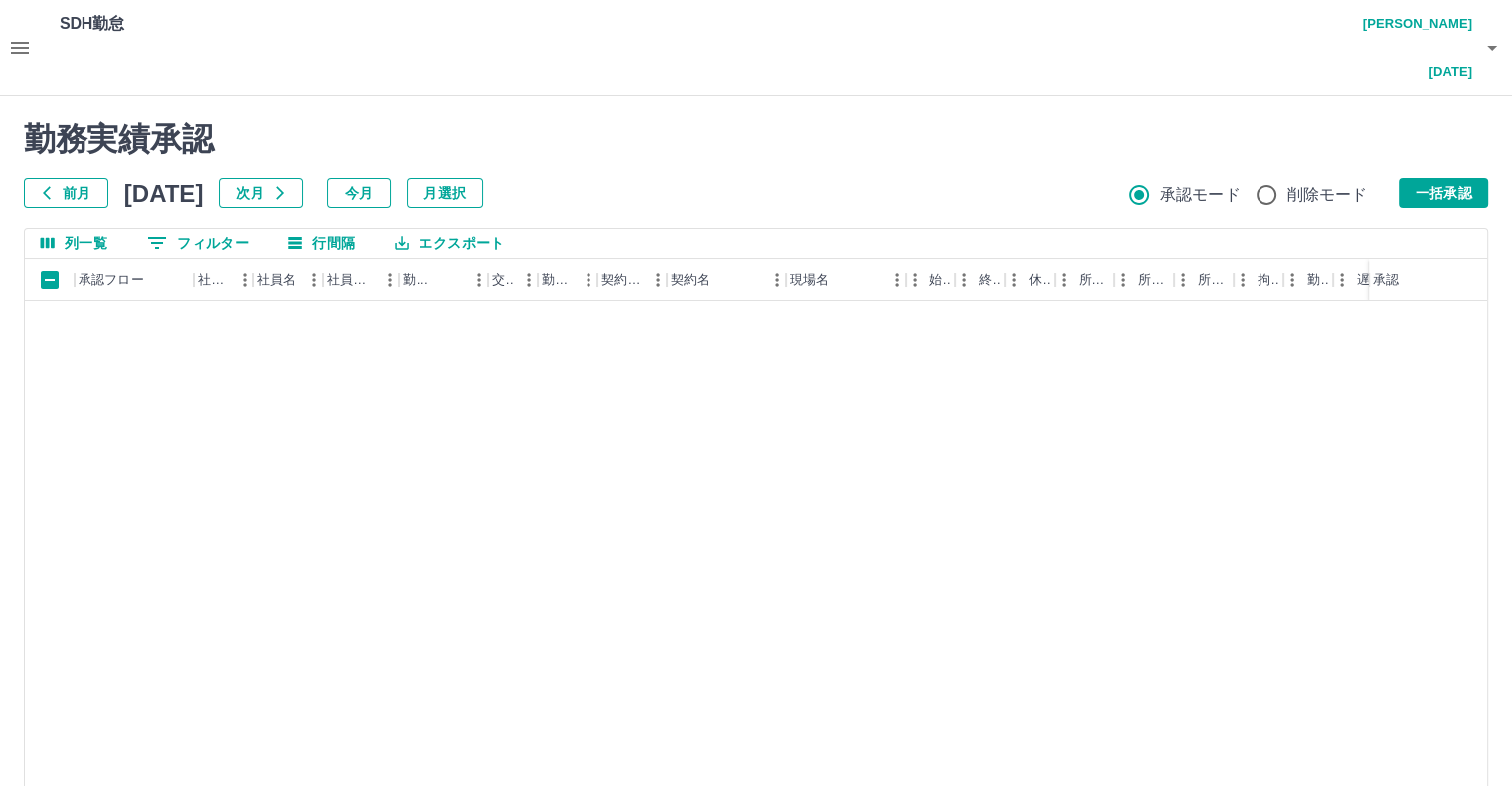 scroll, scrollTop: 667, scrollLeft: 0, axis: vertical 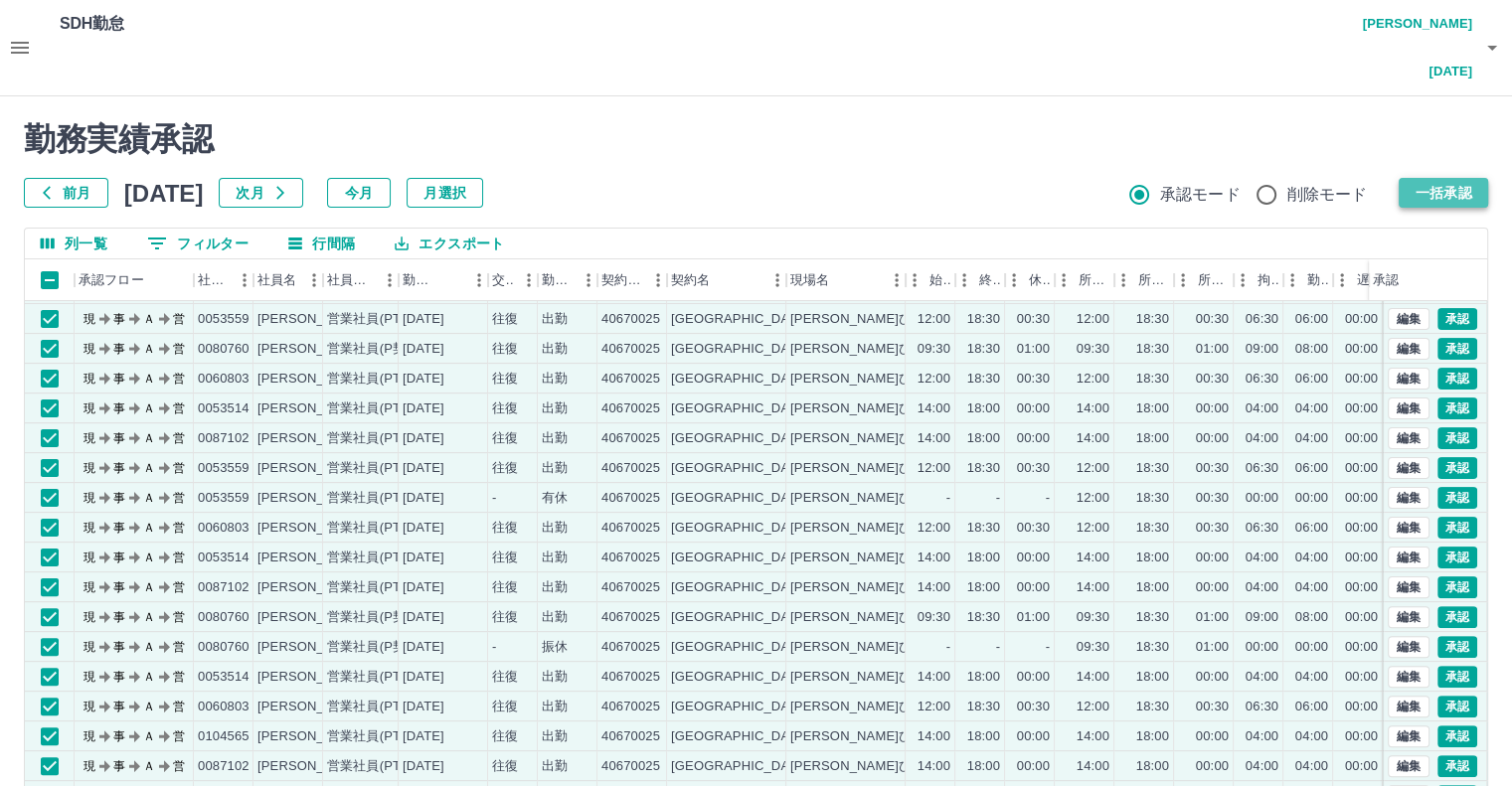 click on "一括承認" at bounding box center [1443, 193] 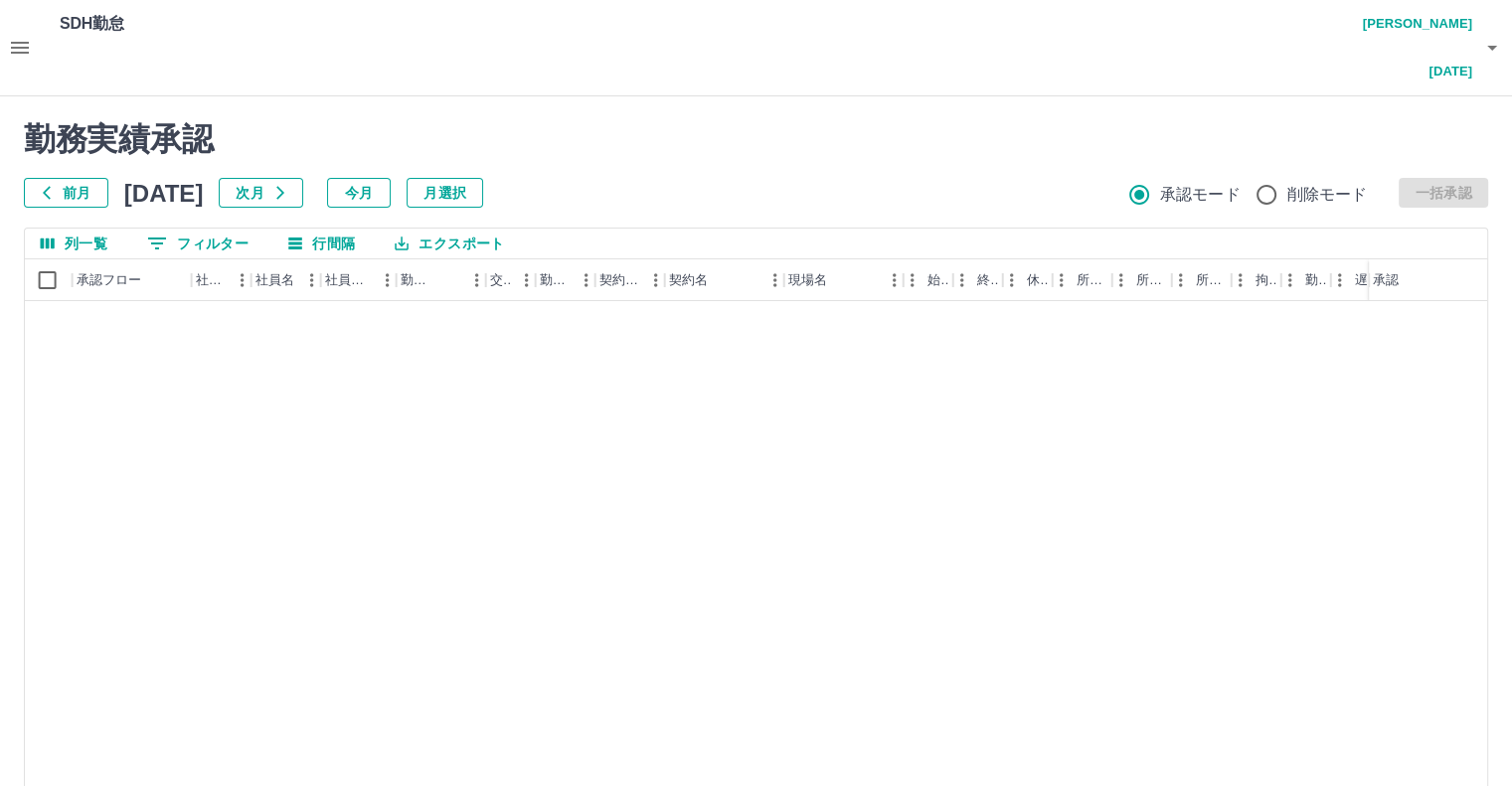 scroll, scrollTop: 667, scrollLeft: 2, axis: both 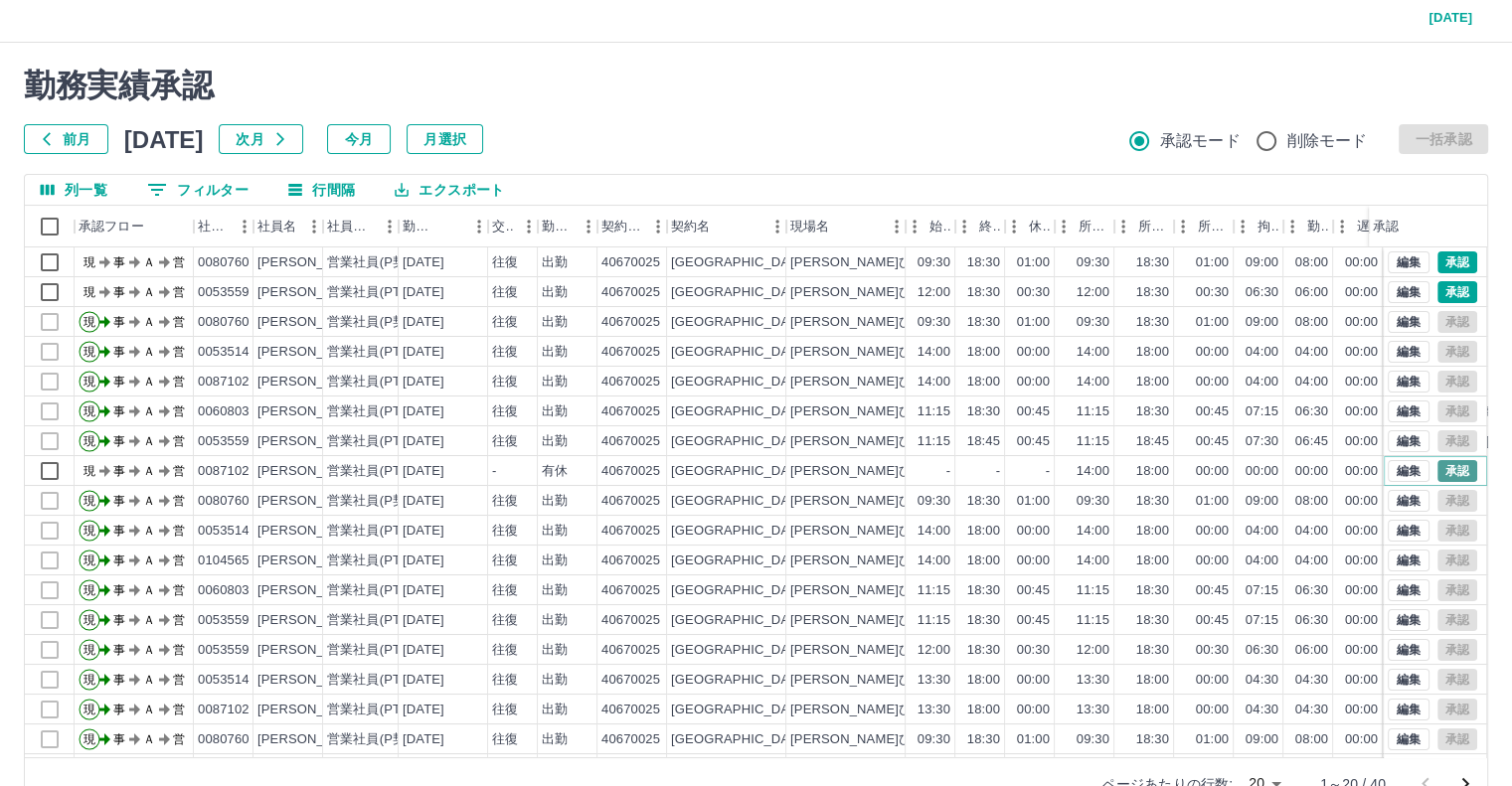 click on "承認" at bounding box center [1457, 471] 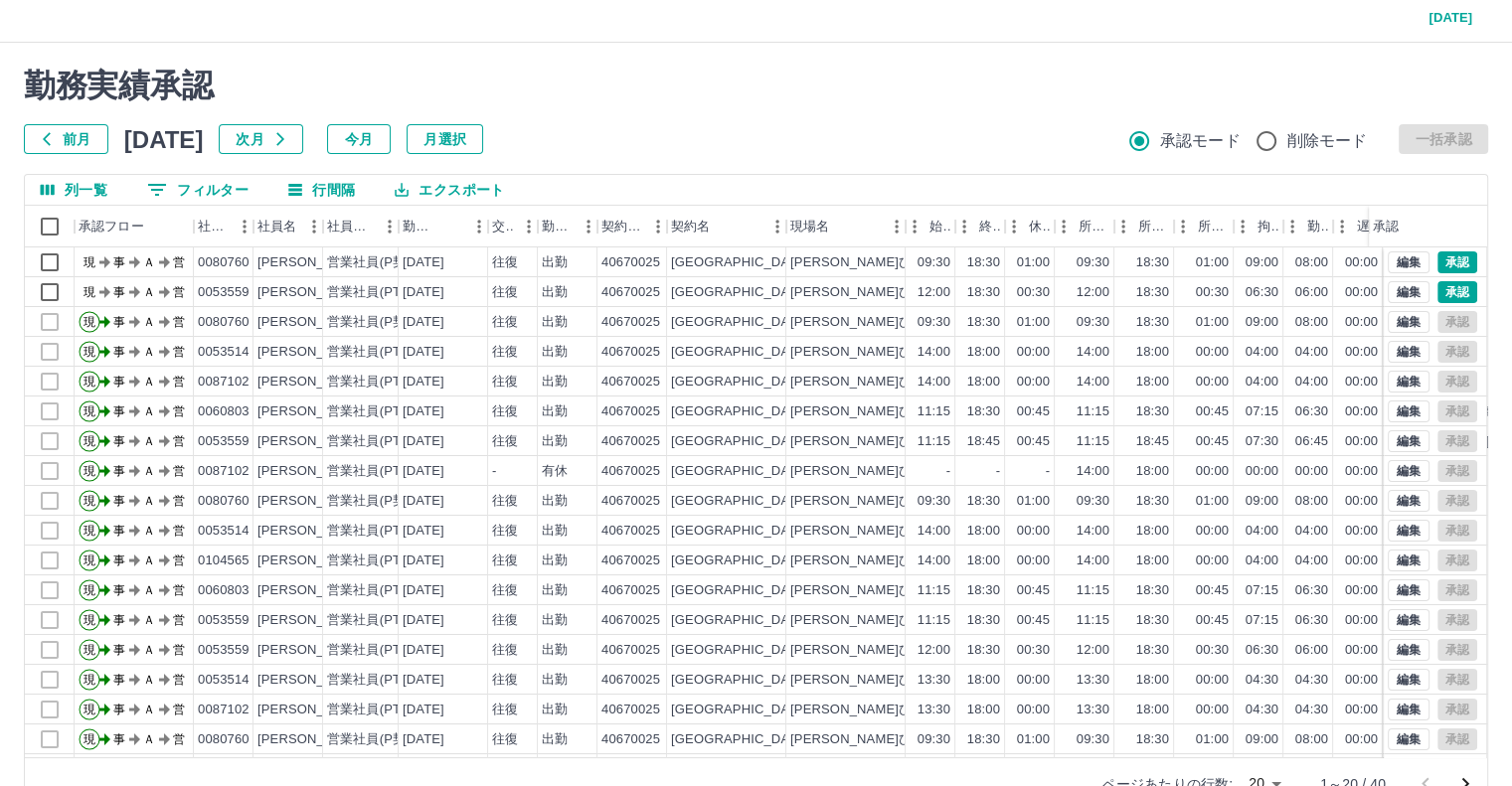 scroll, scrollTop: 0, scrollLeft: 0, axis: both 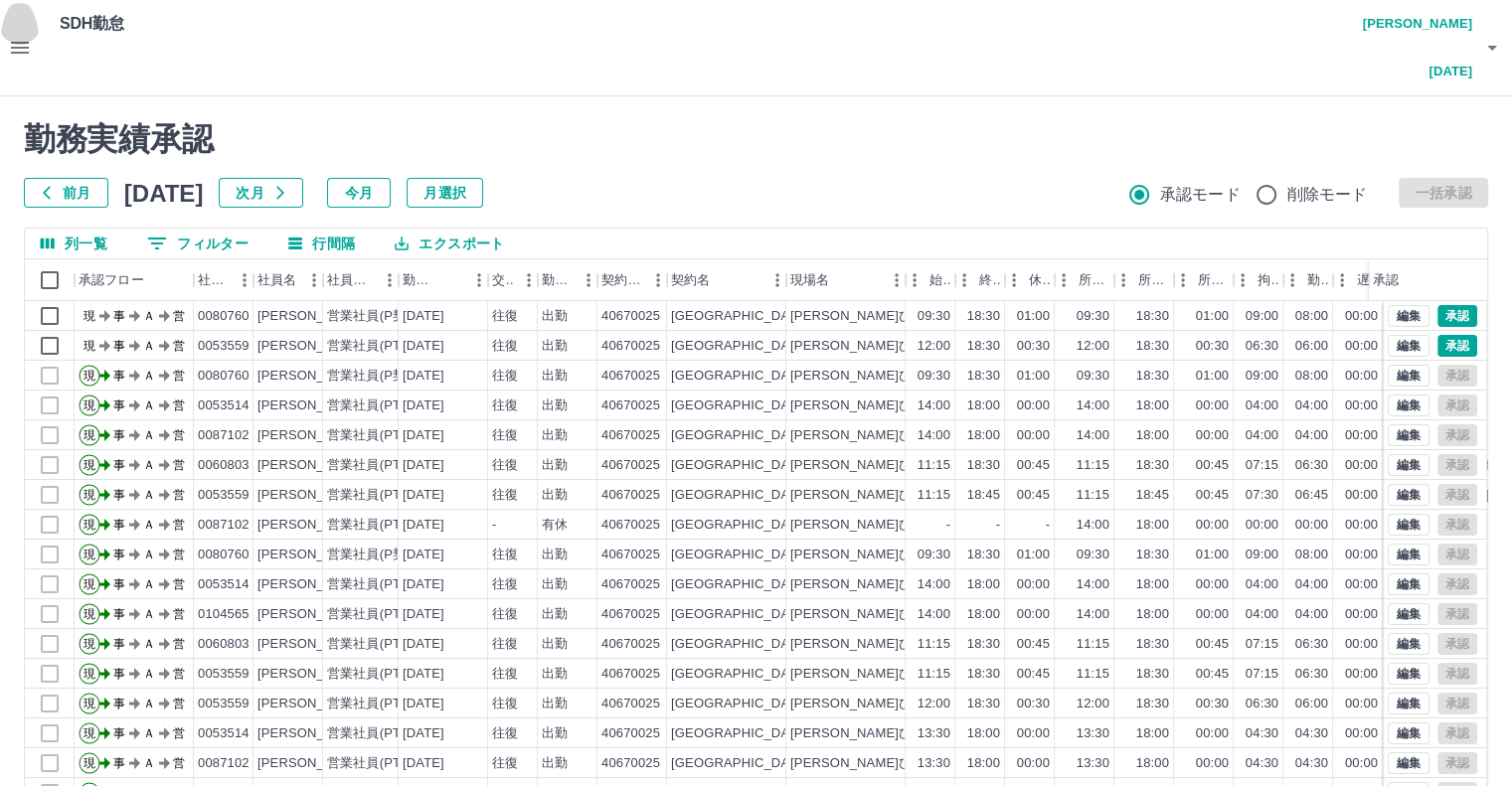click 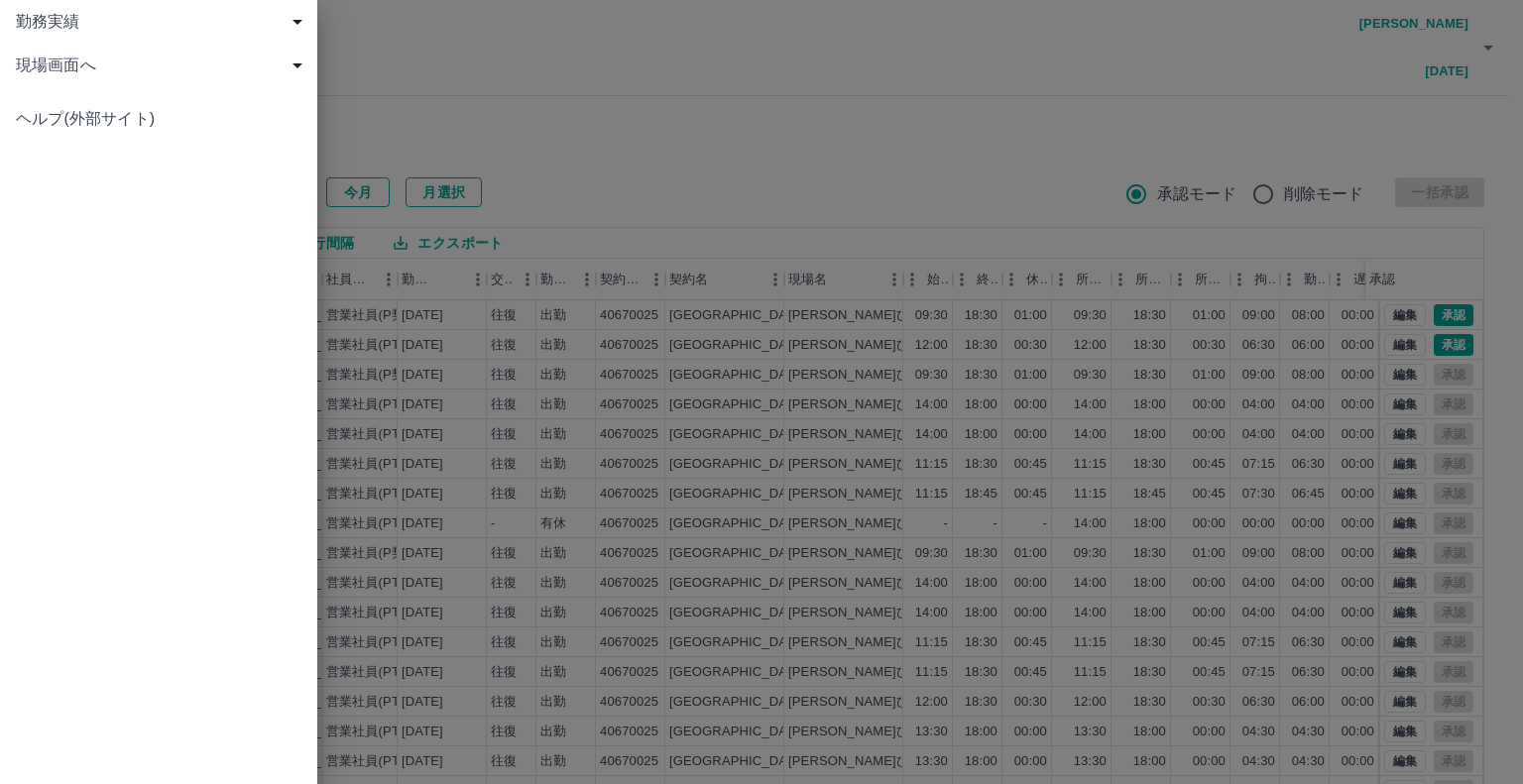 click at bounding box center (762, 392) 